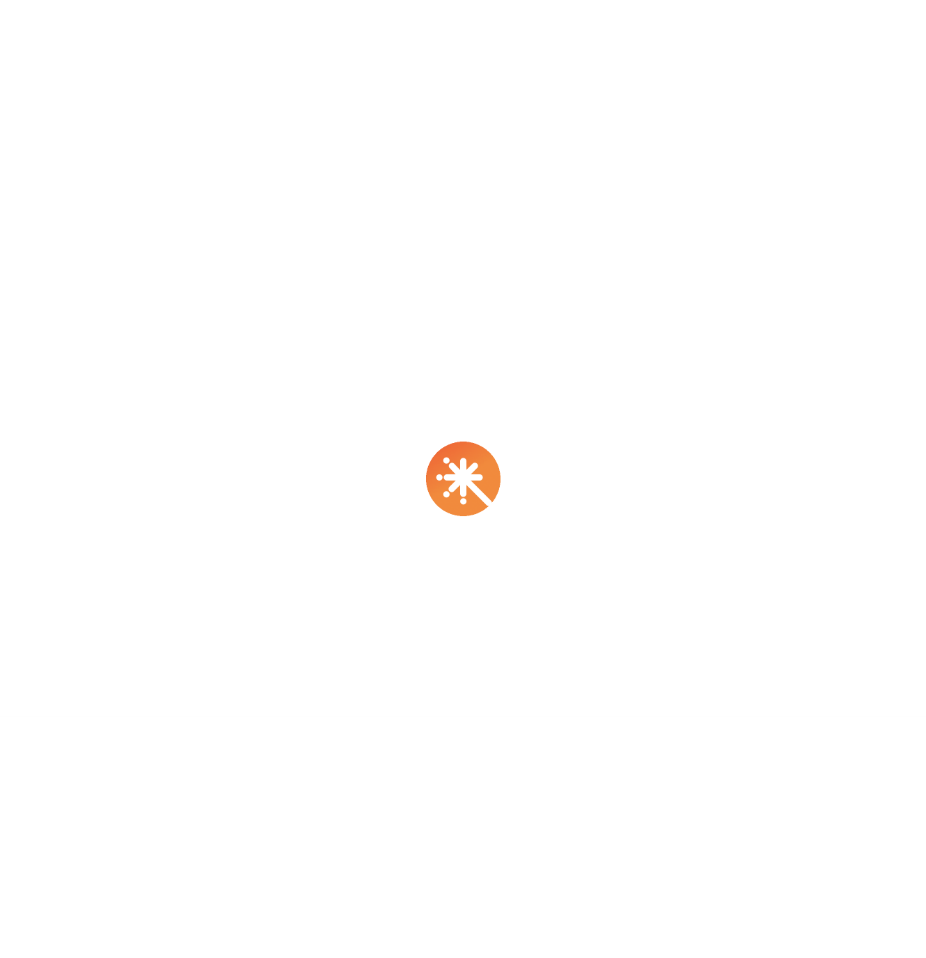 scroll, scrollTop: 0, scrollLeft: 0, axis: both 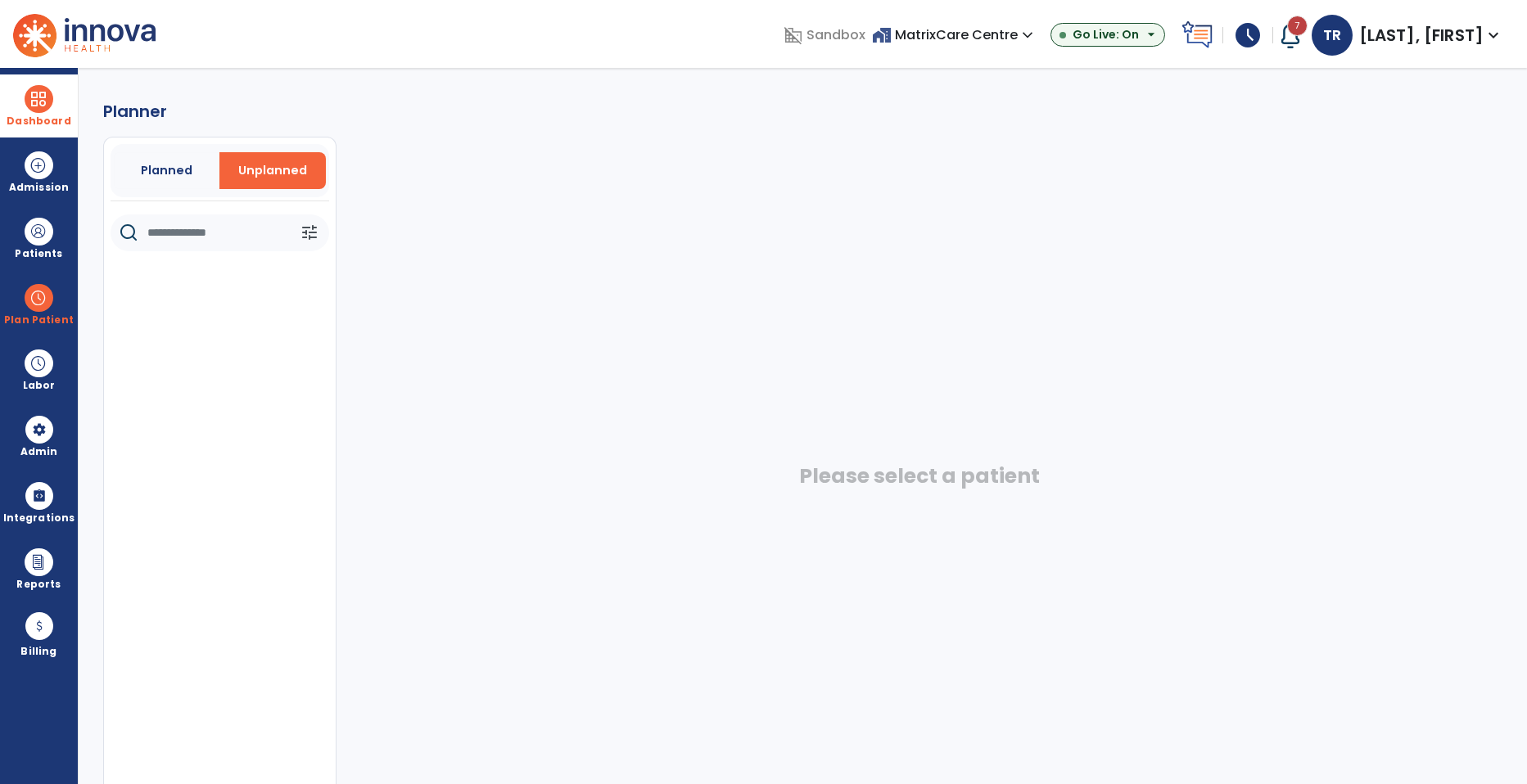 click at bounding box center [38, 99] 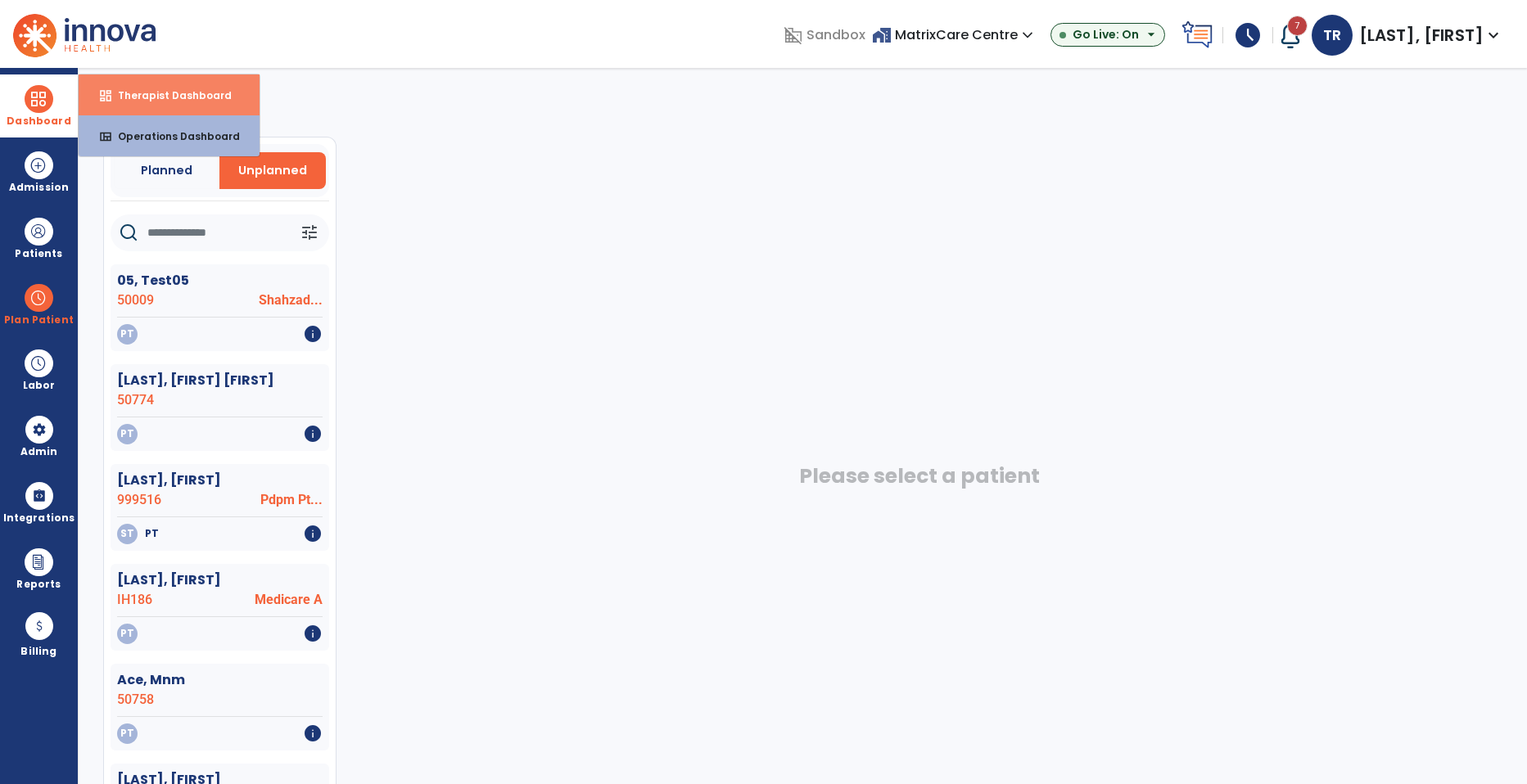 click on "Therapist Dashboard" at bounding box center [168, 95] 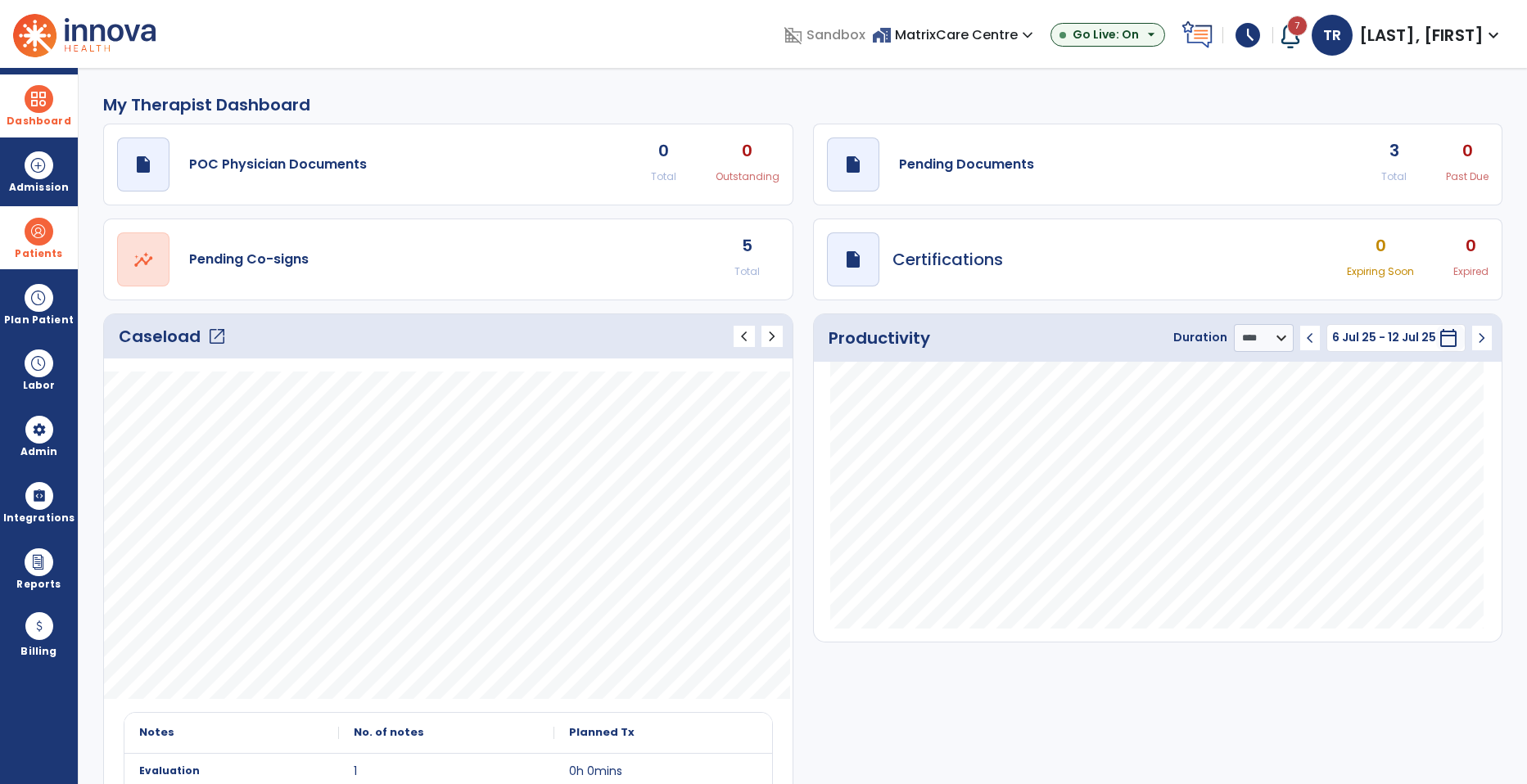 click on "Patients" at bounding box center [38, 237] 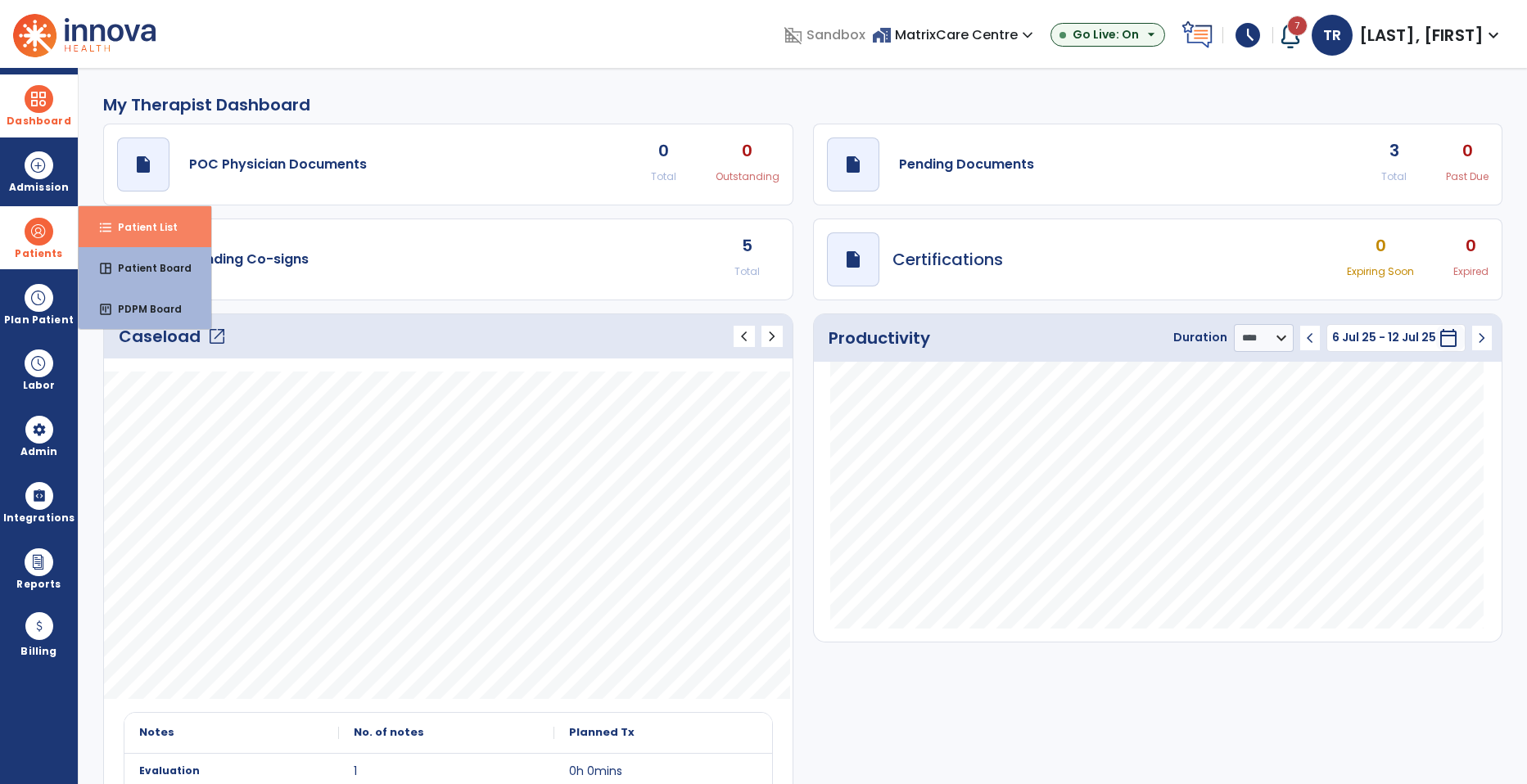 click on "format_list_bulleted  Patient List" at bounding box center [145, 227] 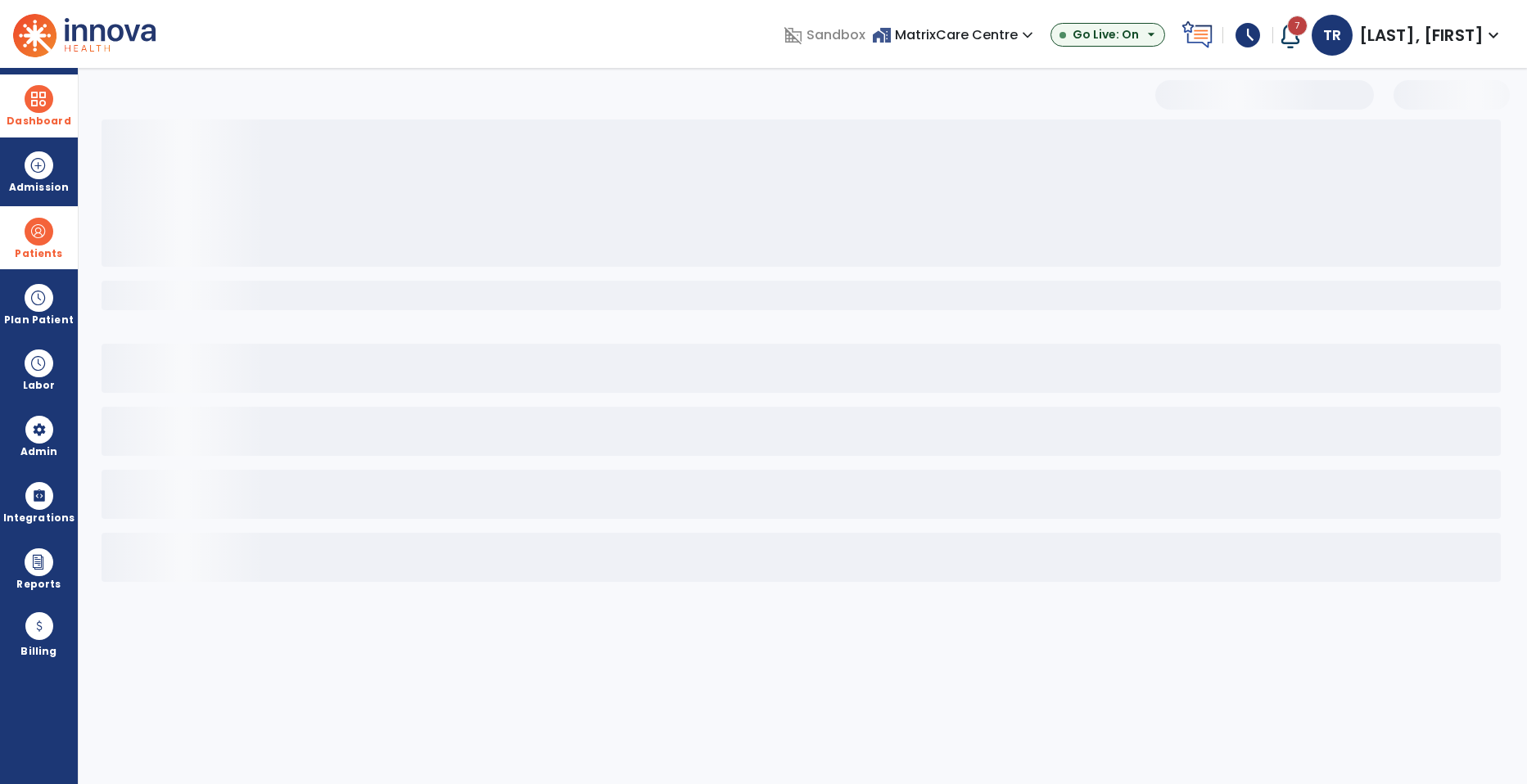 select on "***" 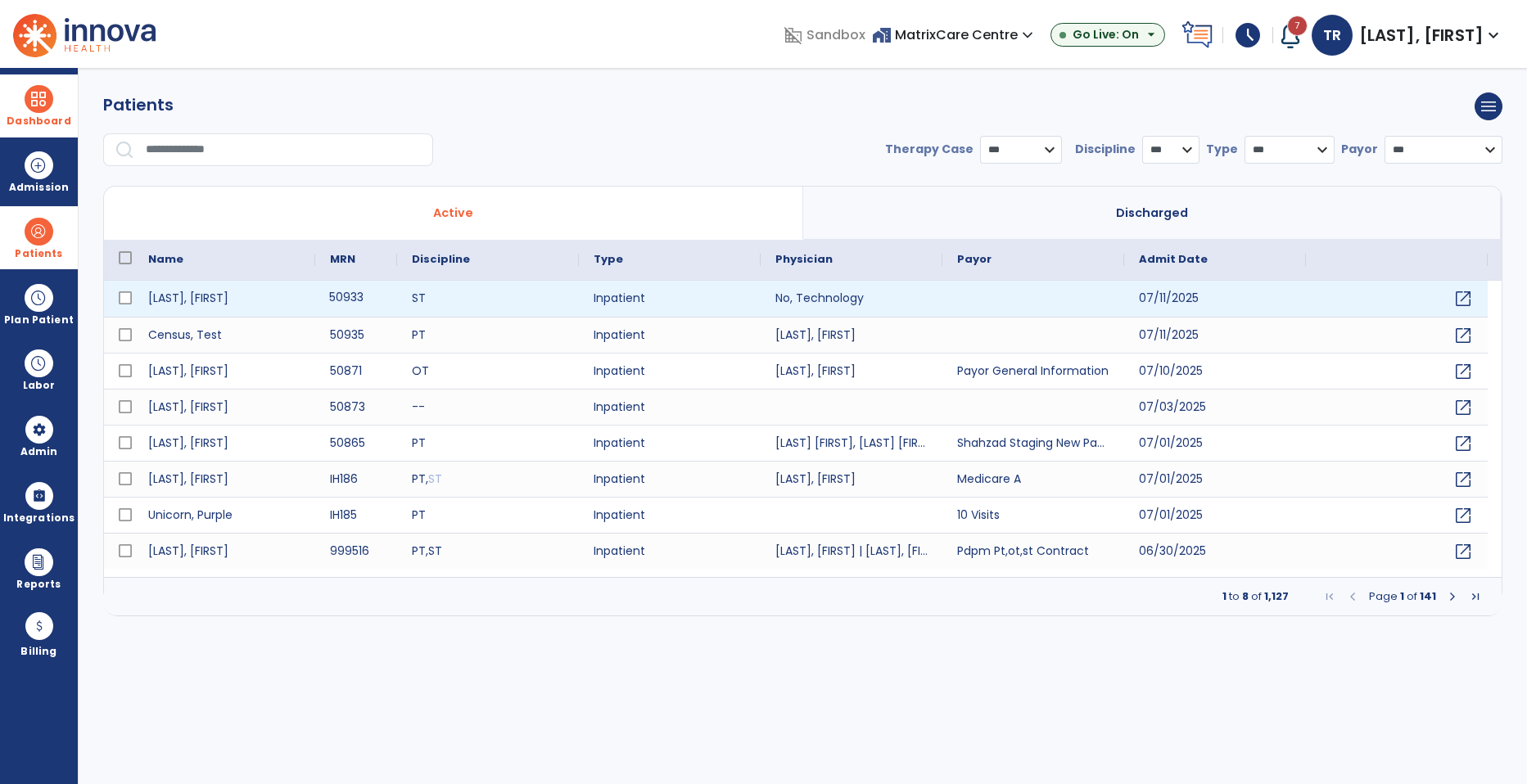 click on "50933" at bounding box center [356, 299] 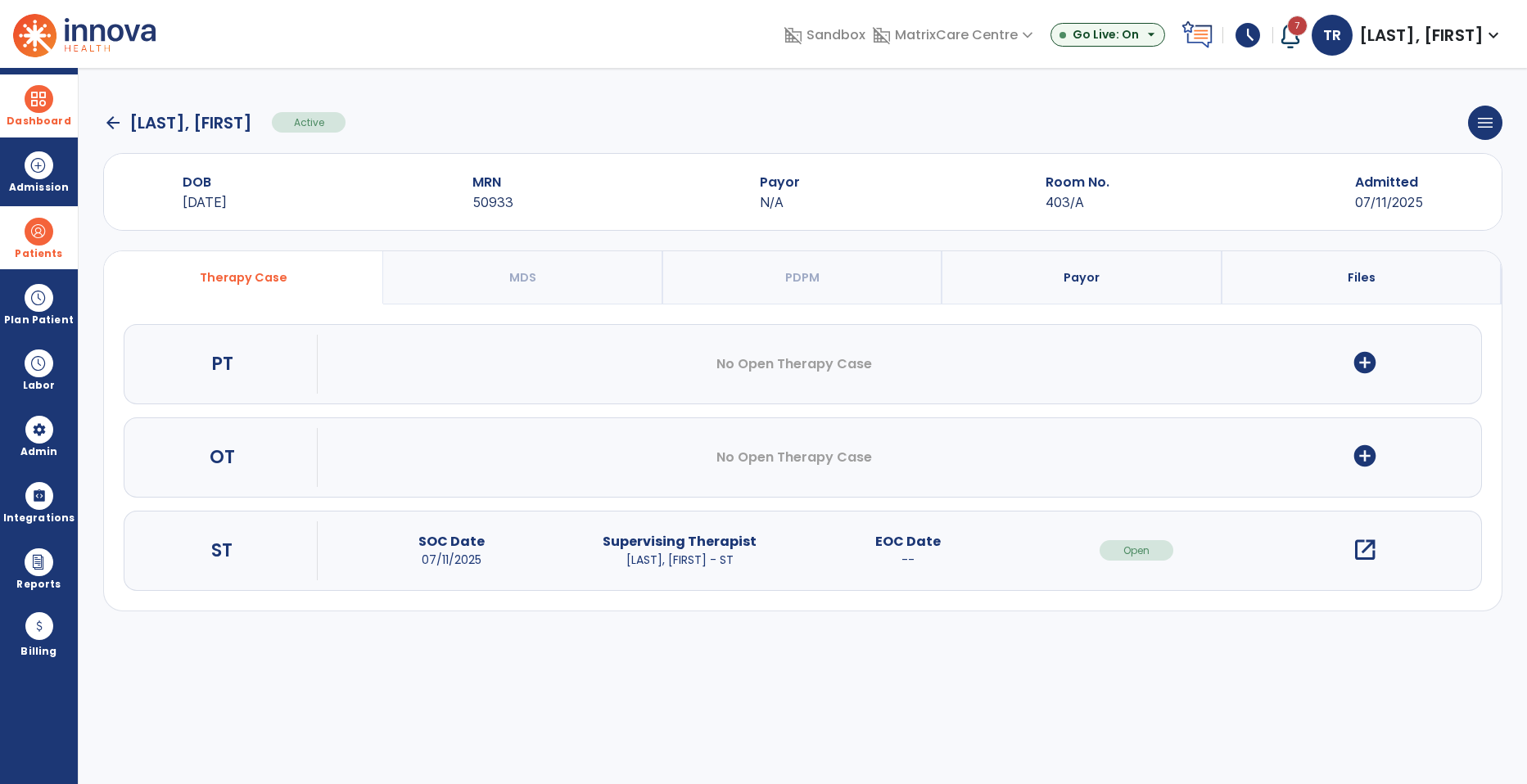 click on "open_in_new" at bounding box center [1365, 550] 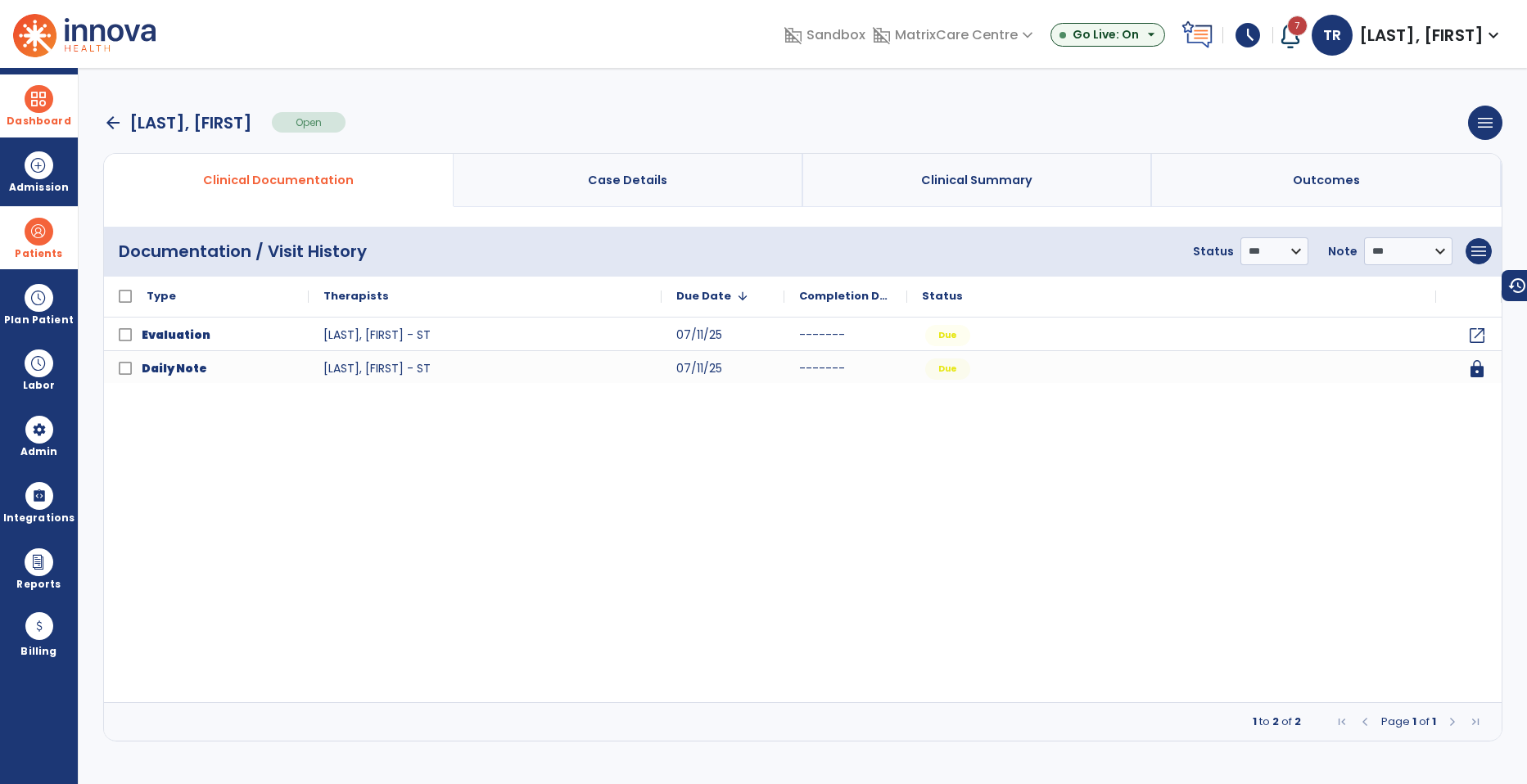click on "Case Details" at bounding box center [628, 180] 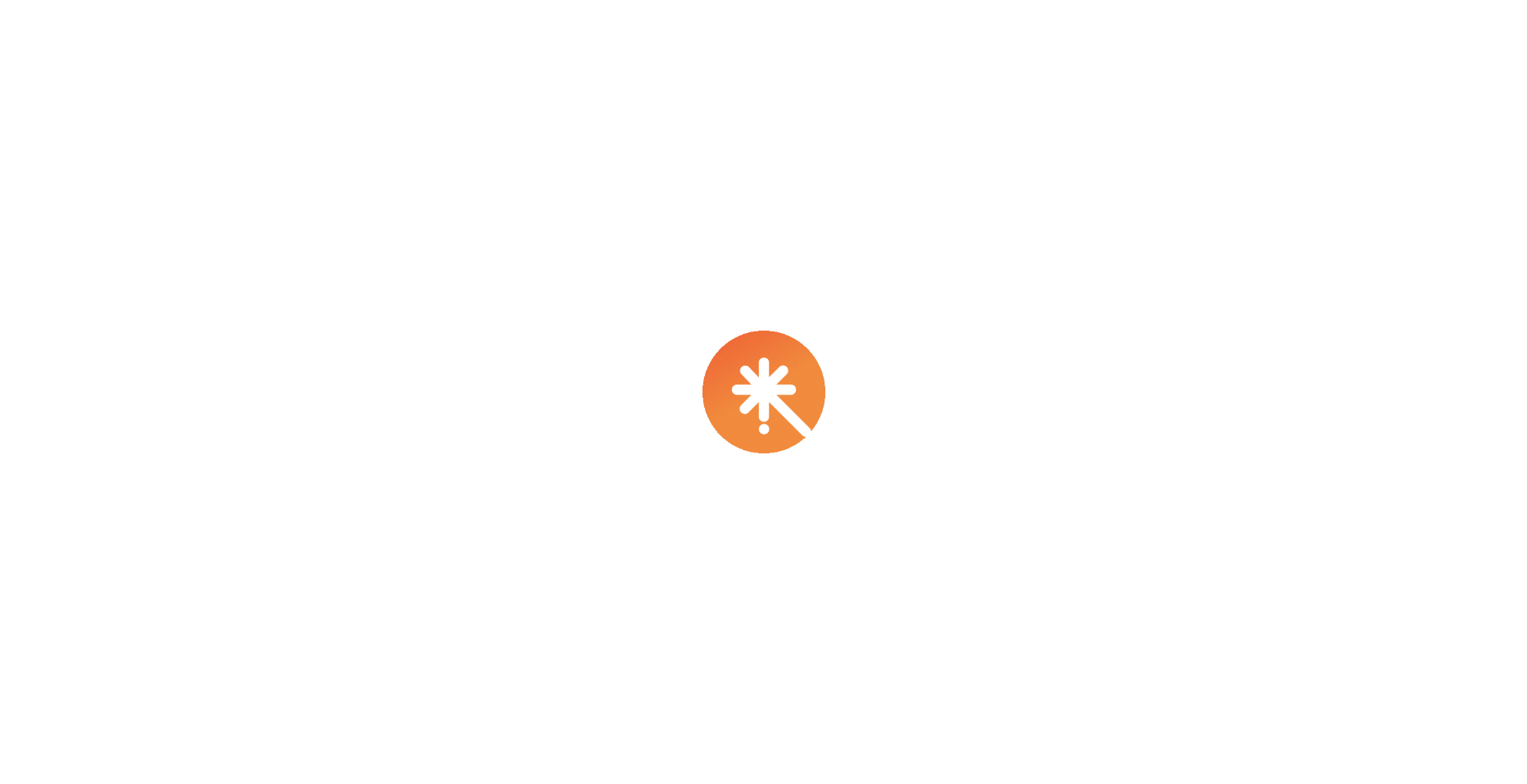 scroll, scrollTop: 0, scrollLeft: 0, axis: both 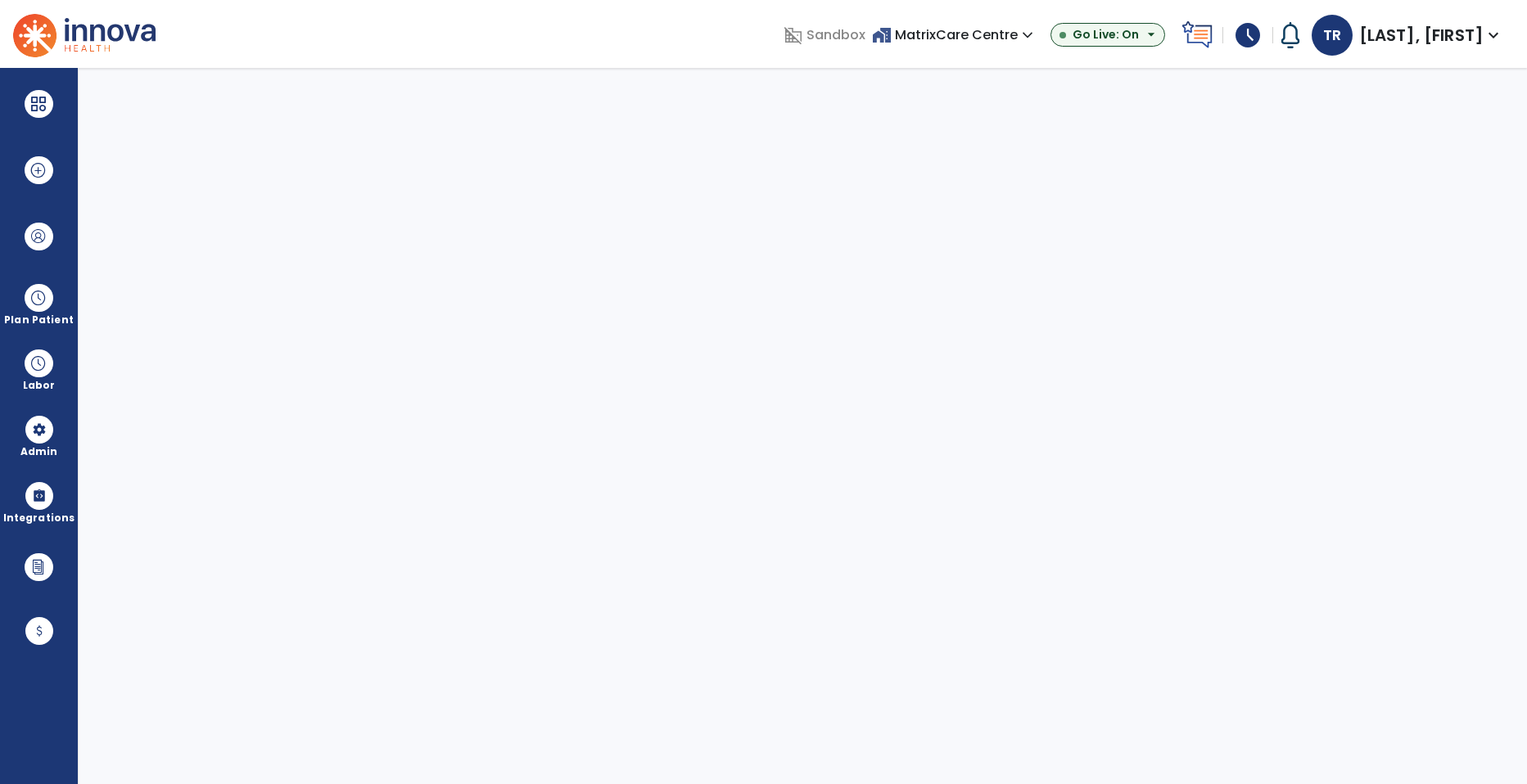 select on "***" 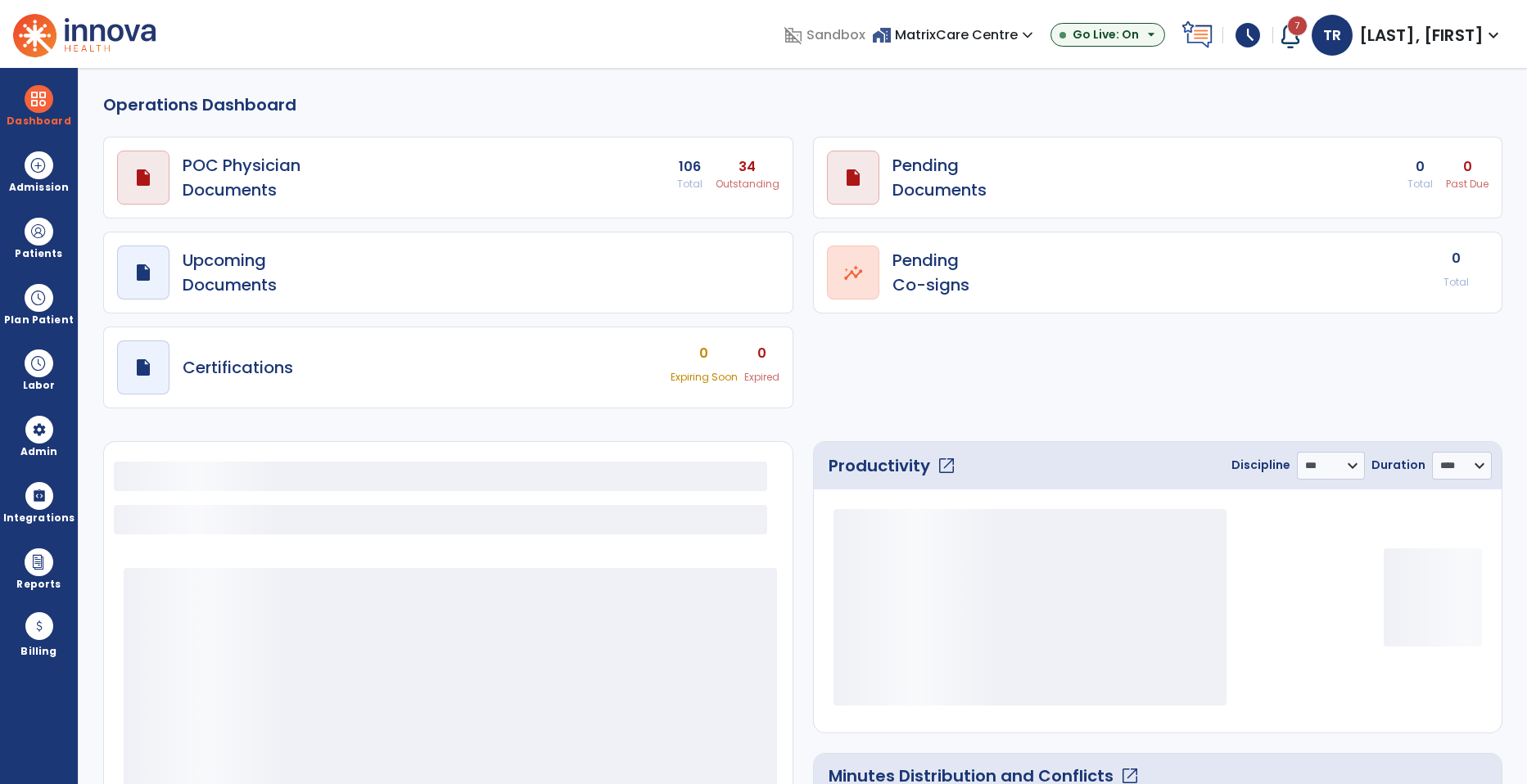 select on "***" 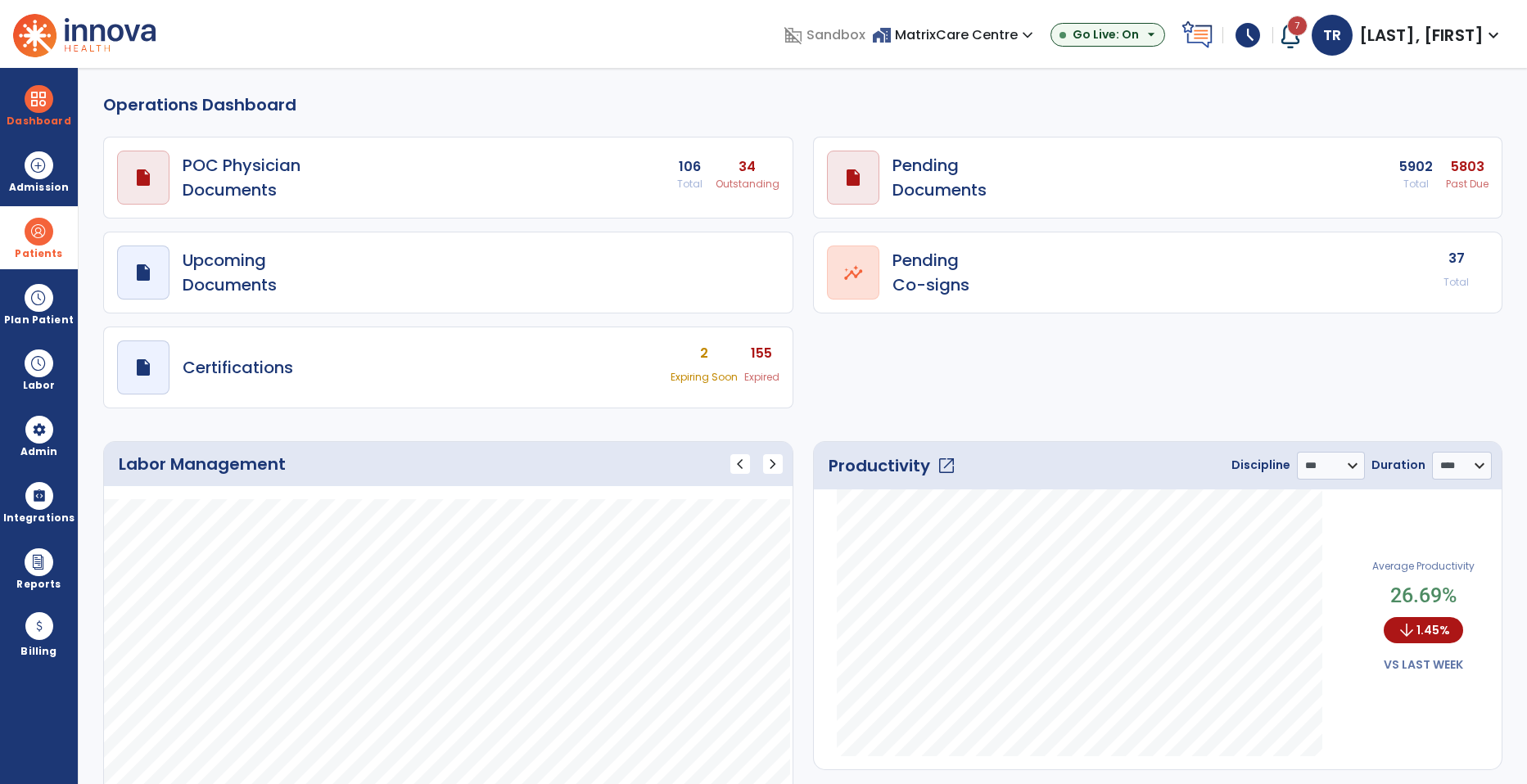 click on "Patients" at bounding box center [38, 254] 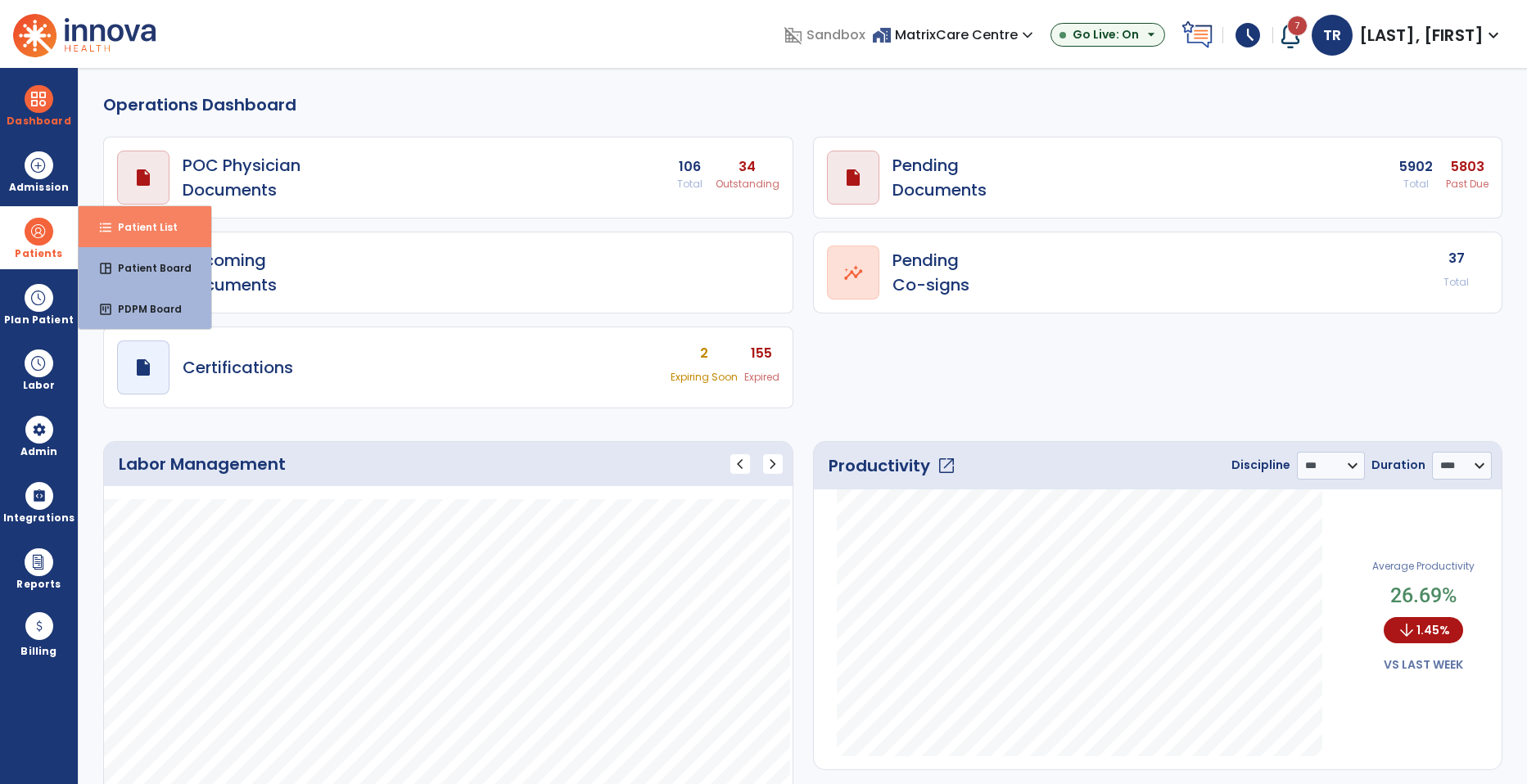 click on "Patient List" at bounding box center [141, 227] 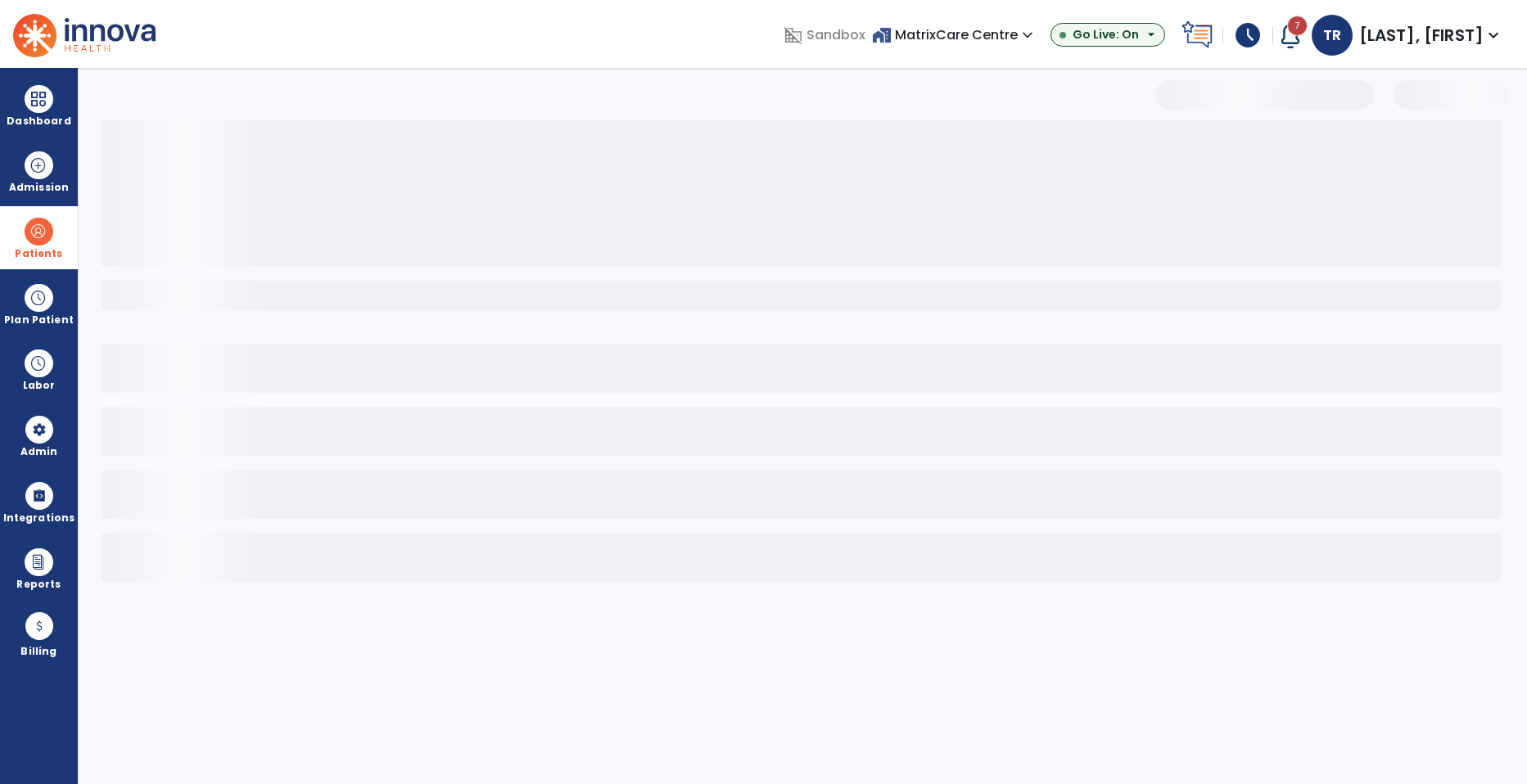 select on "***" 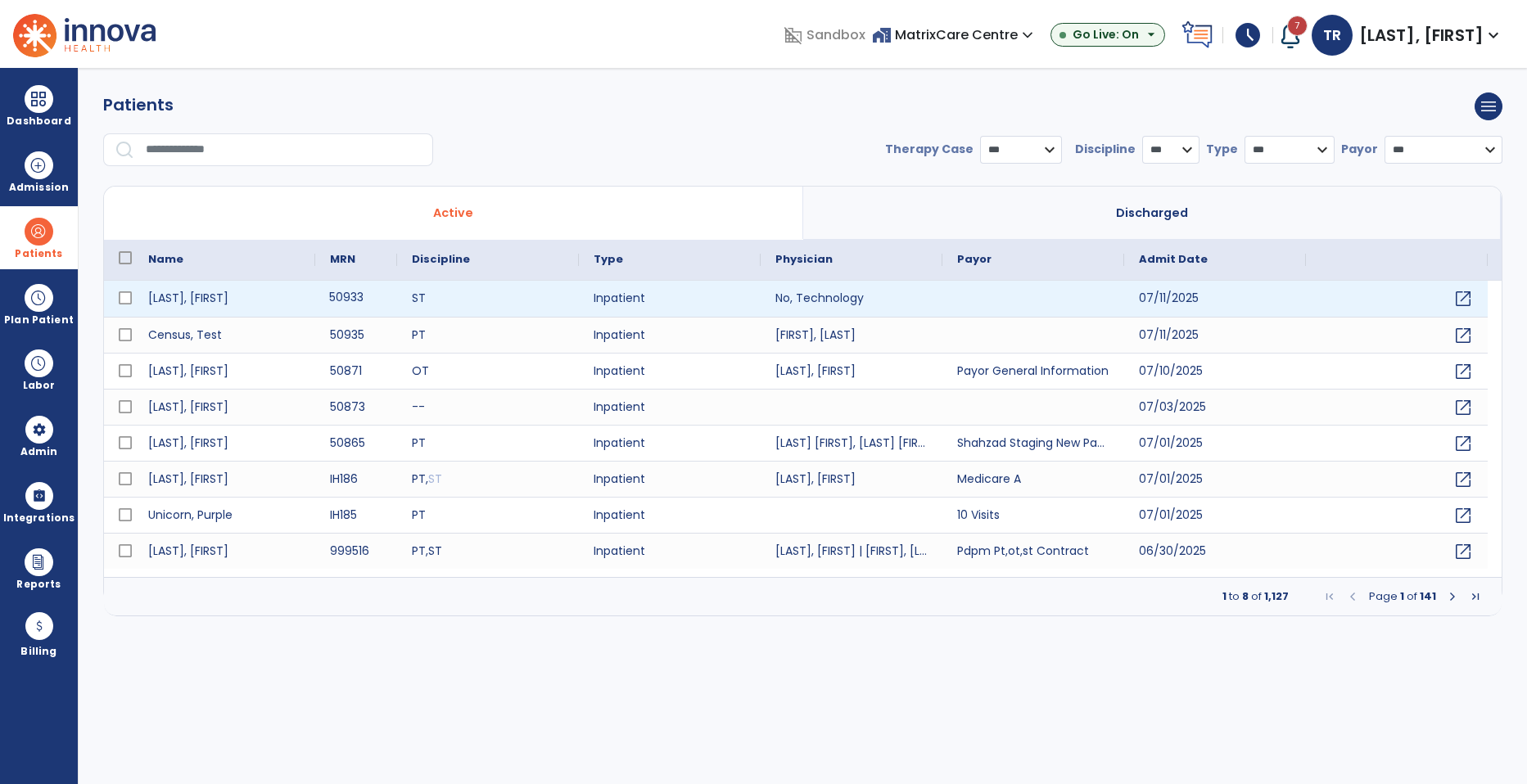 click on "50933" at bounding box center [356, 299] 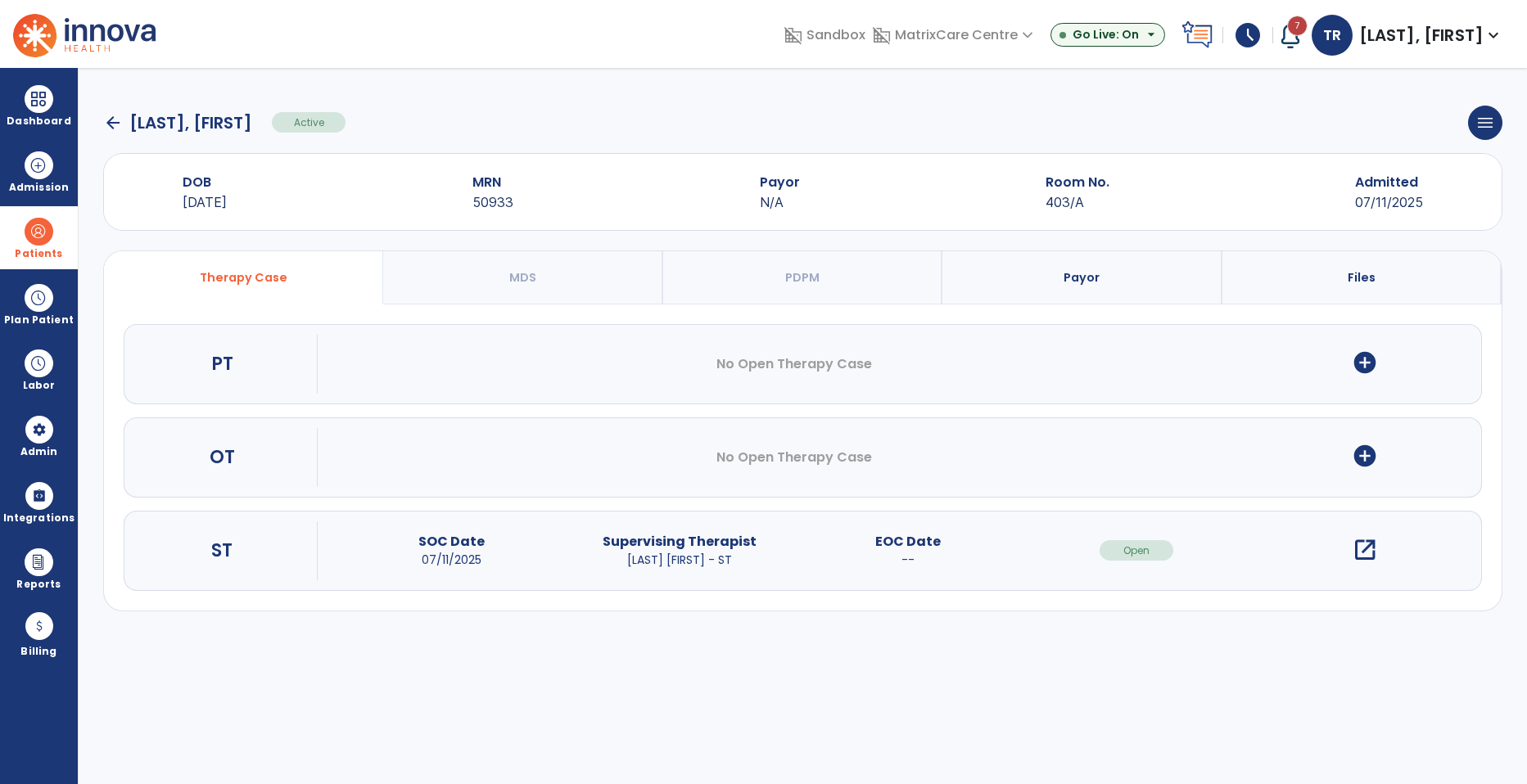 click on "open_in_new" at bounding box center (1365, 550) 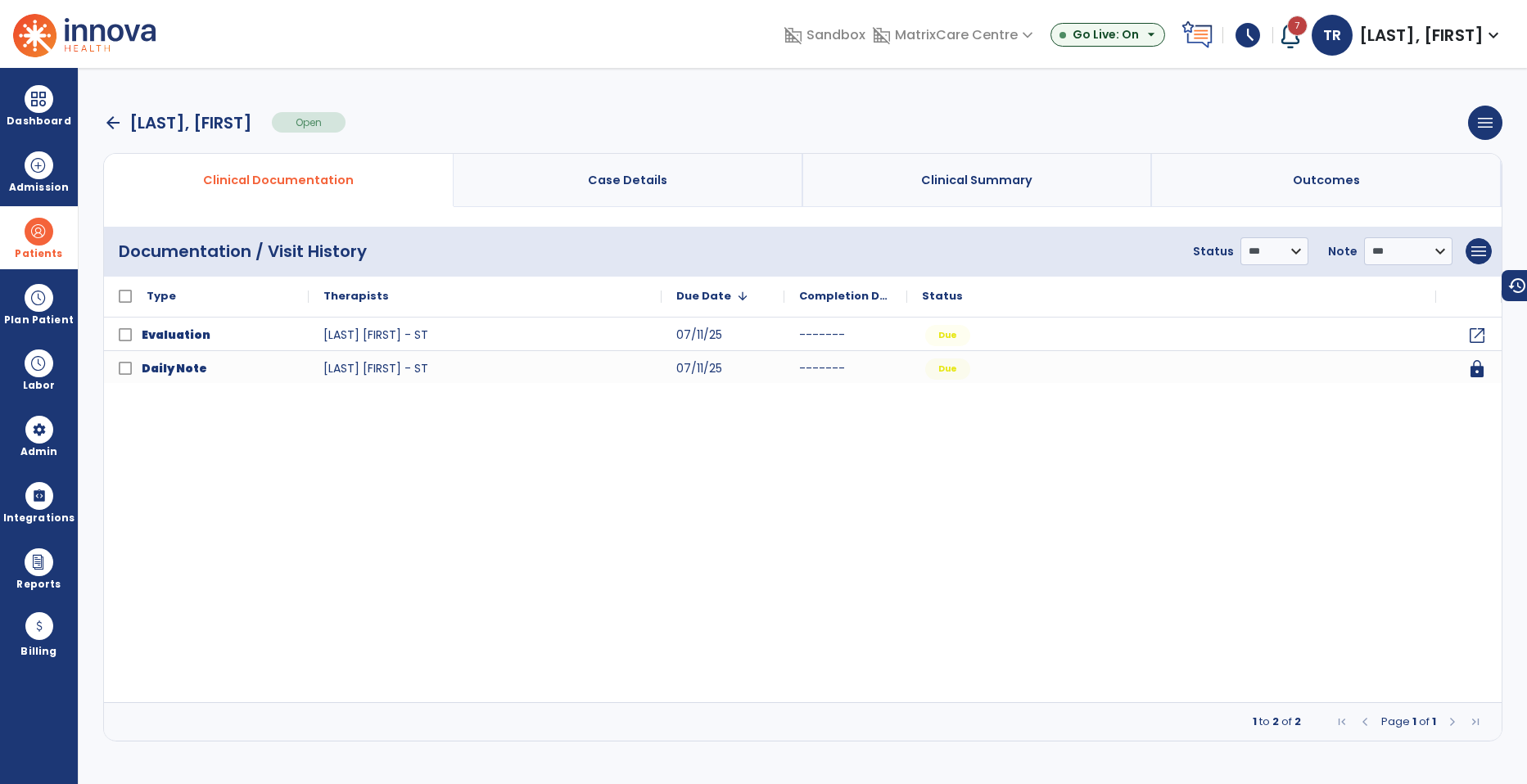 click on "Case Details" at bounding box center [628, 180] 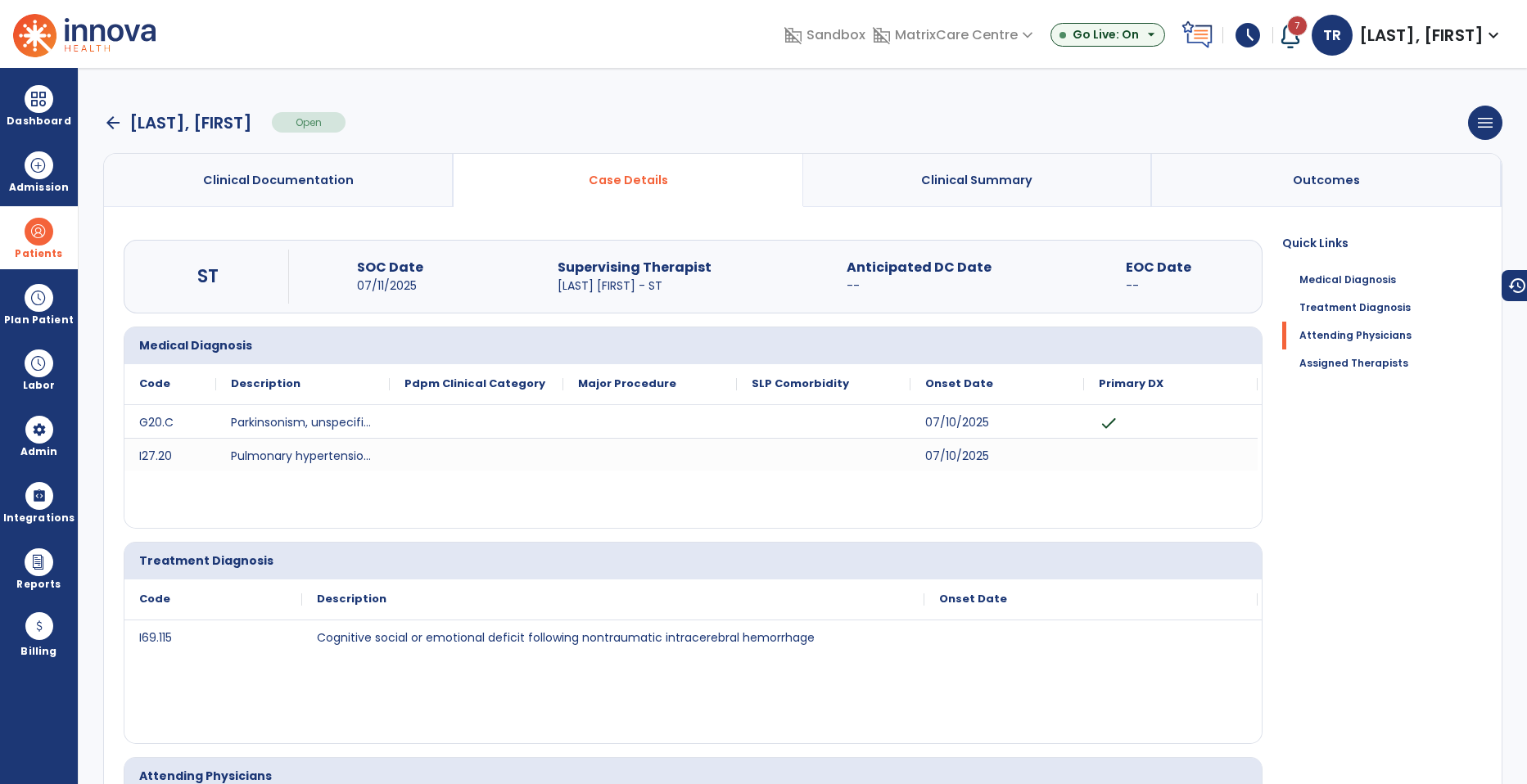 click on "Clinical Documentation" at bounding box center (278, 180) 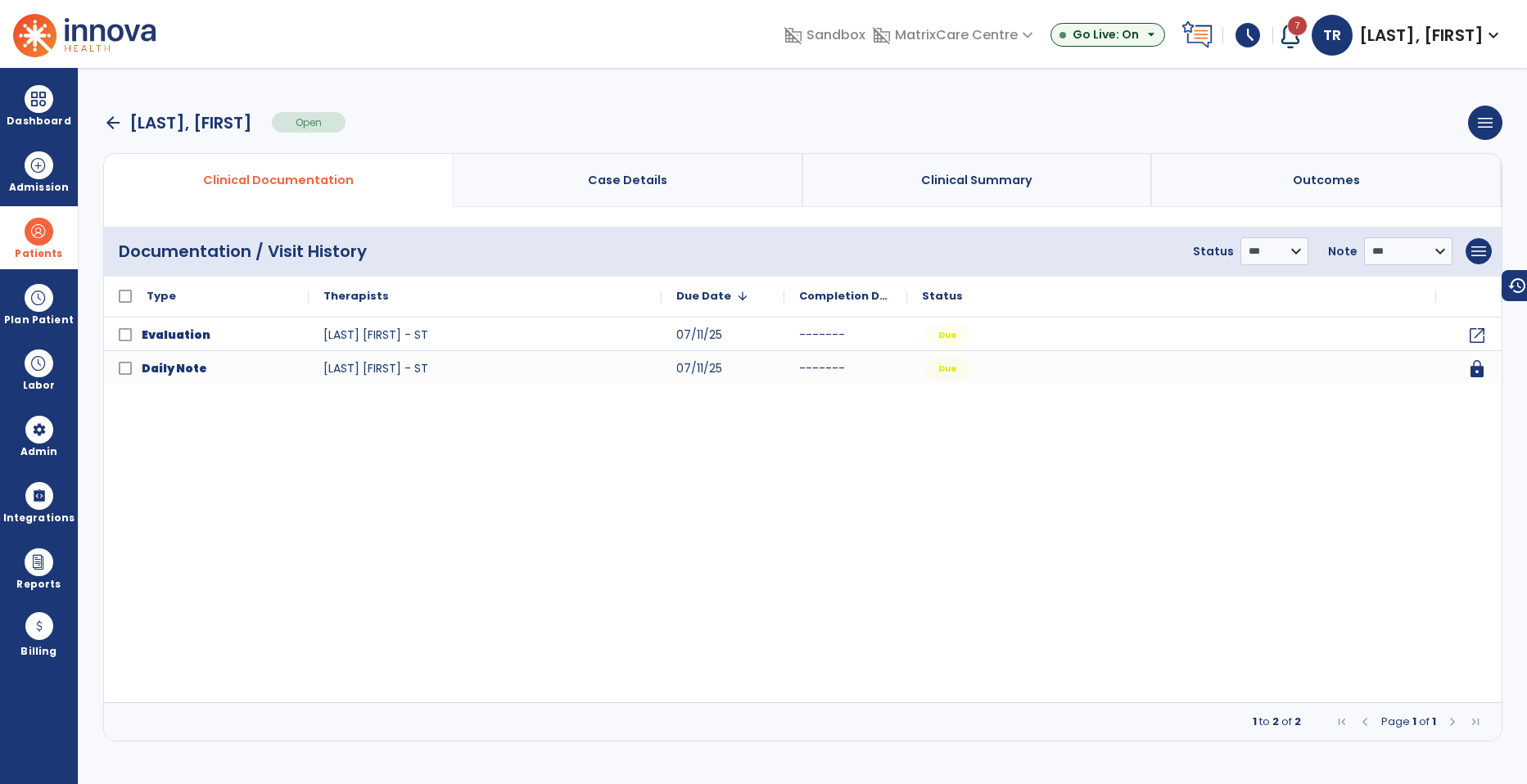 click on "Case Details" at bounding box center [628, 180] 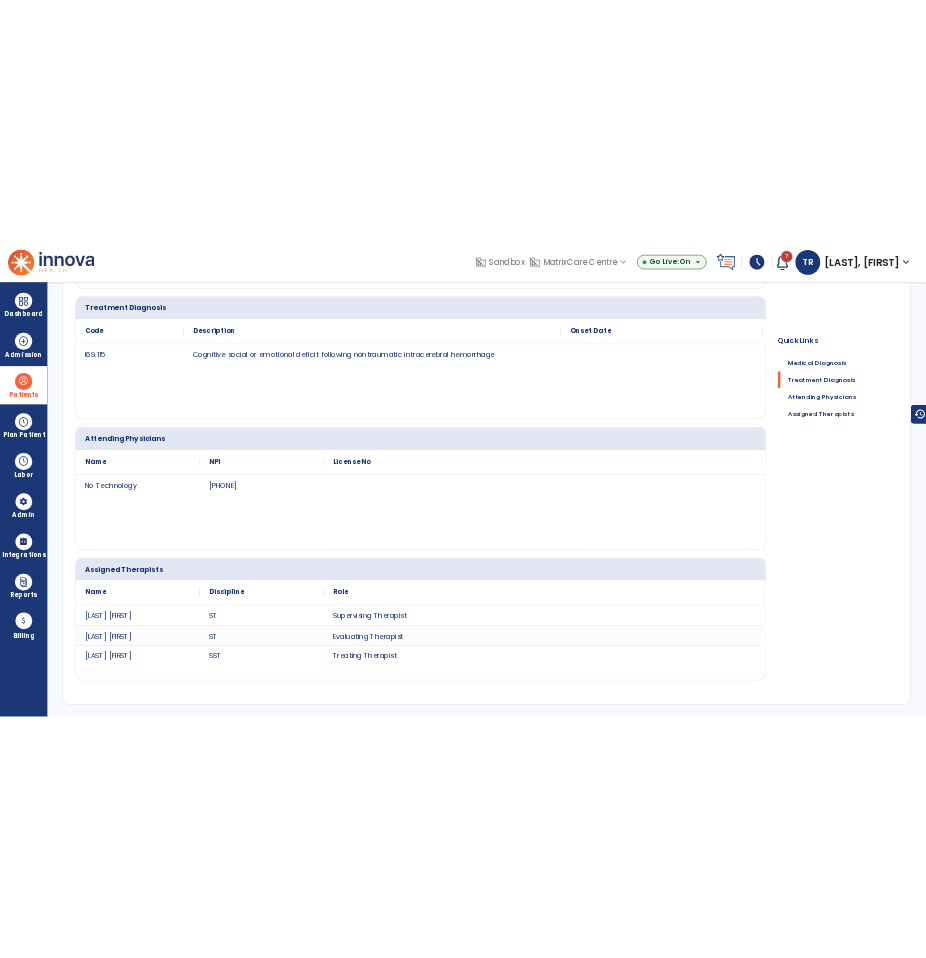 scroll, scrollTop: 0, scrollLeft: 0, axis: both 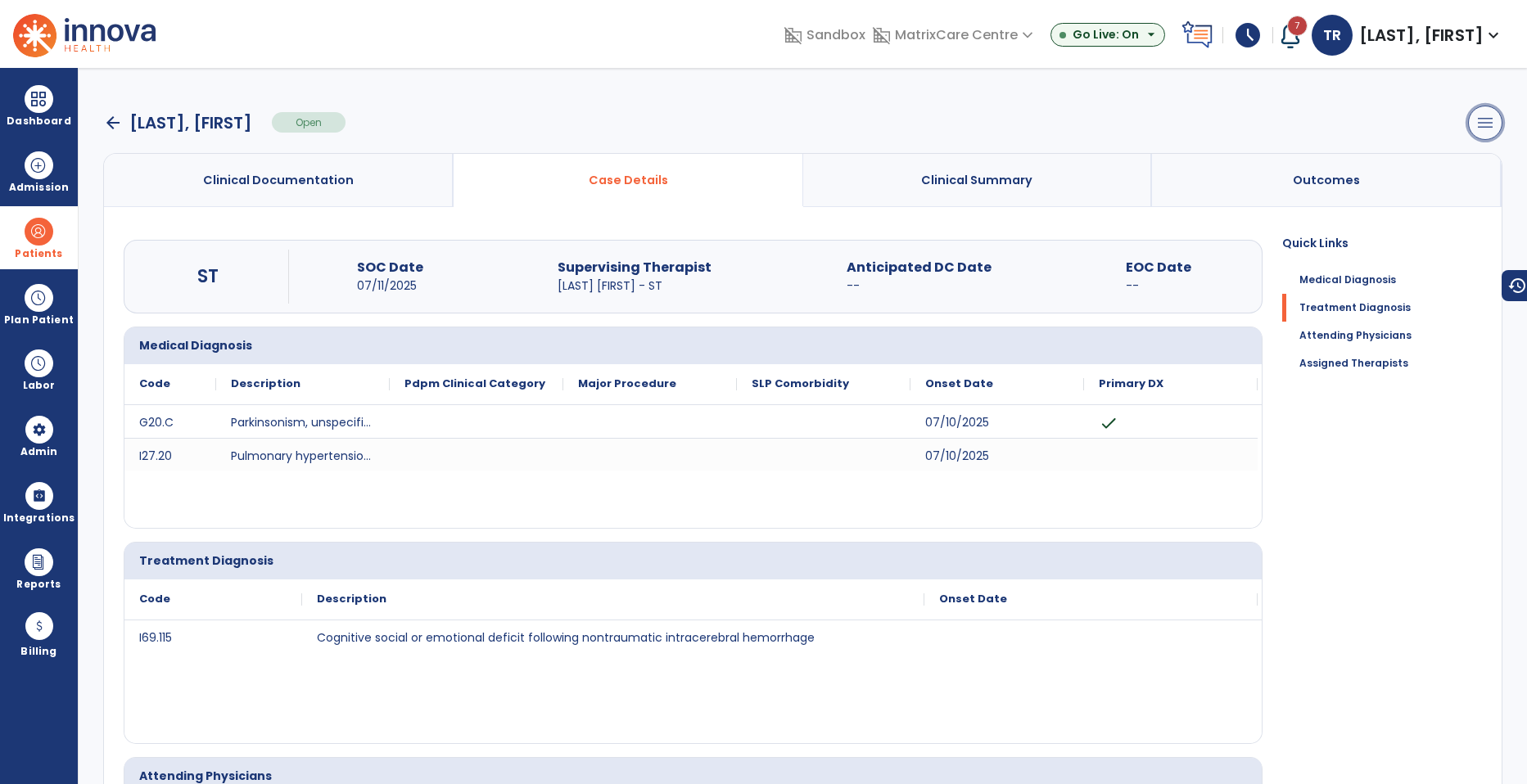 click on "menu" at bounding box center [1485, 123] 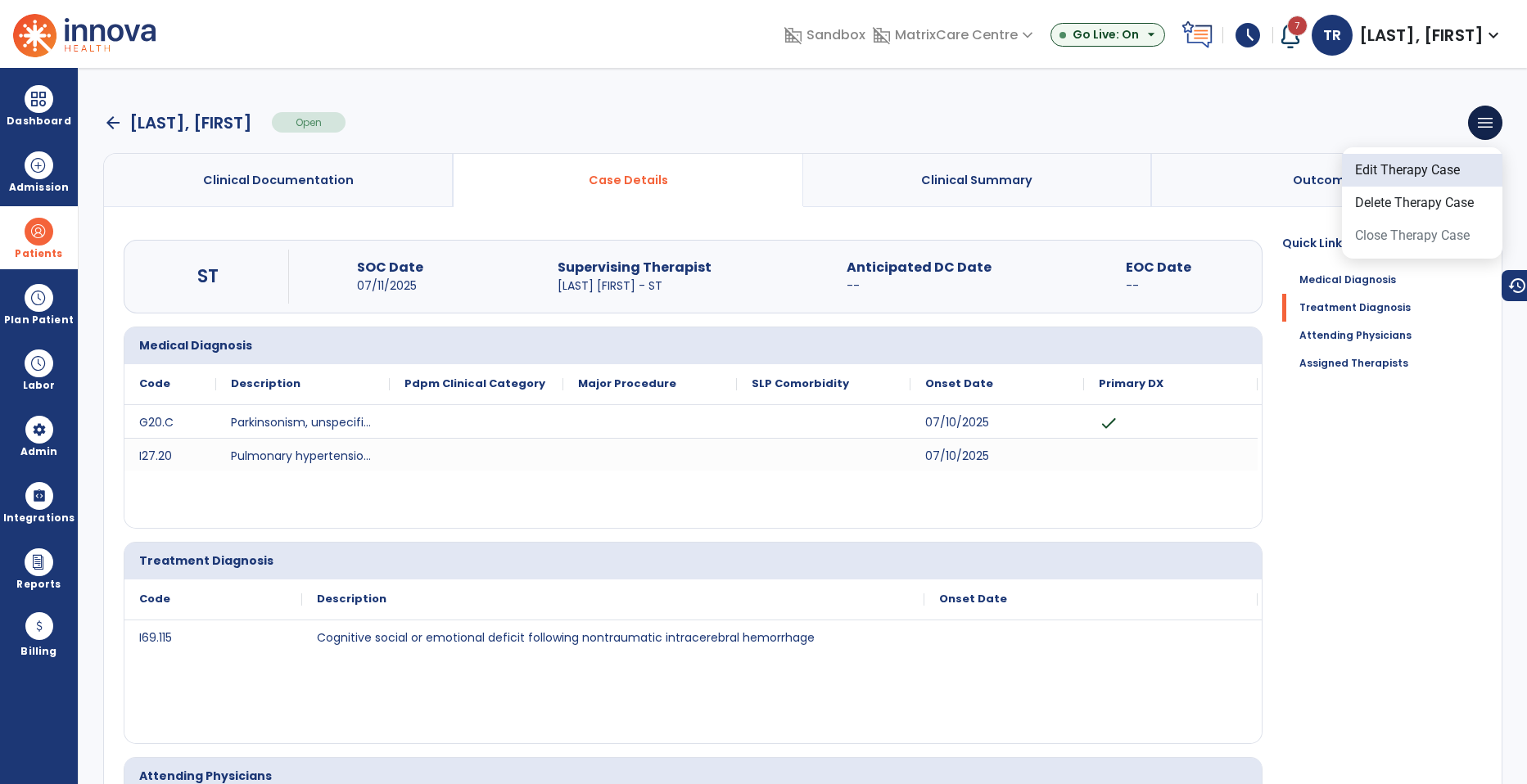click on "Edit Therapy Case" at bounding box center [1422, 170] 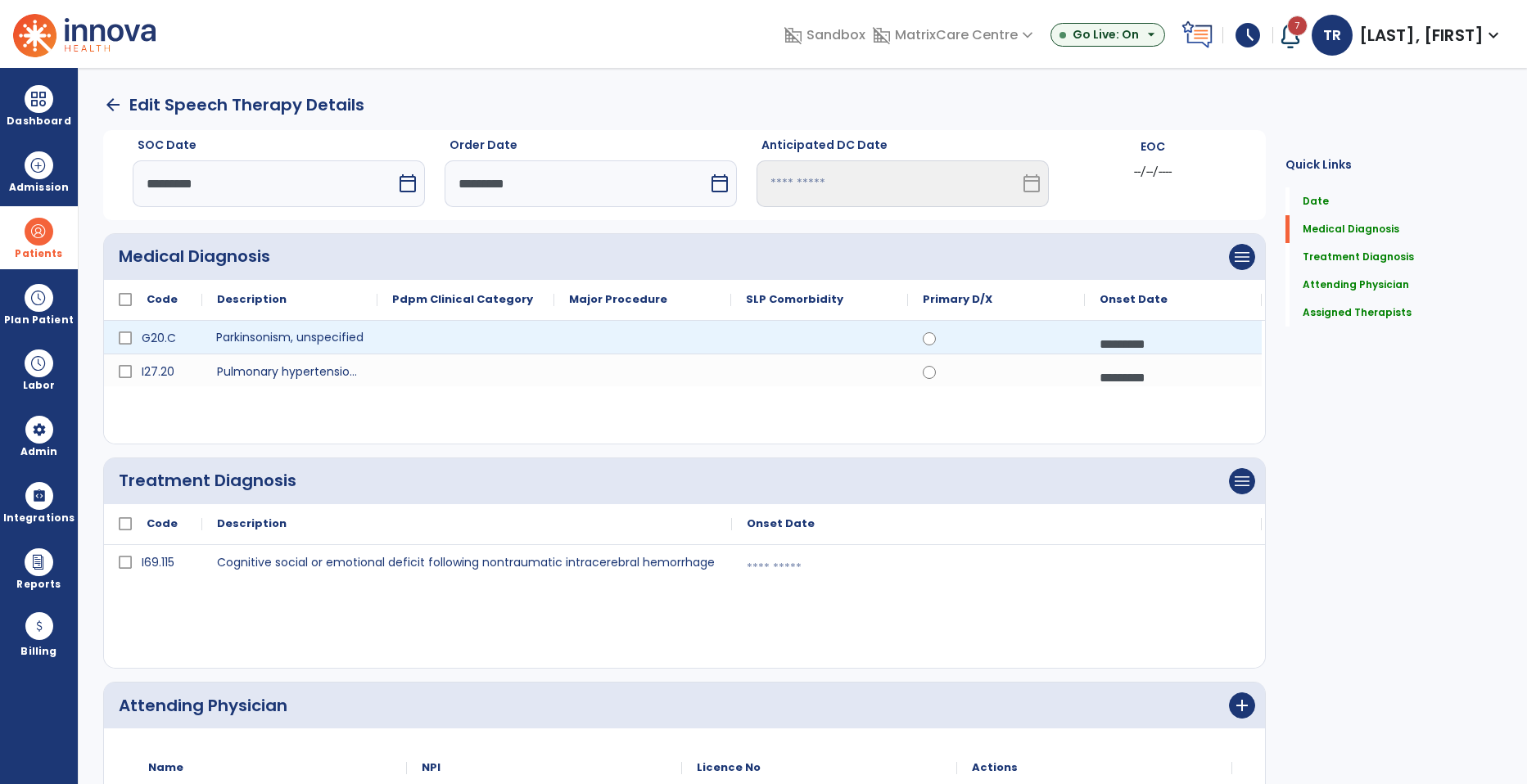 click on "Parkinsonism, unspecified" 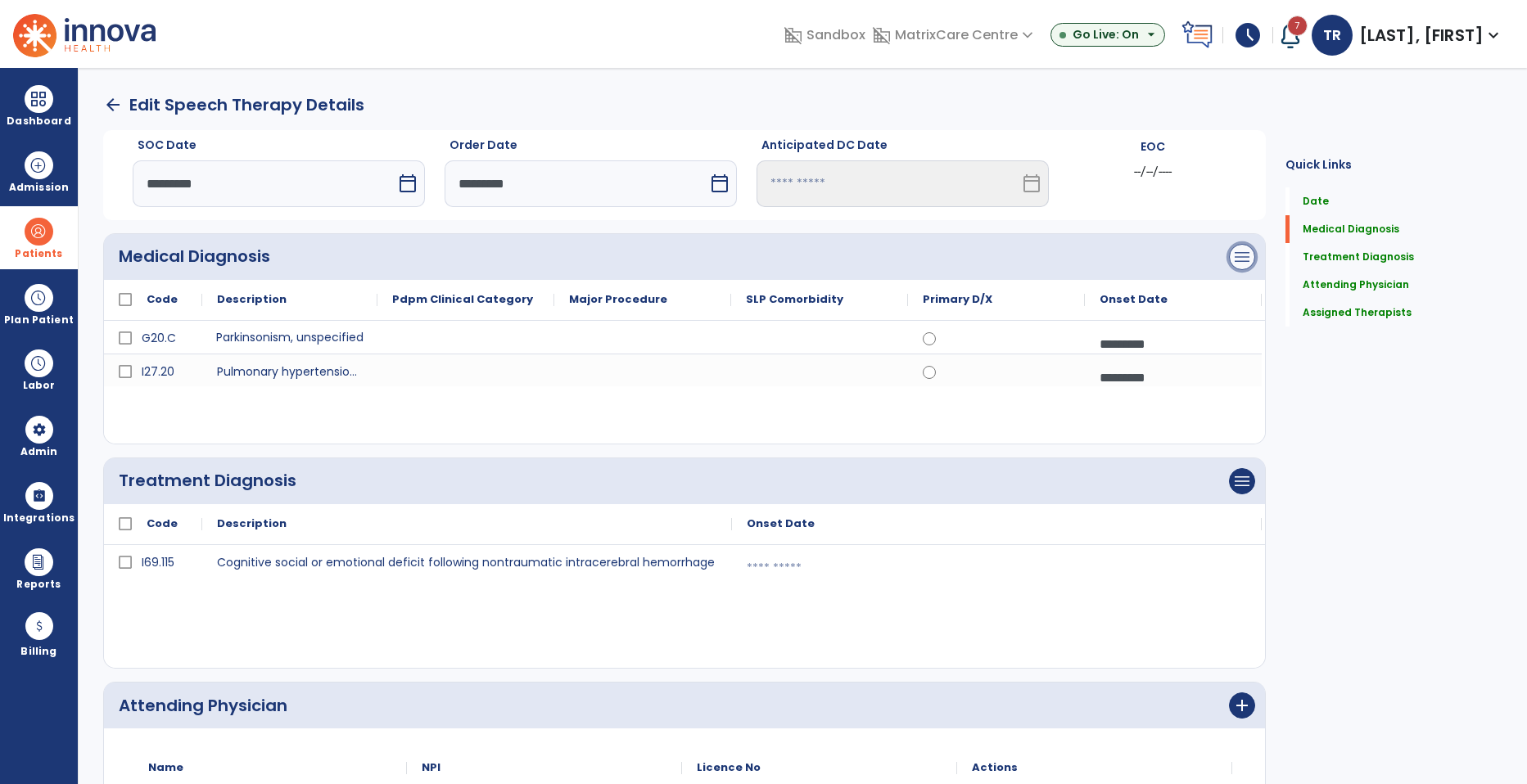 click on "menu" at bounding box center (1242, 257) 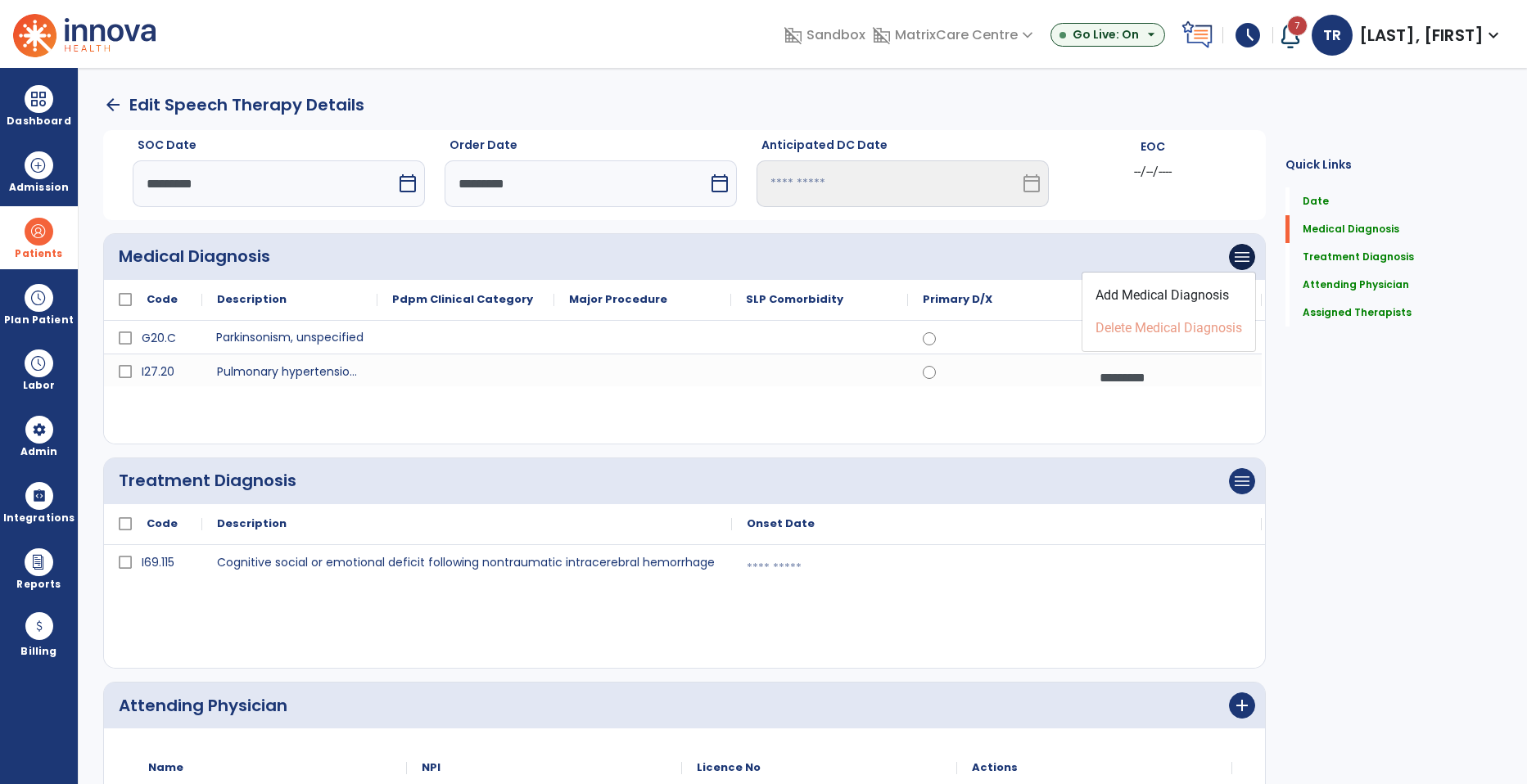click on "menu   Add Medical Diagnosis   Delete Medical Diagnosis" 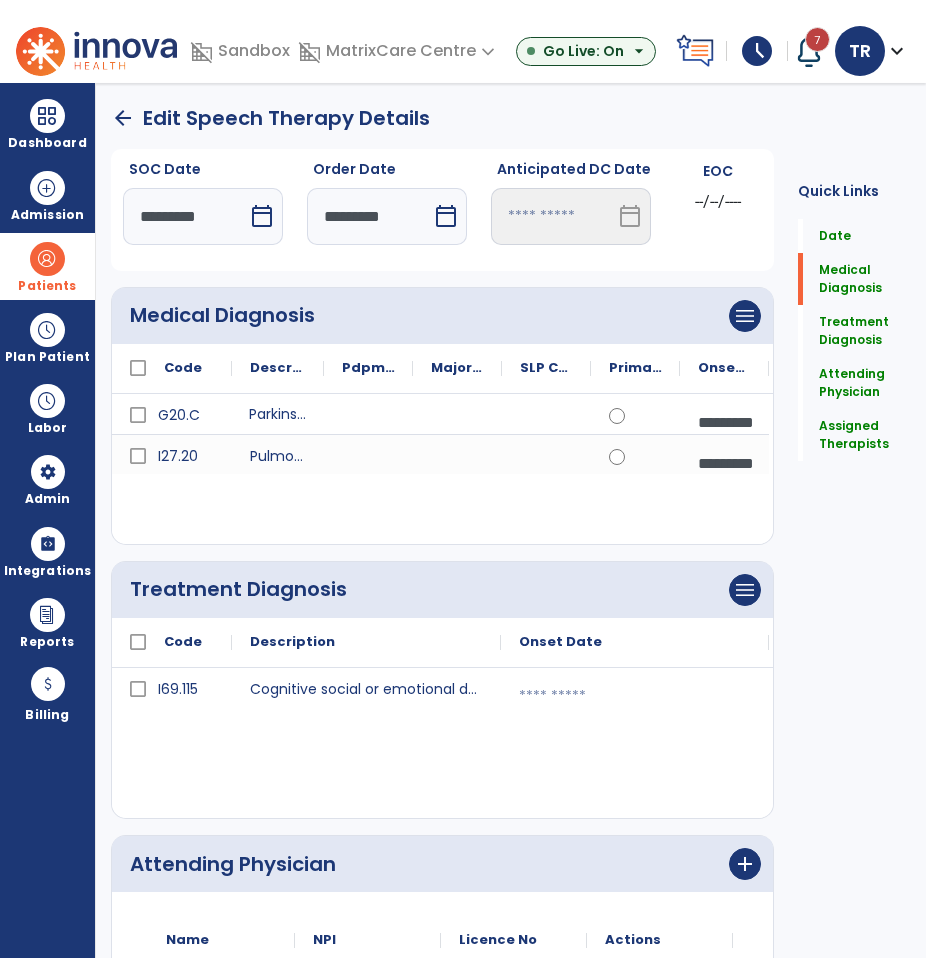 click on "*********" at bounding box center (185, 216) 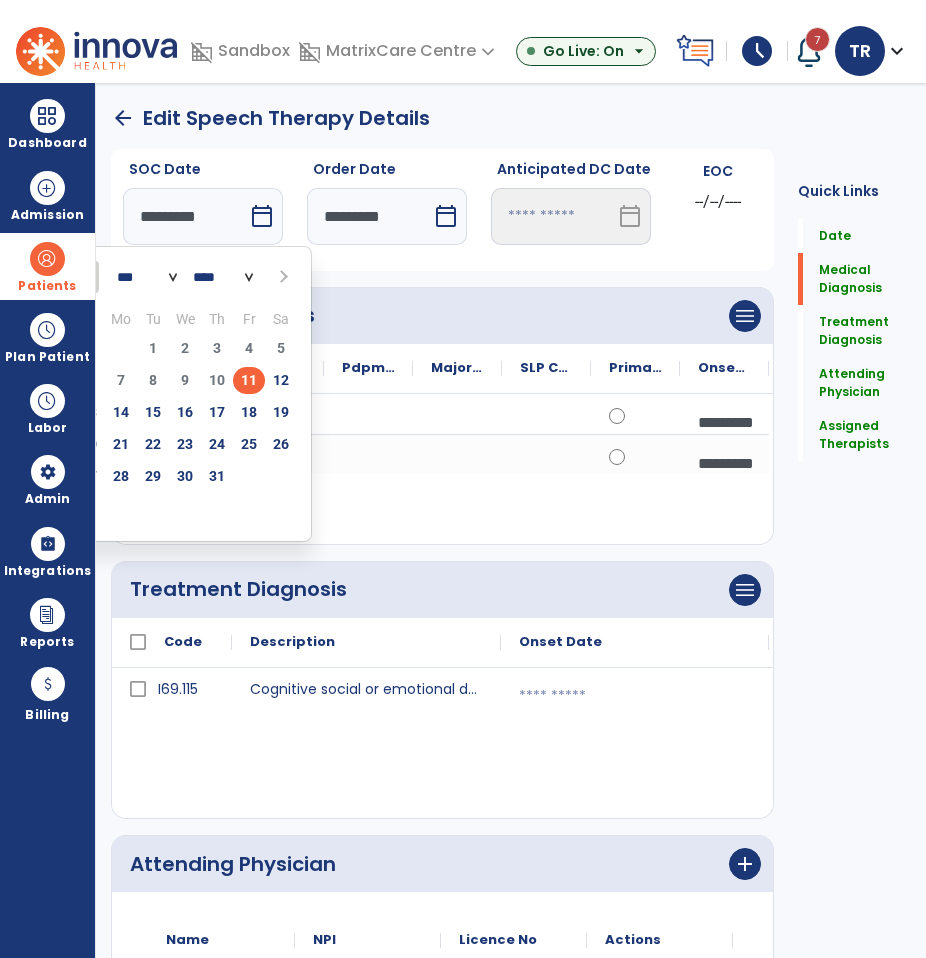 click on "*********" at bounding box center (185, 216) 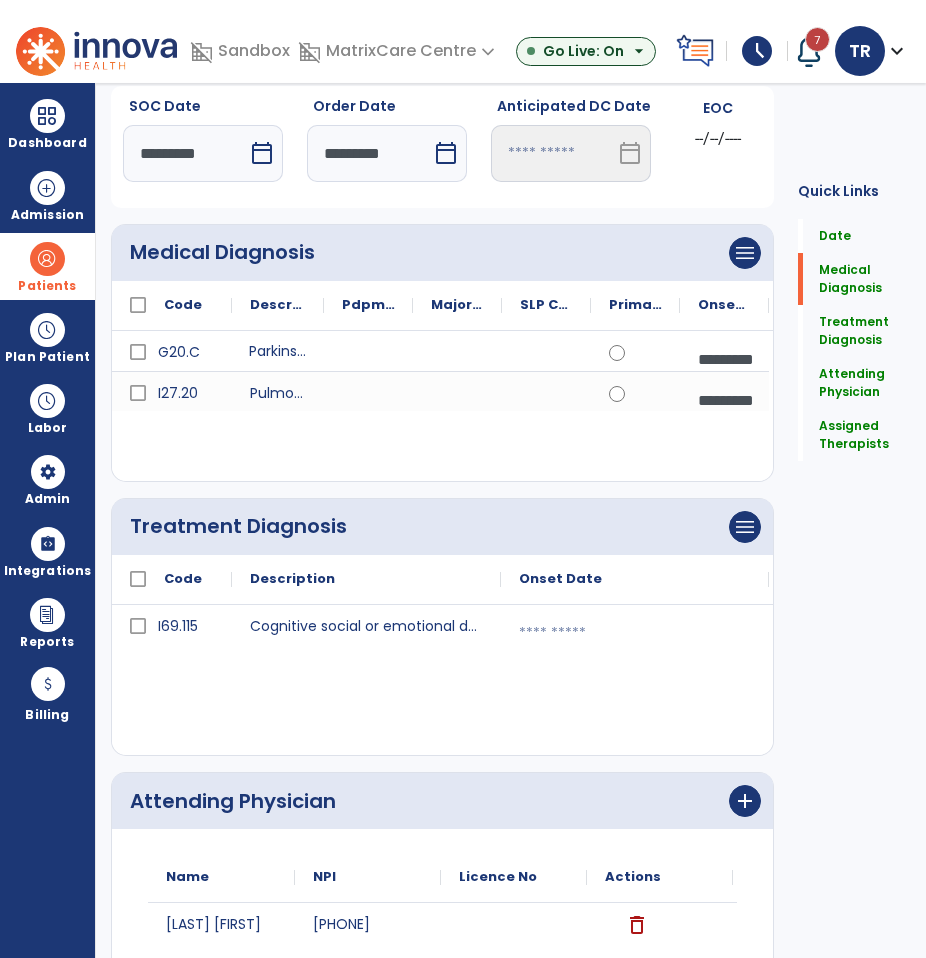 scroll, scrollTop: 0, scrollLeft: 0, axis: both 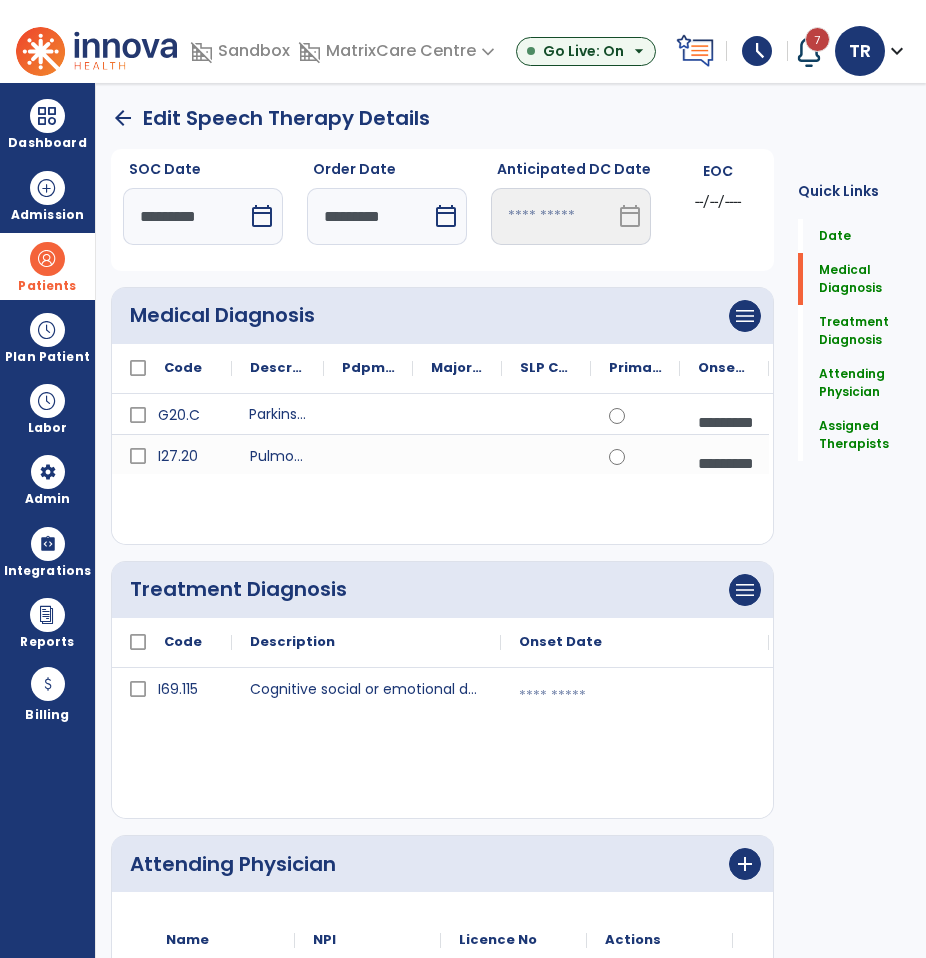 click on "*********" at bounding box center [185, 216] 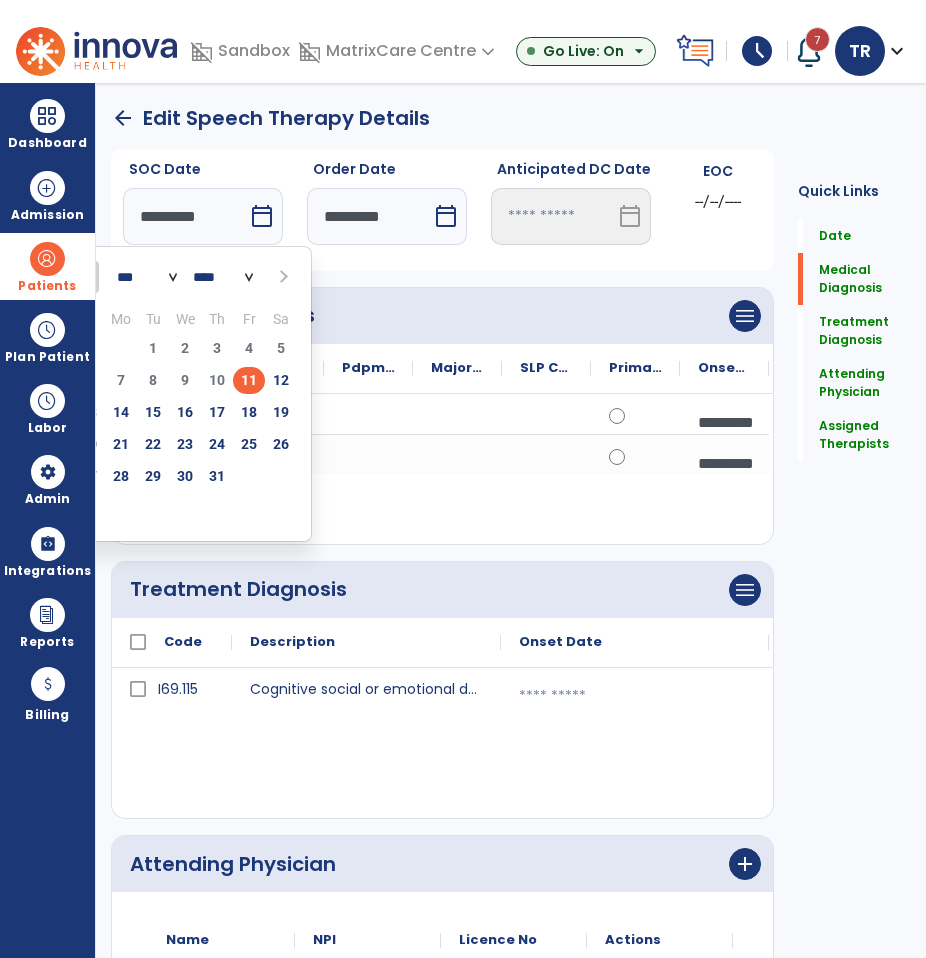 click on "**** **** **** **** **** **** **** **** **** **** ****" at bounding box center [223, 277] 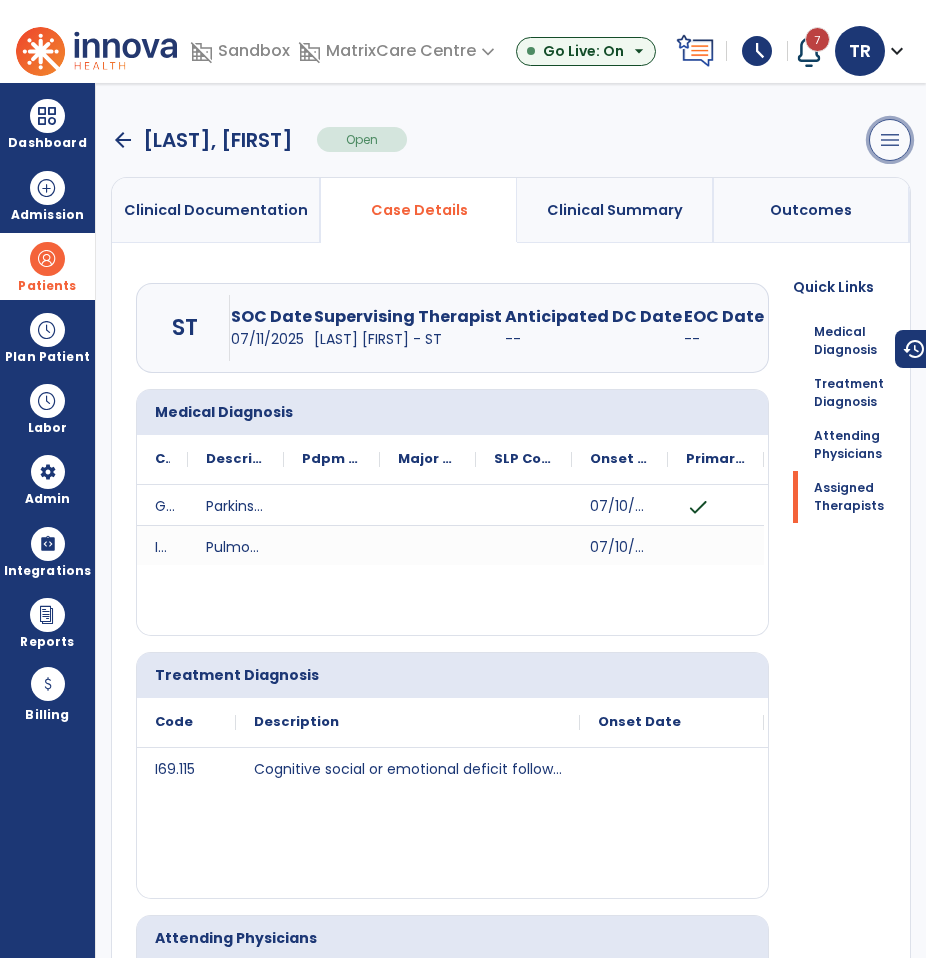 click on "menu" at bounding box center [890, 140] 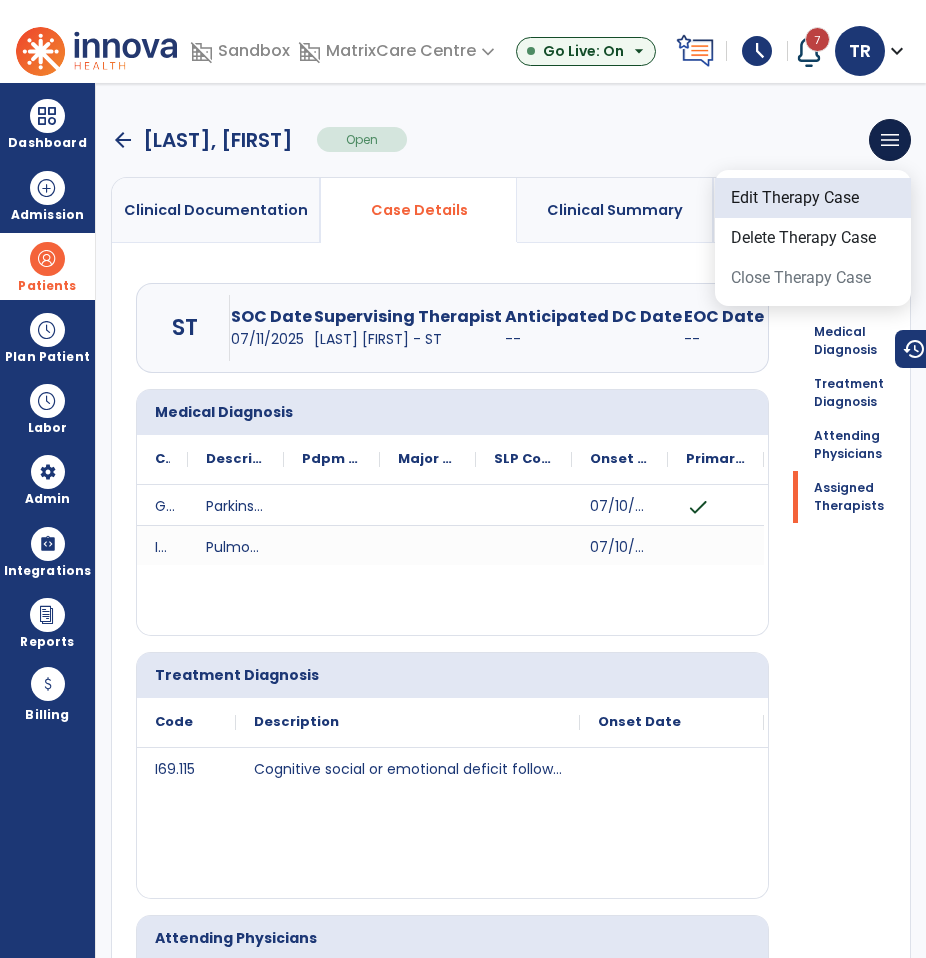 click on "Edit Therapy Case" at bounding box center [813, 198] 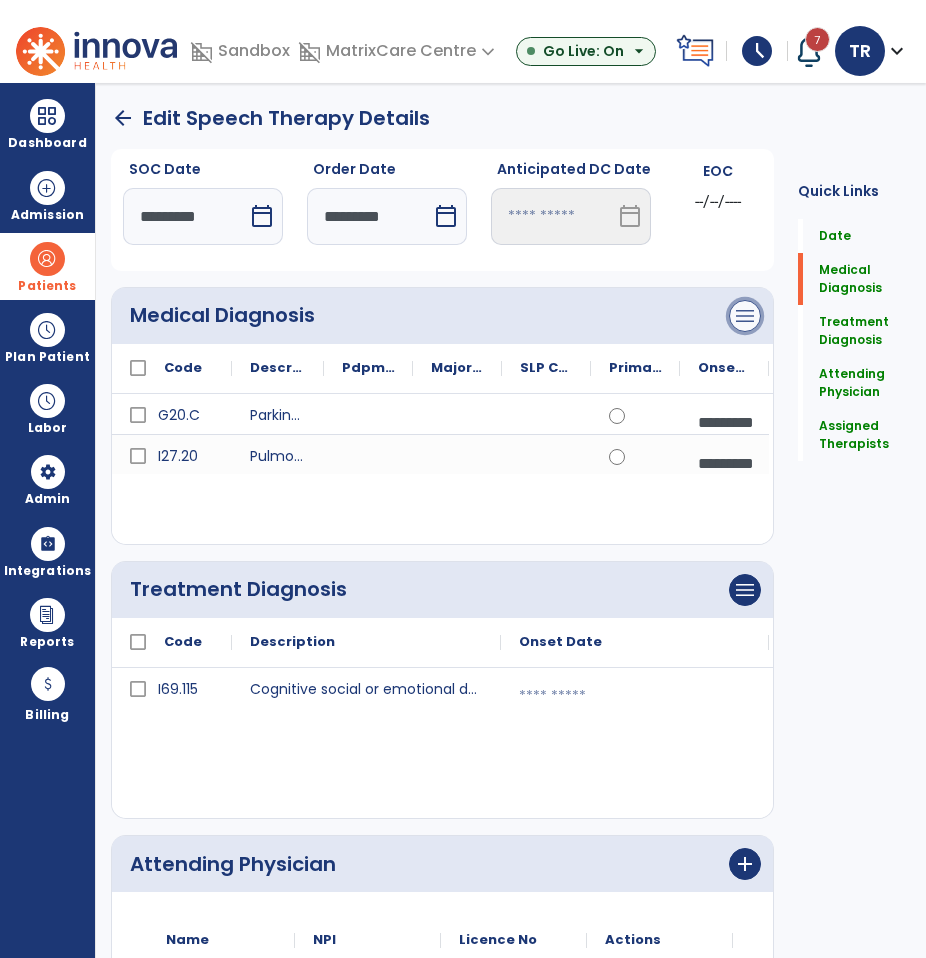 click on "menu" at bounding box center [745, 316] 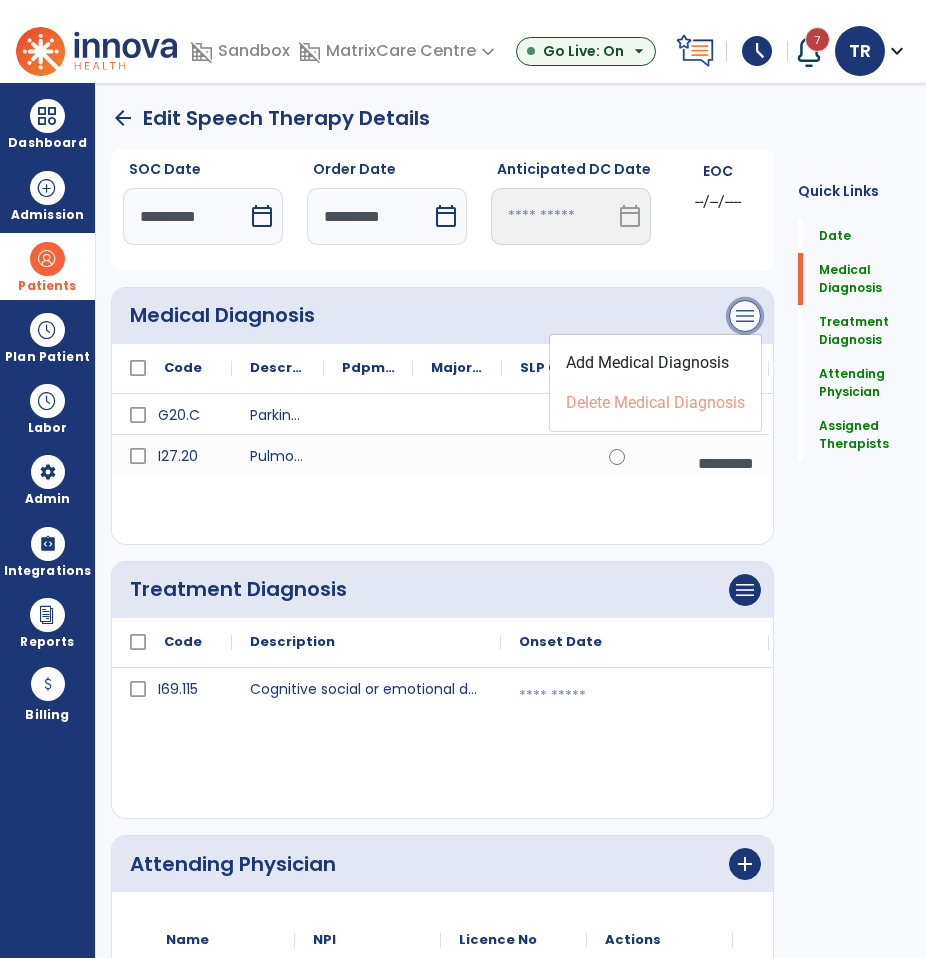 click on "menu" at bounding box center (745, 316) 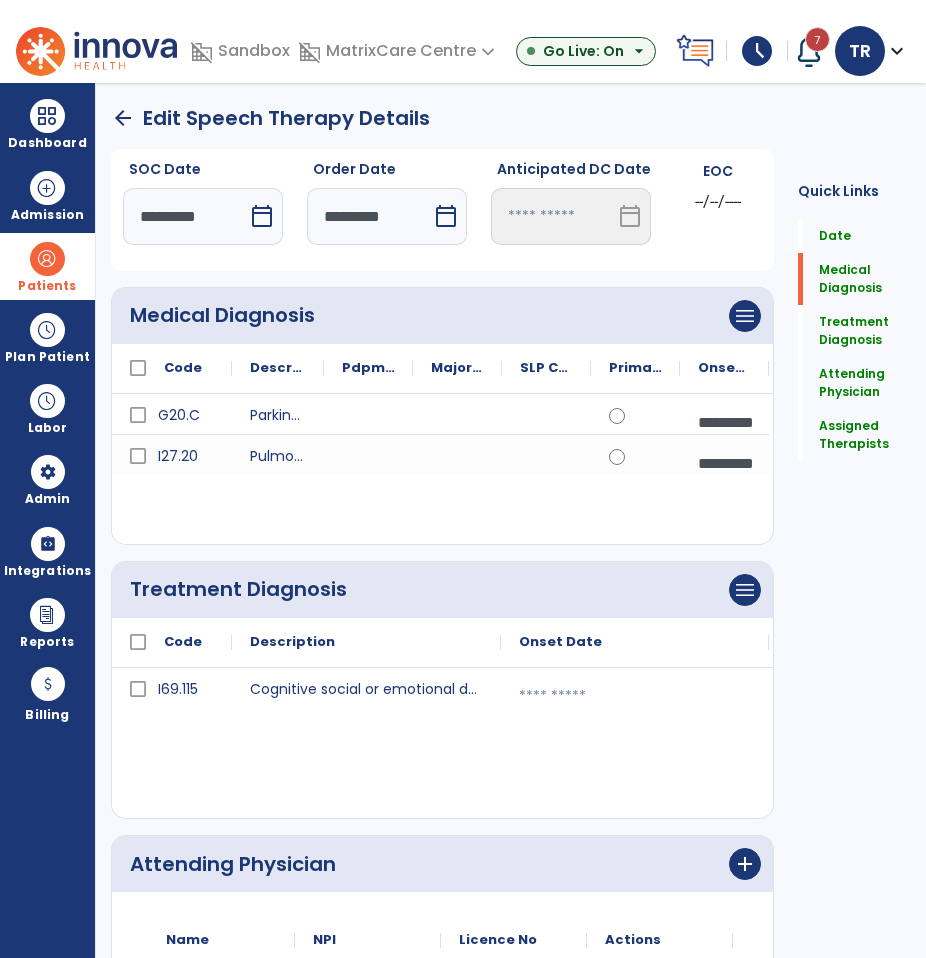 click on "menu   Add Medical Diagnosis   Delete Medical Diagnosis" 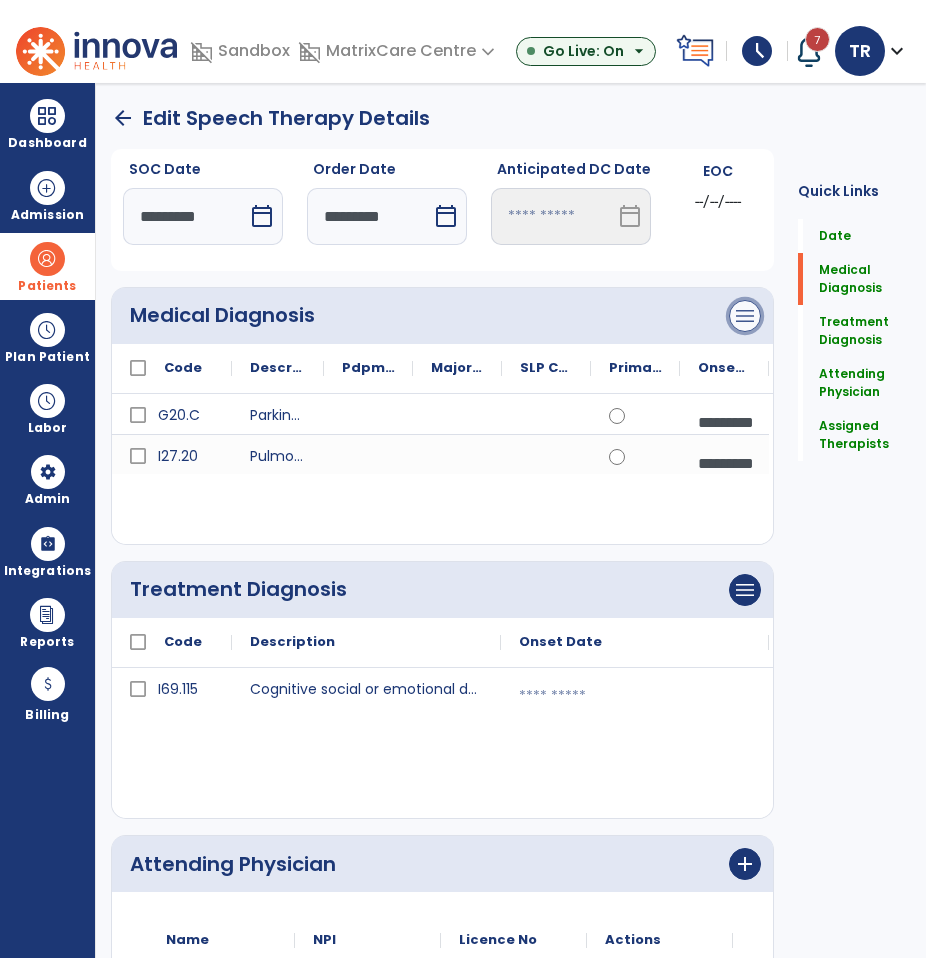 click on "menu" at bounding box center (745, 316) 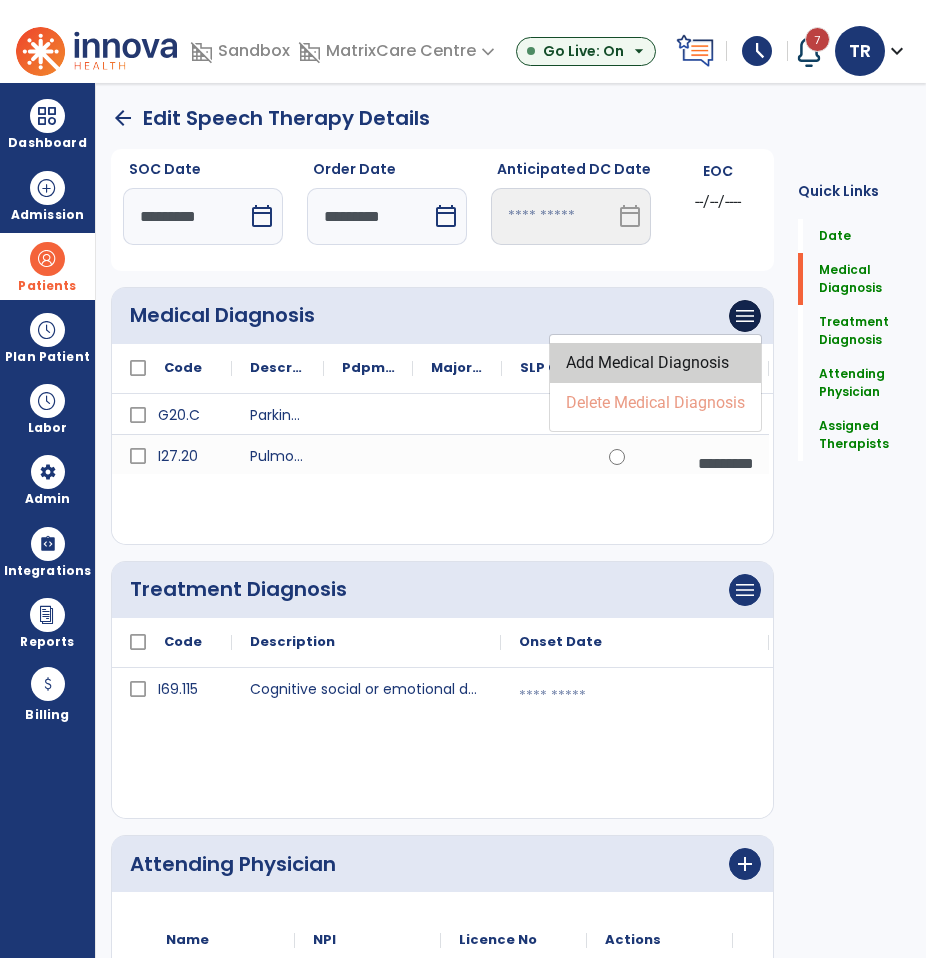 click on "Add Medical Diagnosis" 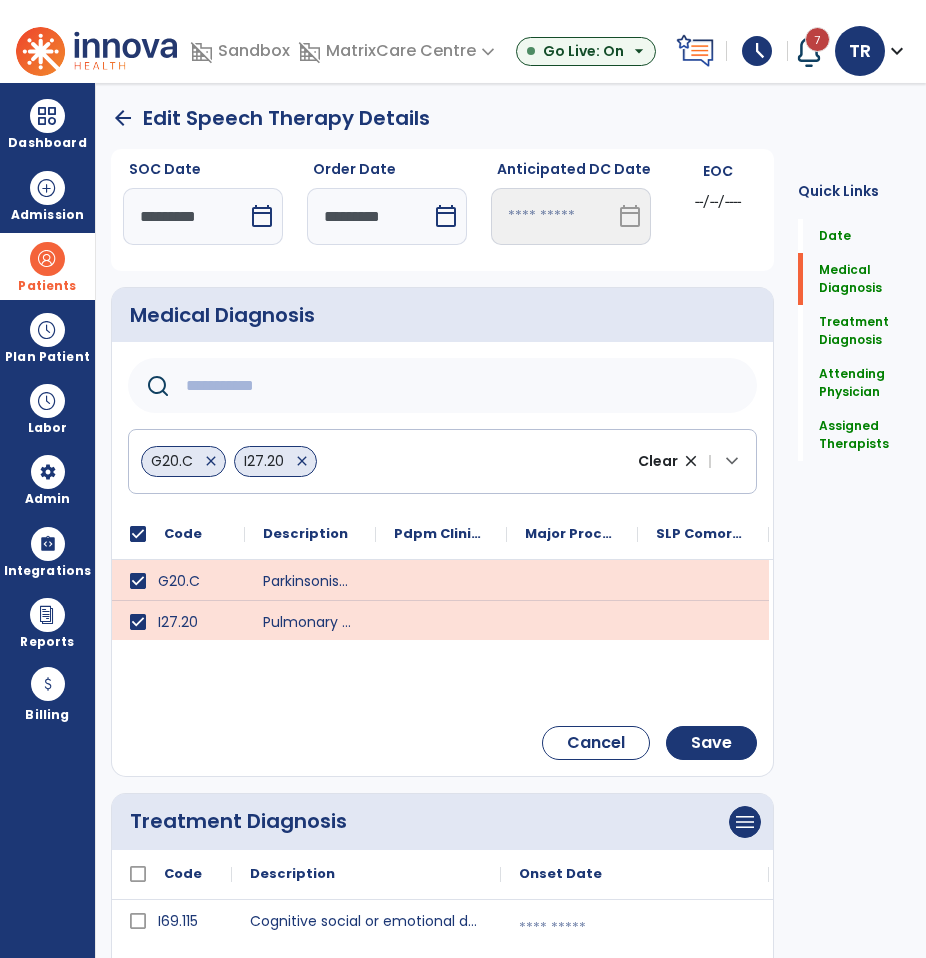 click 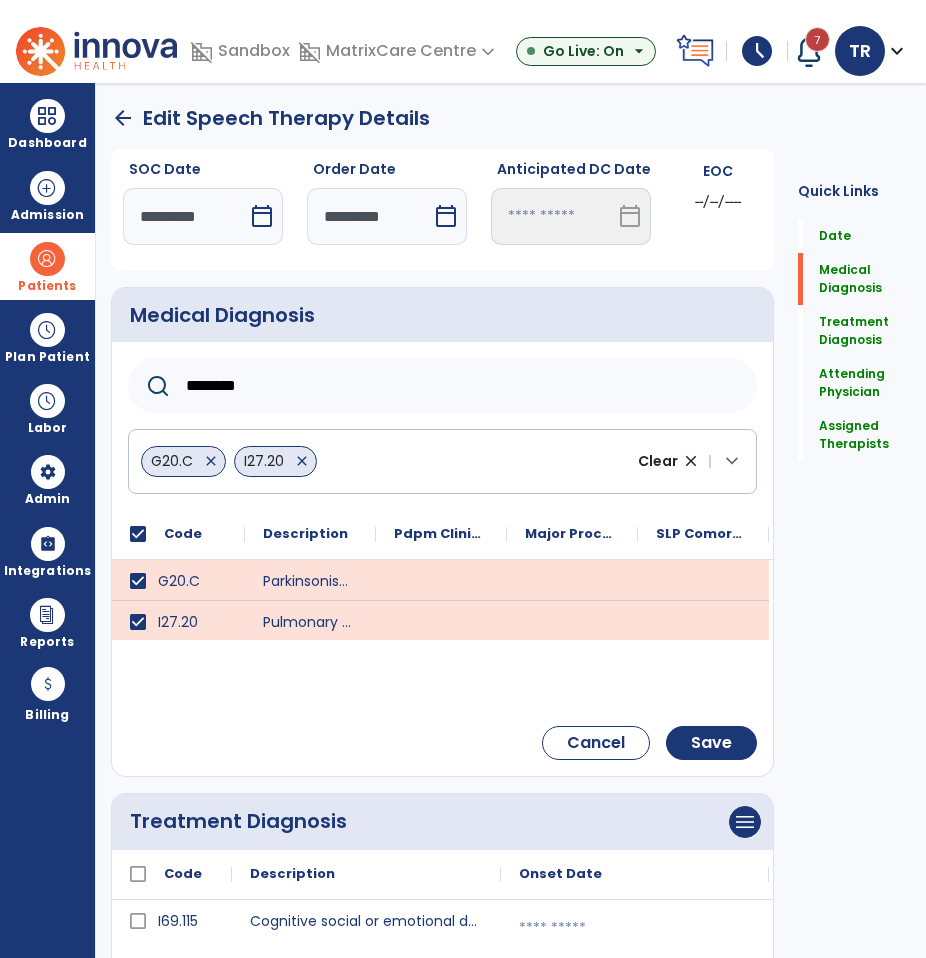 type on "********" 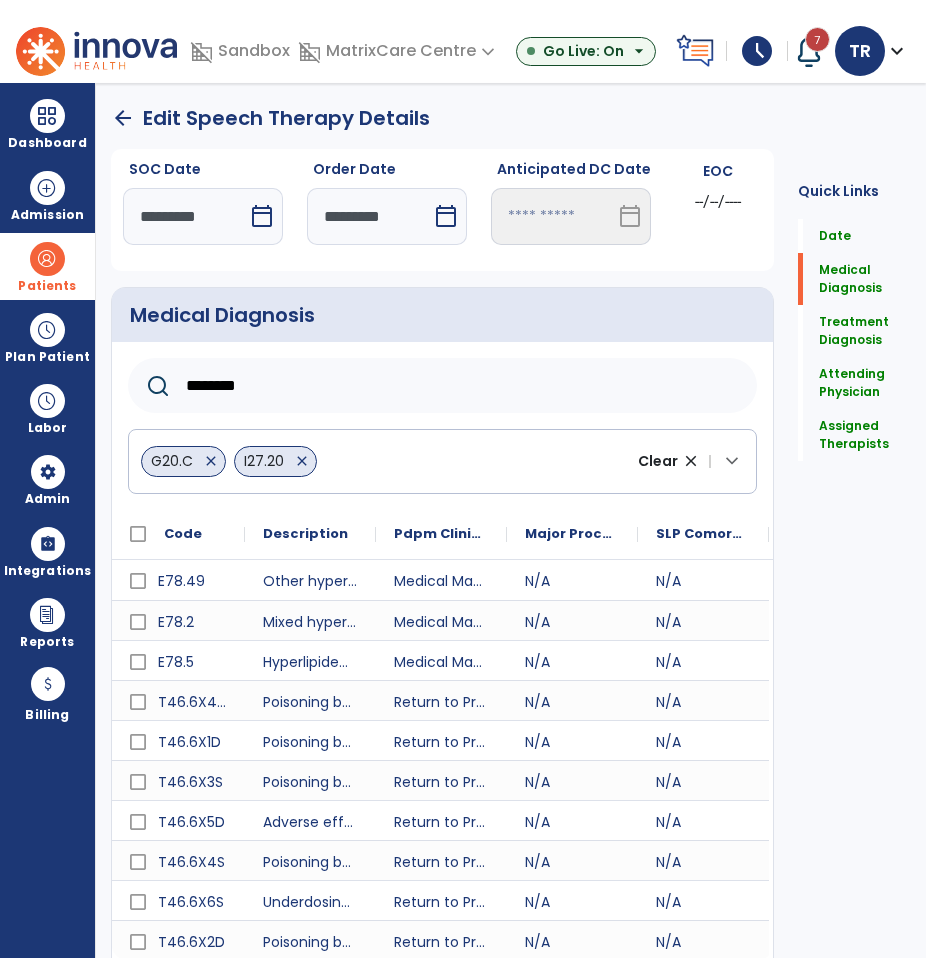 scroll, scrollTop: 48, scrollLeft: 0, axis: vertical 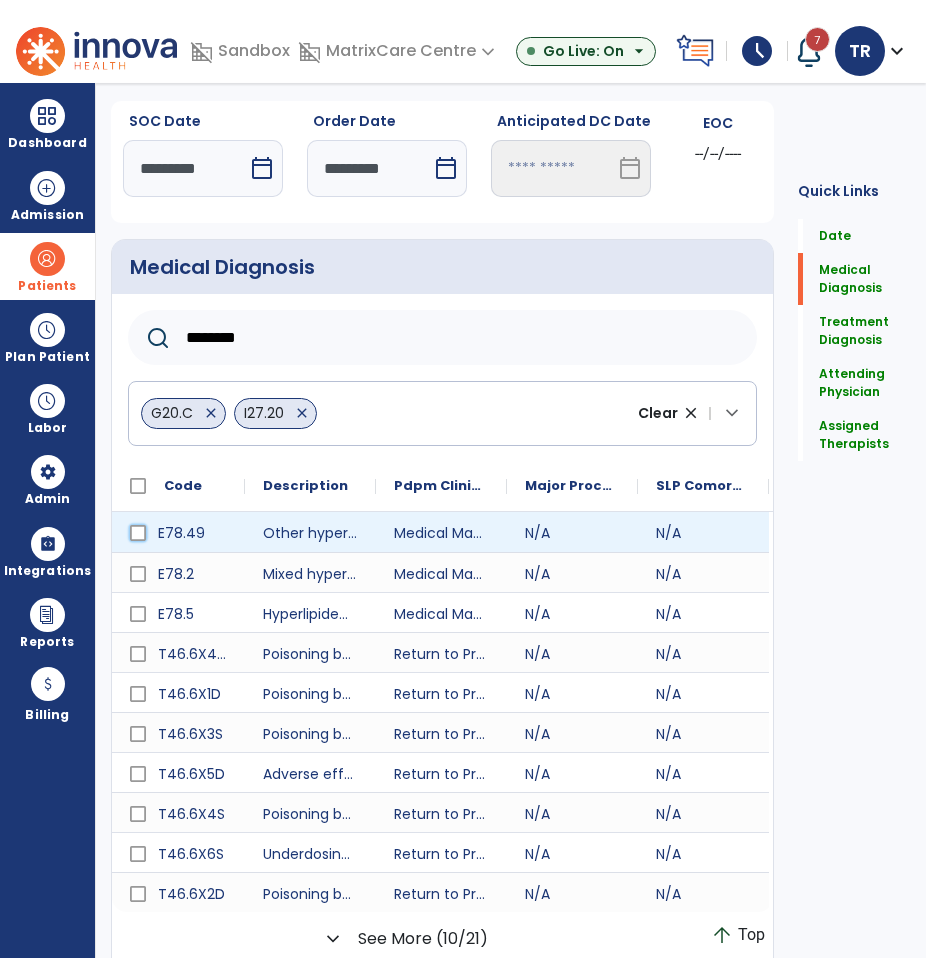 click on "E78.49" 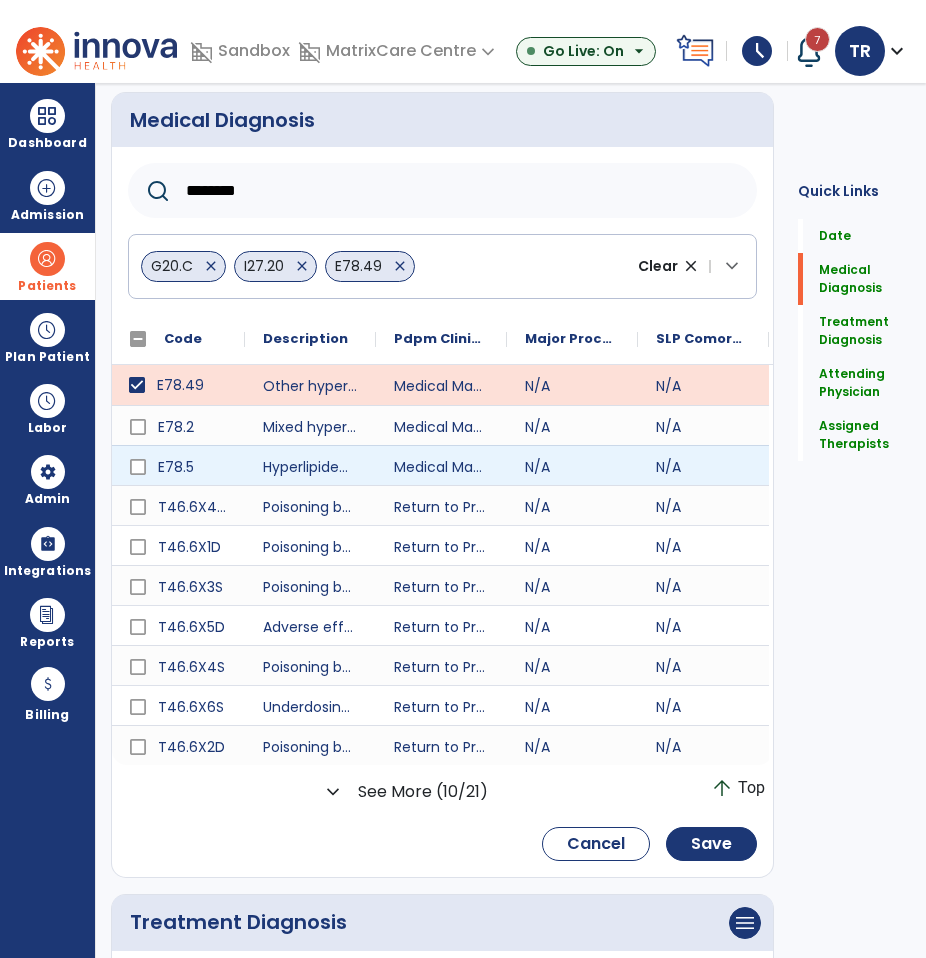 scroll, scrollTop: 315, scrollLeft: 0, axis: vertical 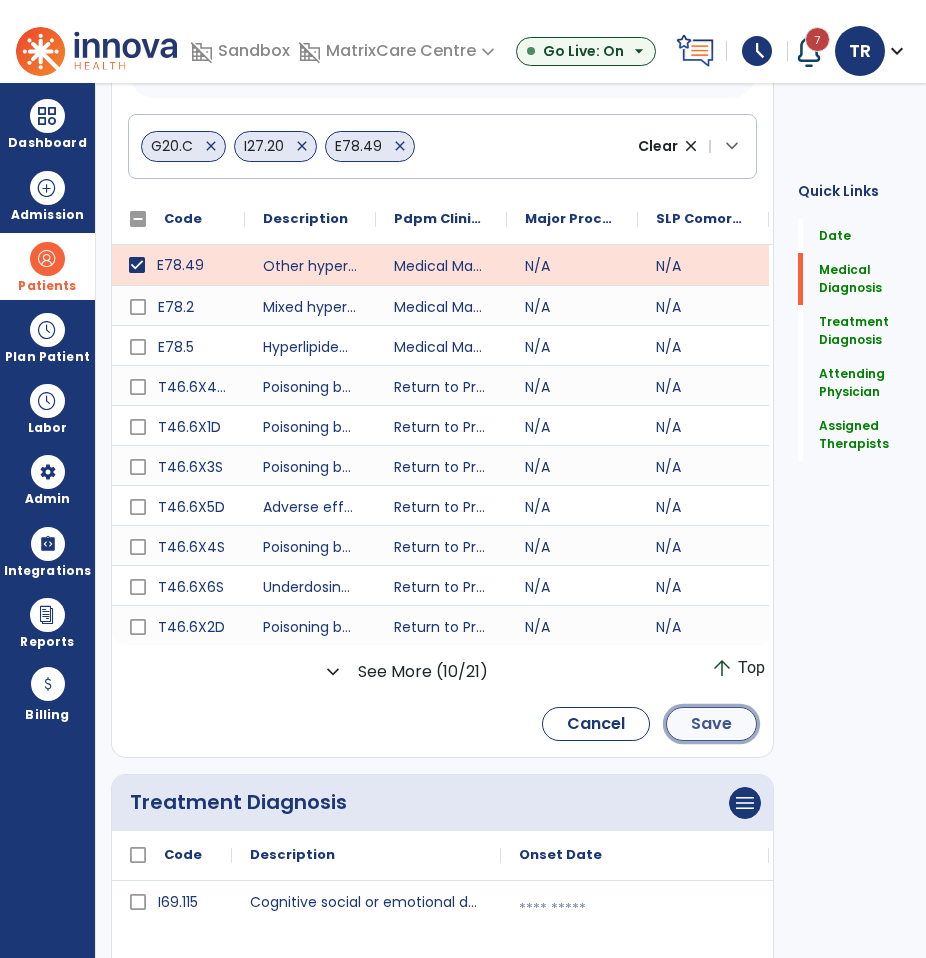click on "Save" 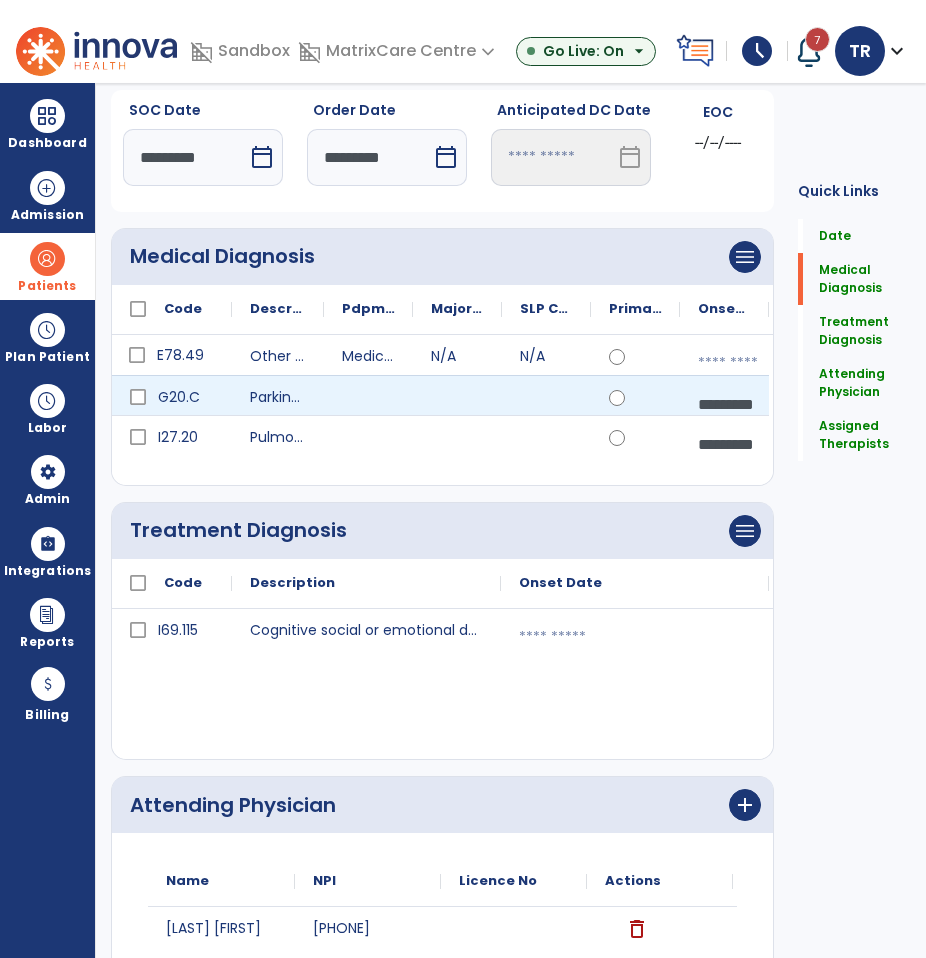 scroll, scrollTop: 0, scrollLeft: 0, axis: both 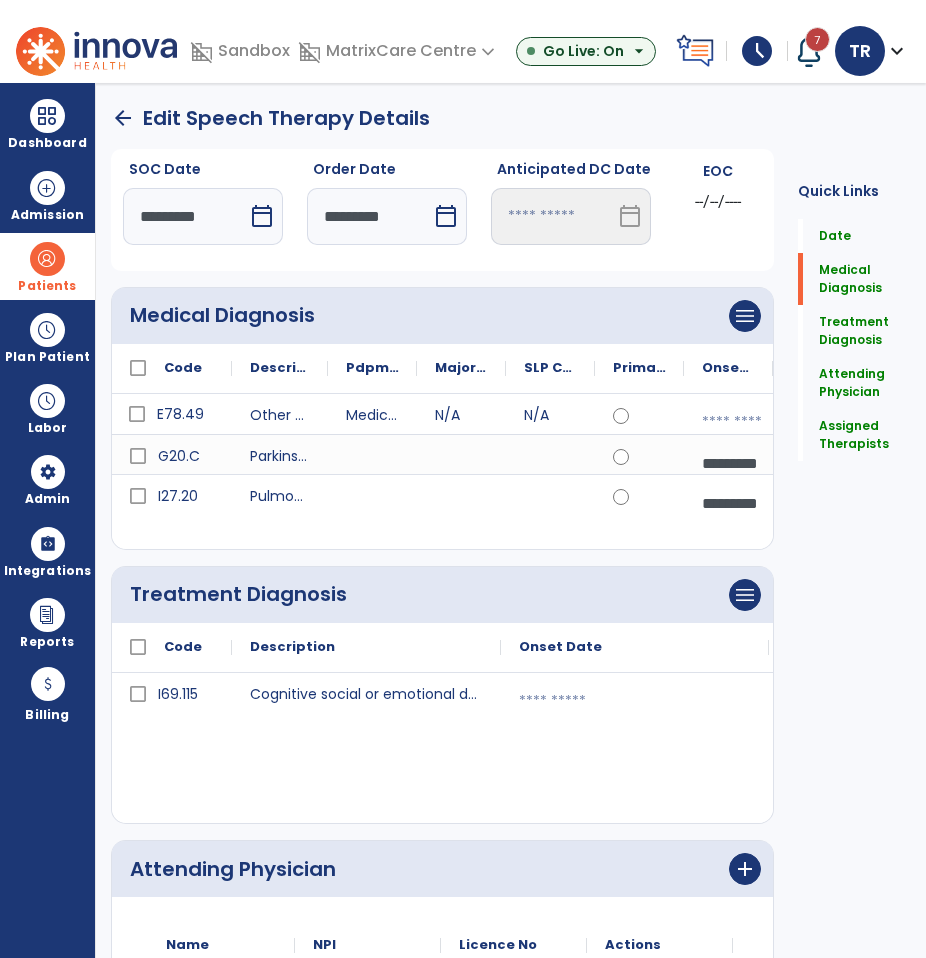 drag, startPoint x: 319, startPoint y: 365, endPoint x: 324, endPoint y: 384, distance: 19.646883 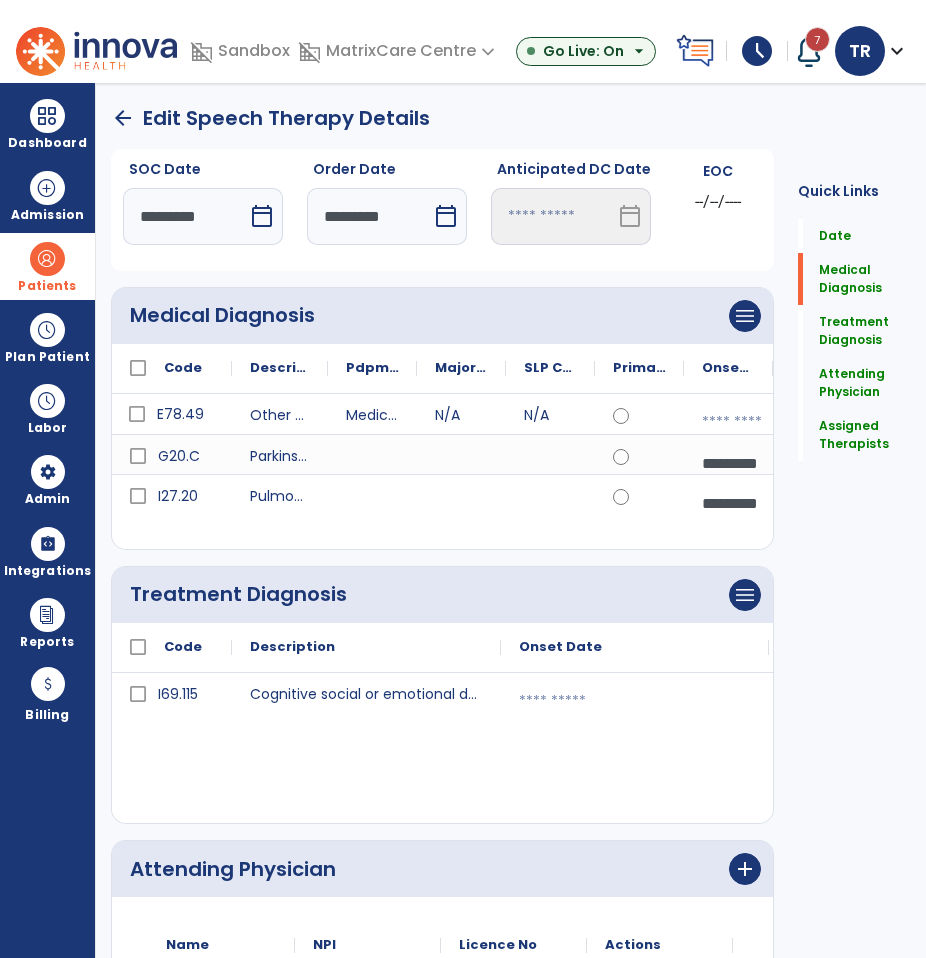 click on "Code
Description
Pdpm Clinical Category" 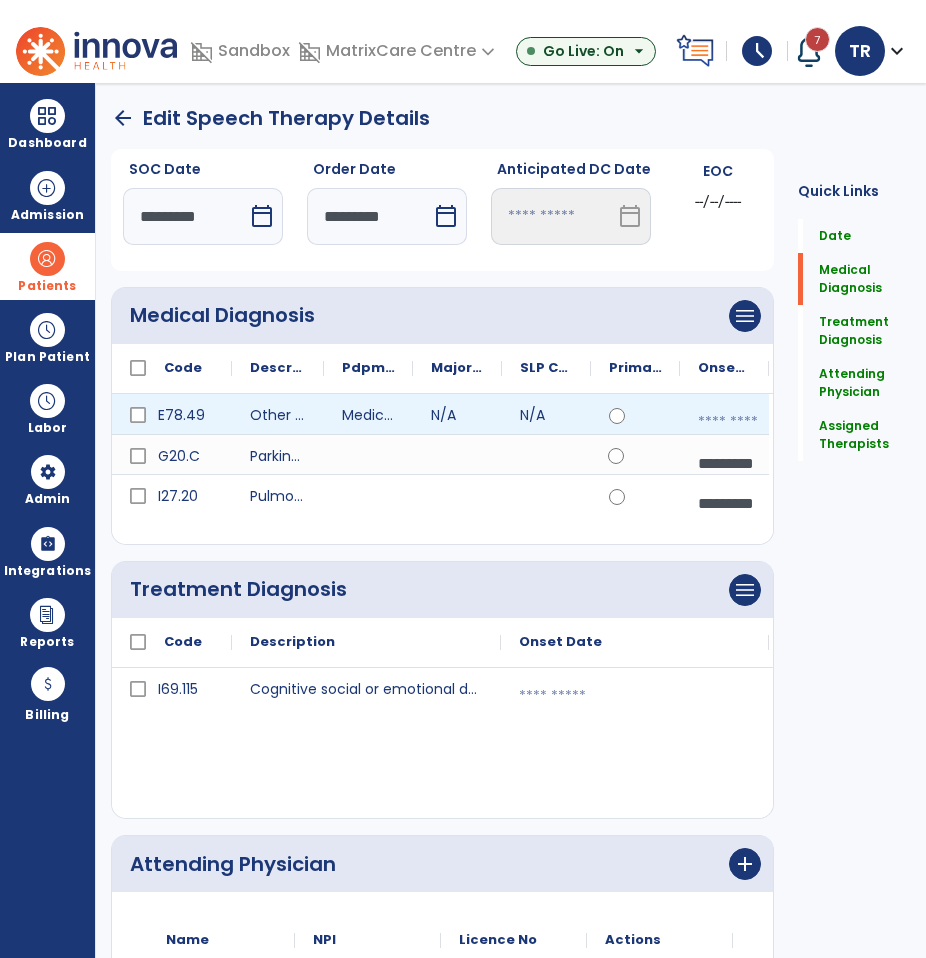 click at bounding box center (728, 422) 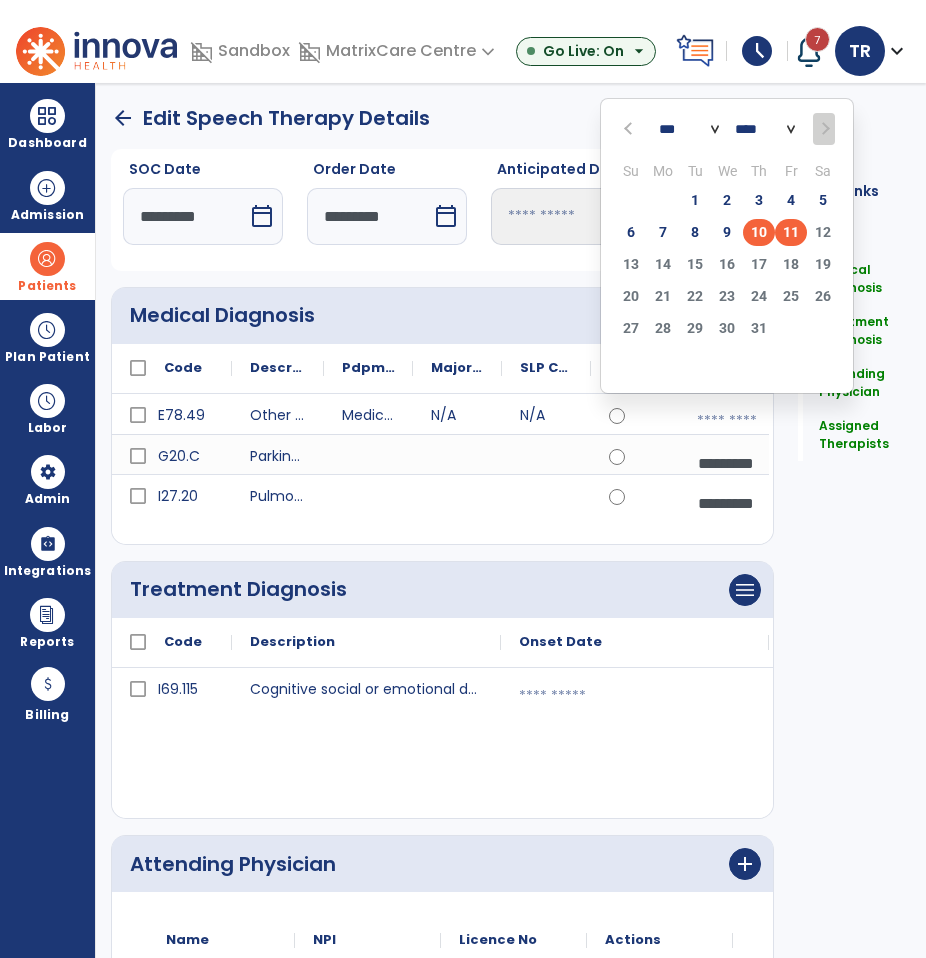 click on "10" 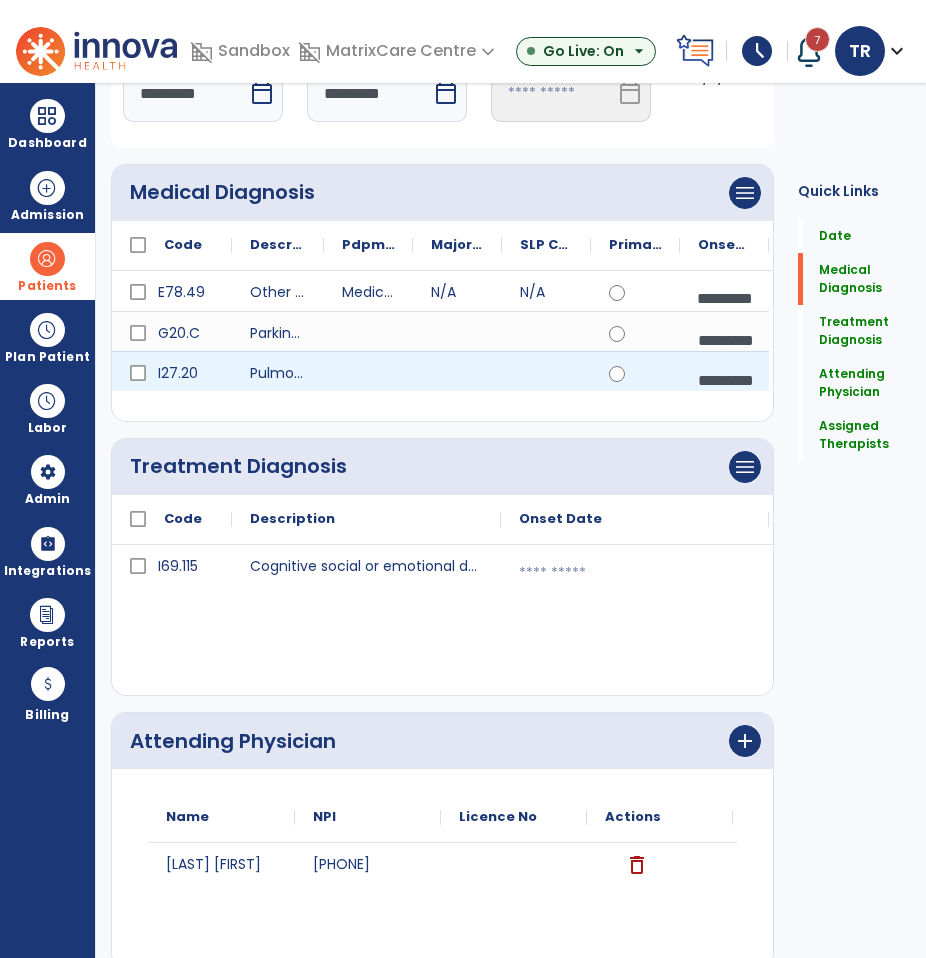 scroll, scrollTop: 446, scrollLeft: 0, axis: vertical 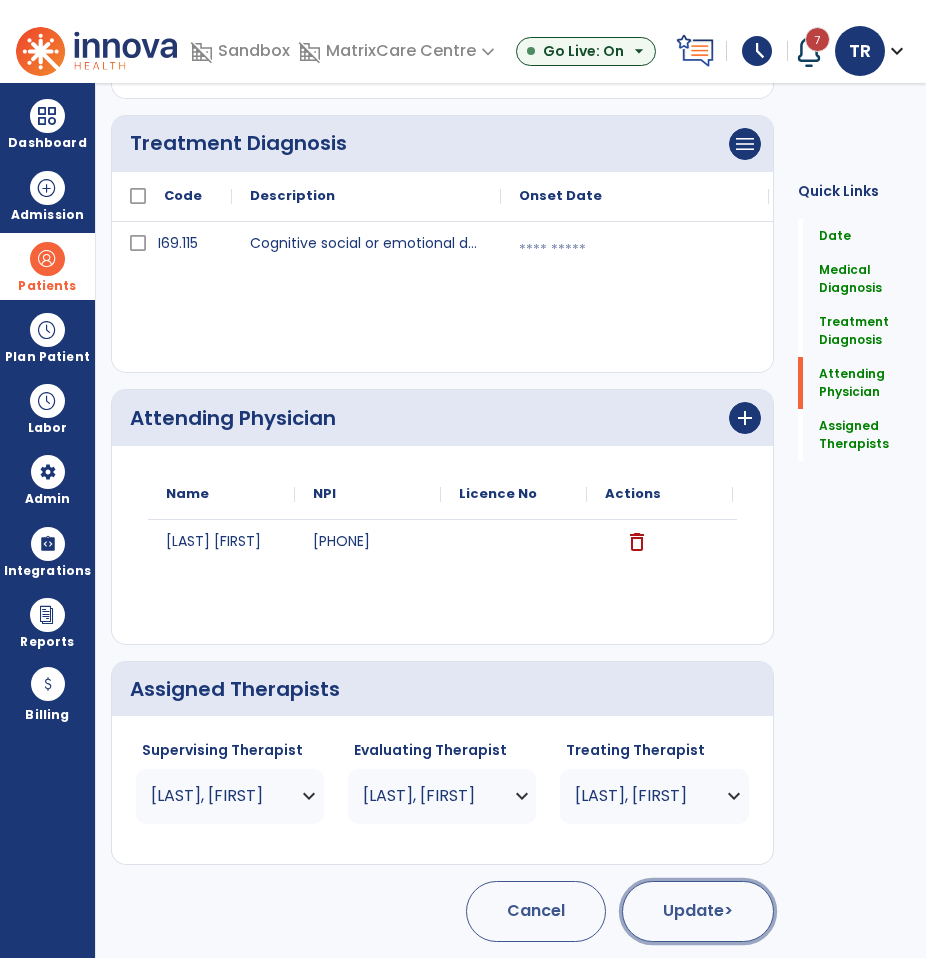 click on "Update  >" 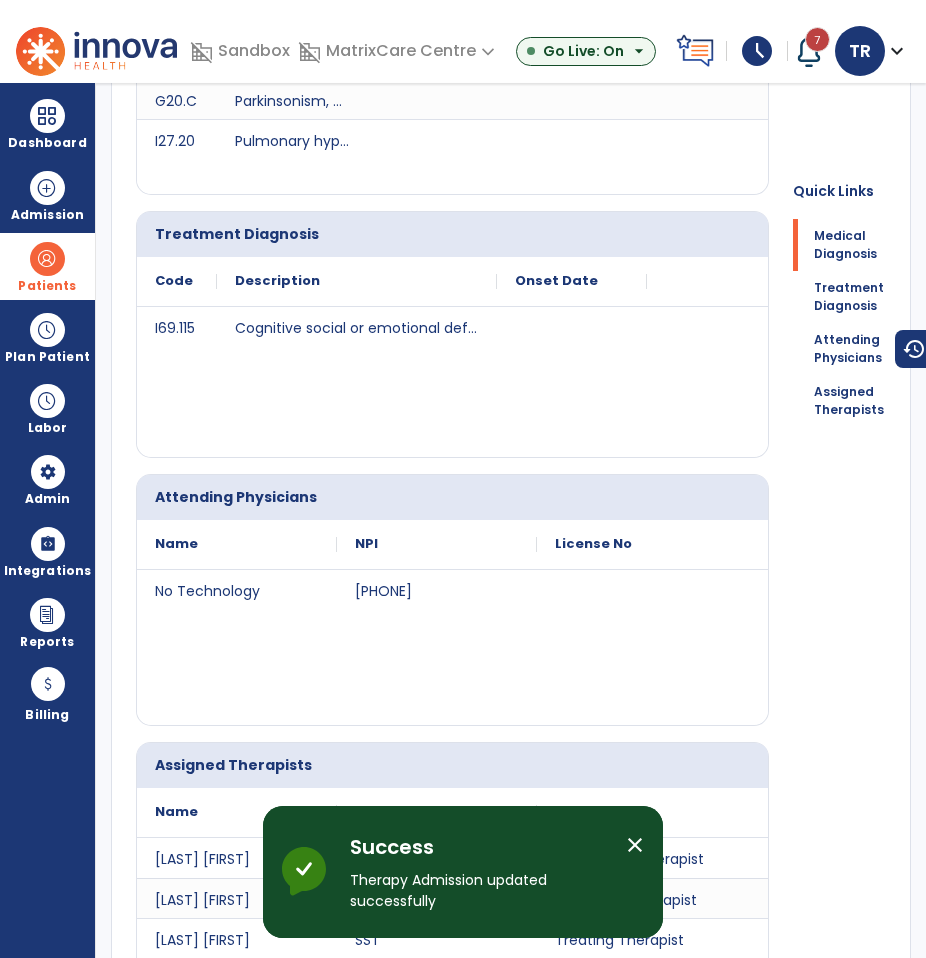 scroll, scrollTop: 0, scrollLeft: 0, axis: both 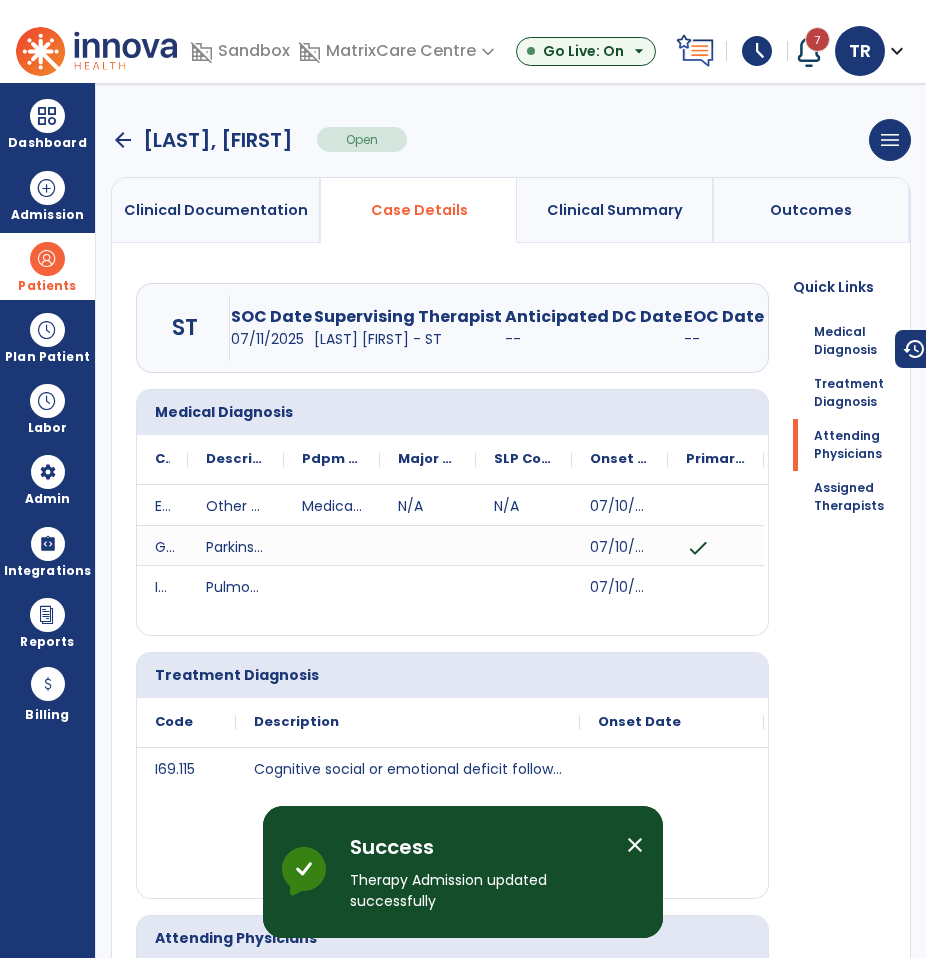click on "arrow_back" at bounding box center (123, 140) 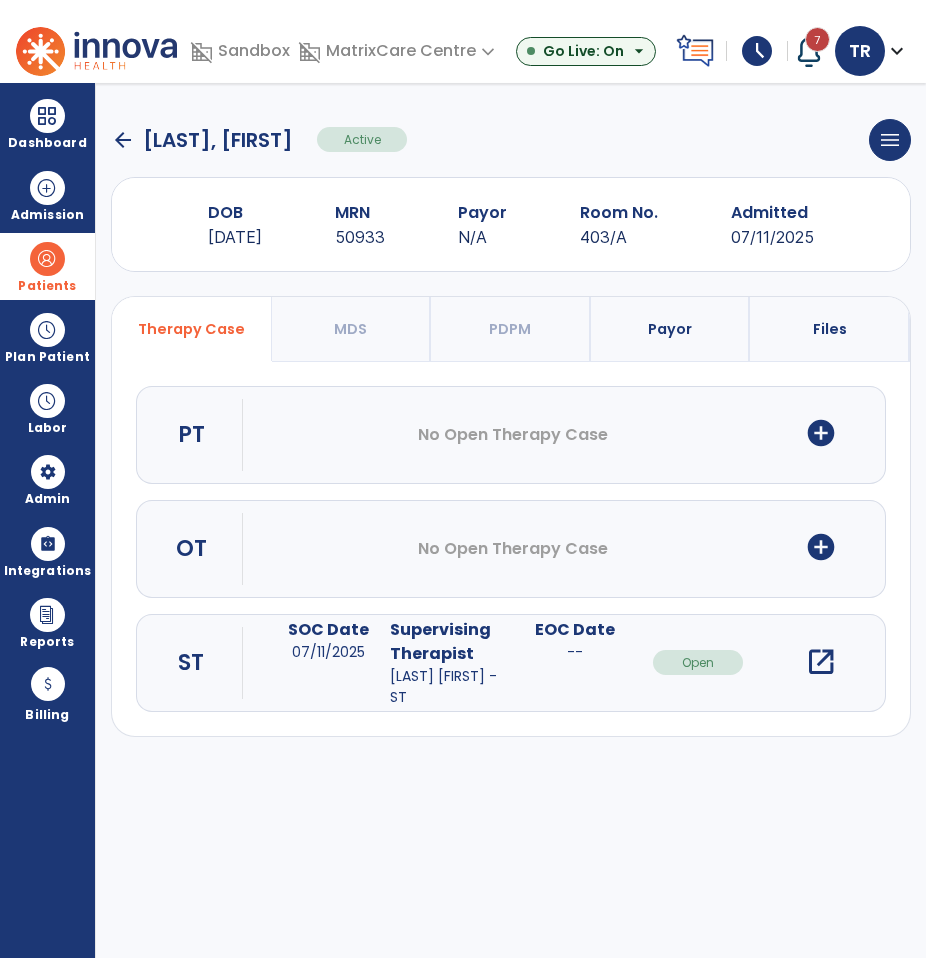 click on "add_circle" at bounding box center [821, 433] 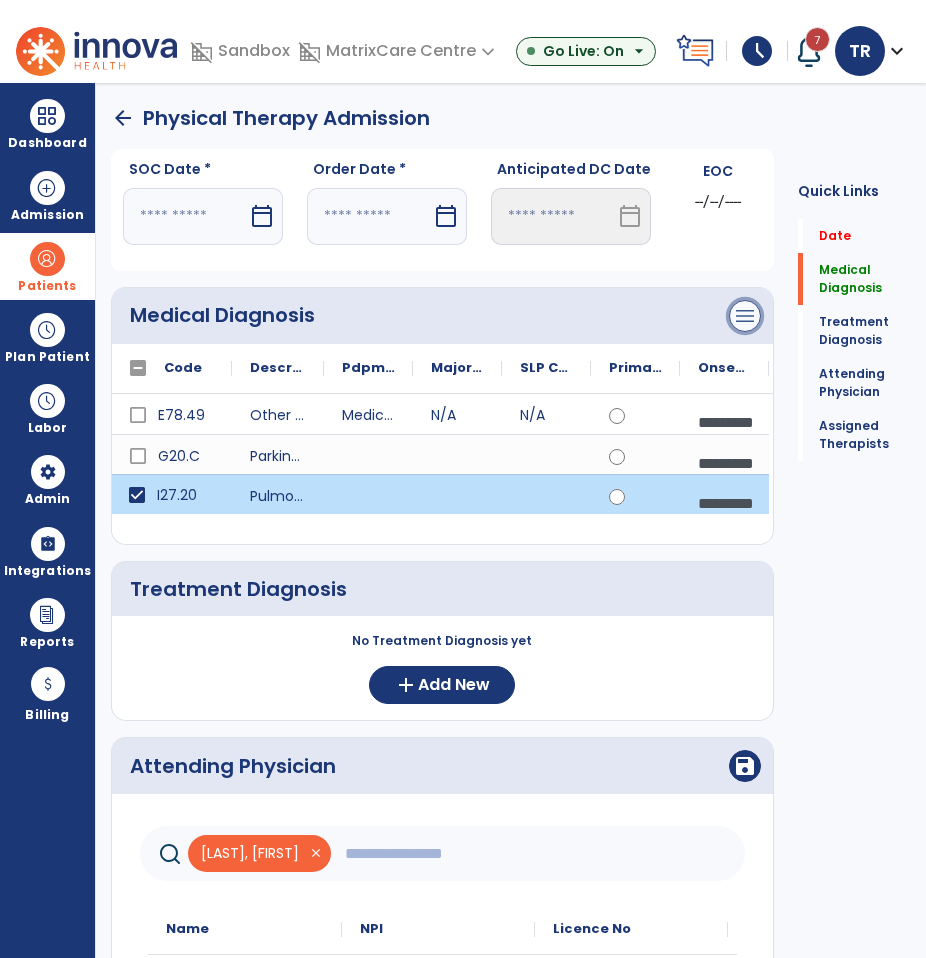 click on "menu" at bounding box center (745, 316) 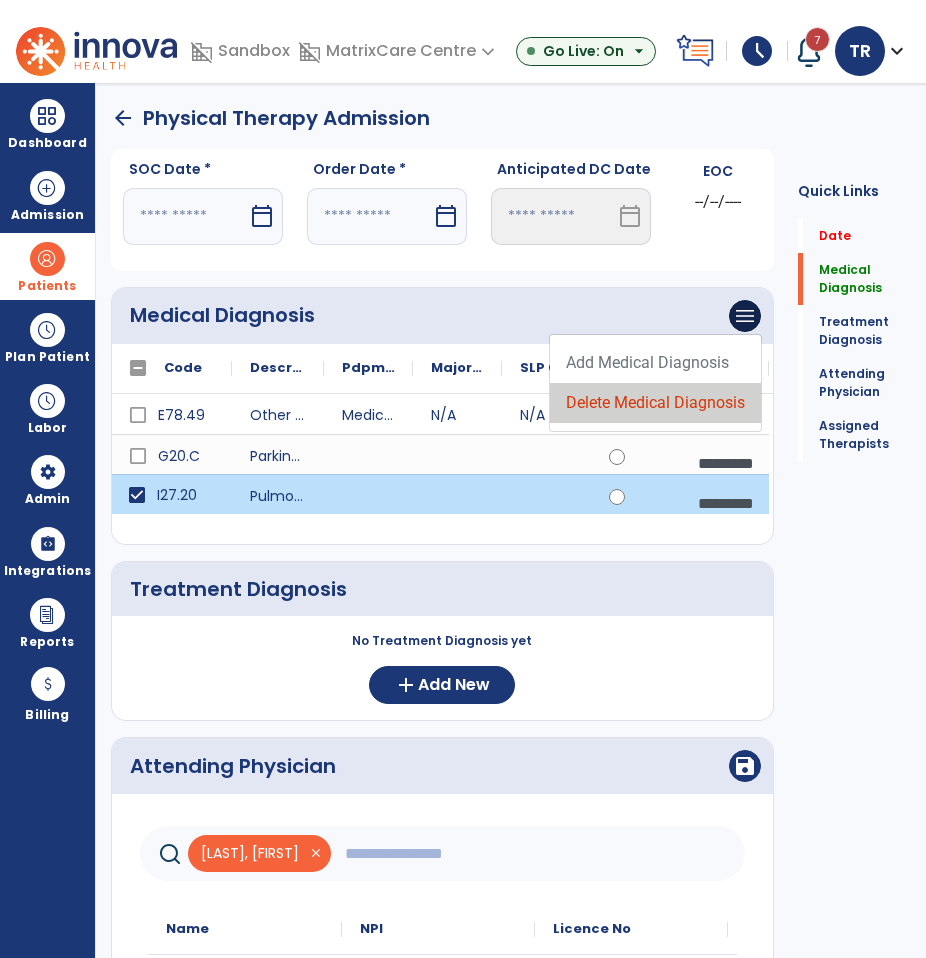 click on "Delete Medical Diagnosis" 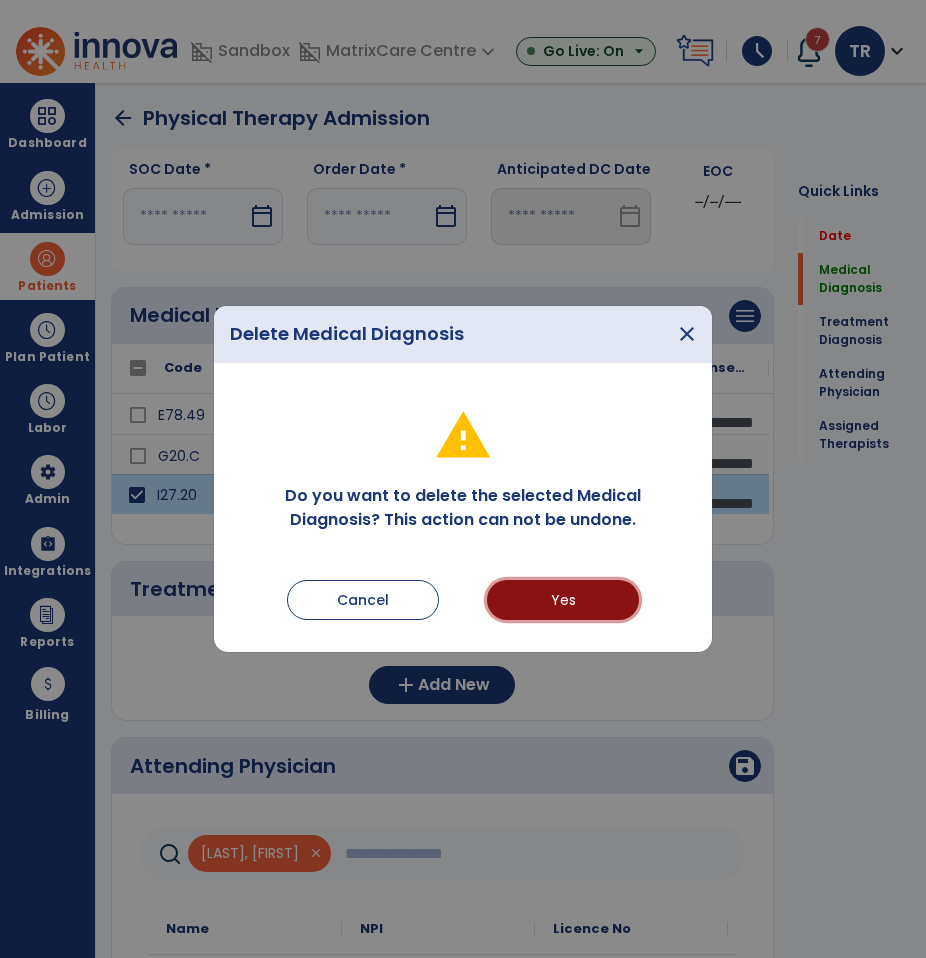 click on "Yes" at bounding box center [563, 600] 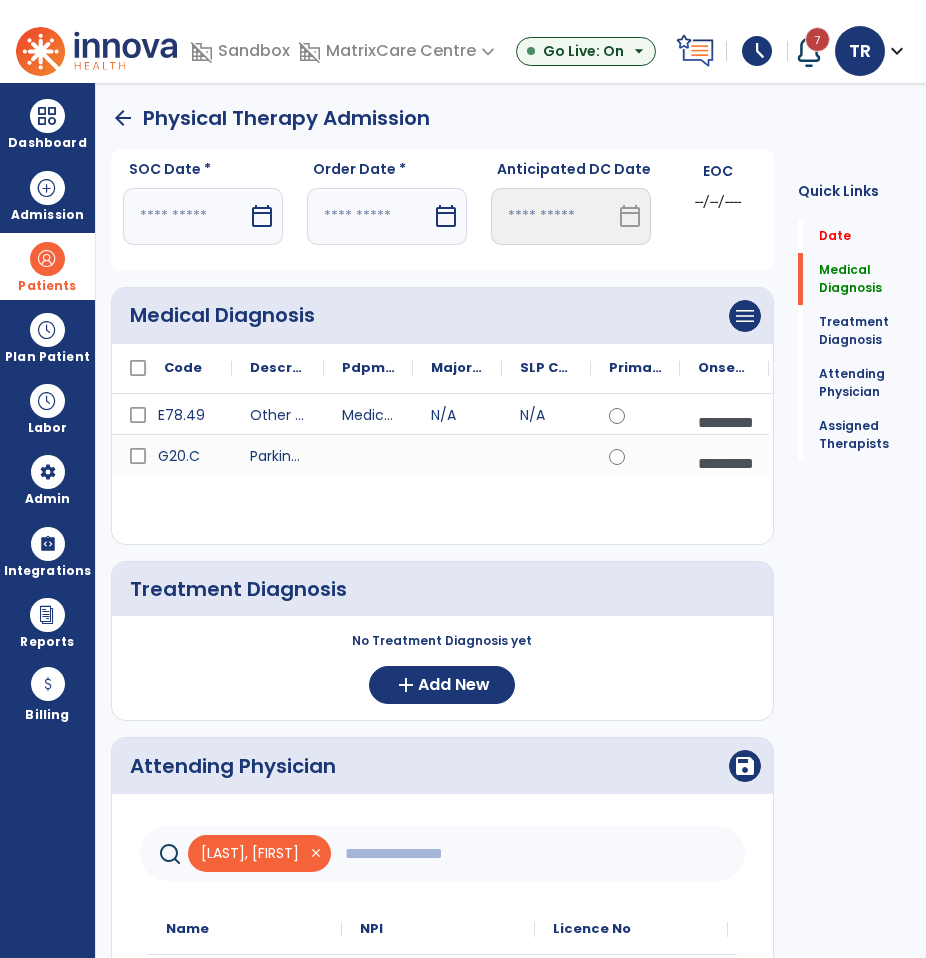 click at bounding box center [185, 216] 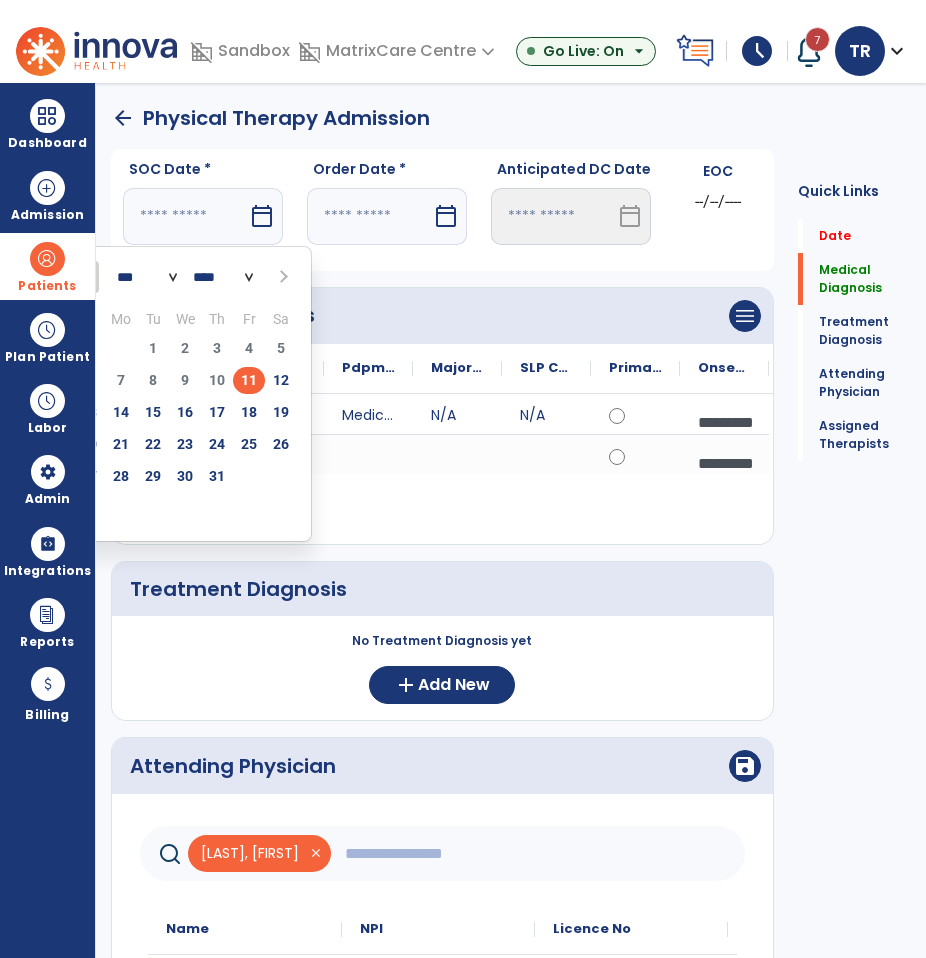 click on "11" at bounding box center [249, 380] 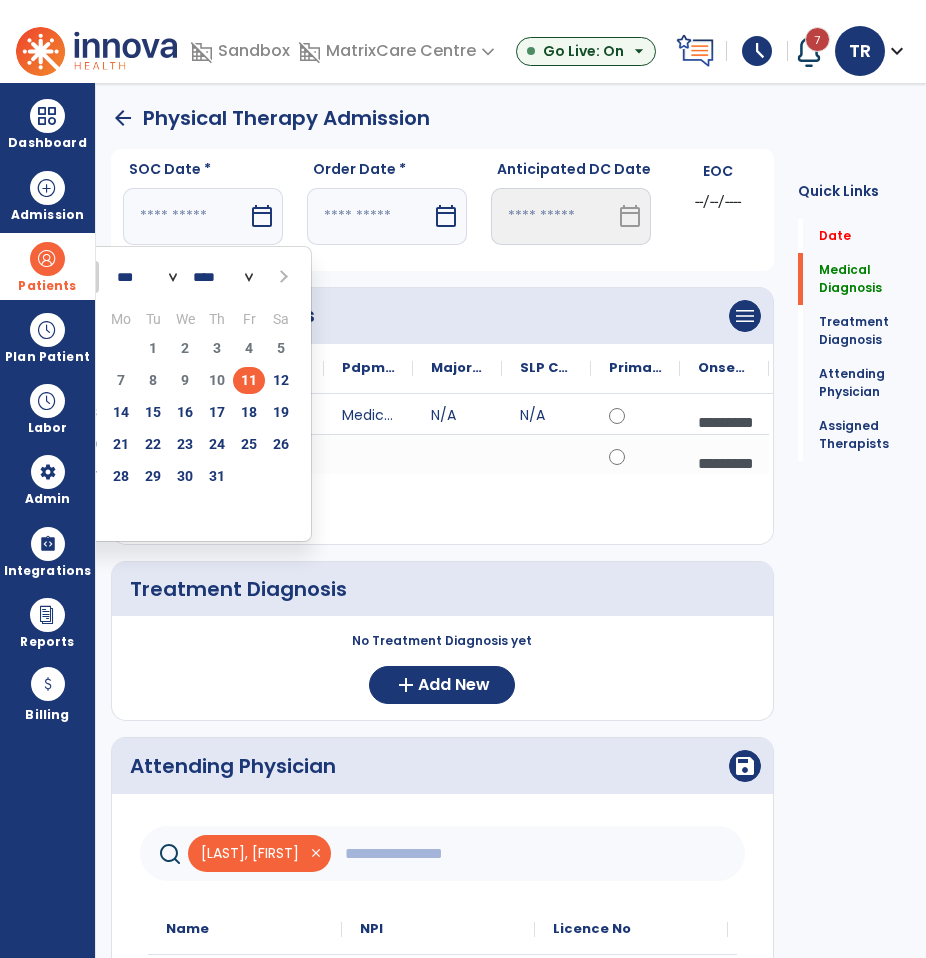 type on "*********" 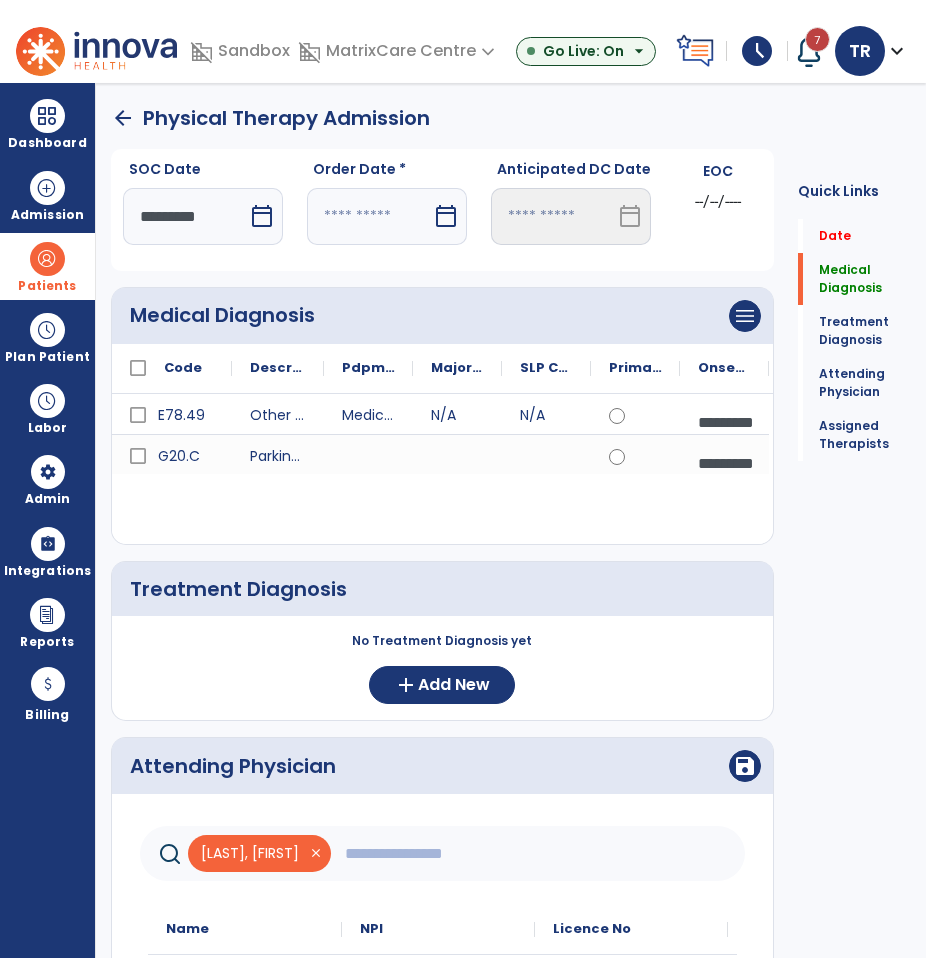 drag, startPoint x: 359, startPoint y: 222, endPoint x: 369, endPoint y: 228, distance: 11.661903 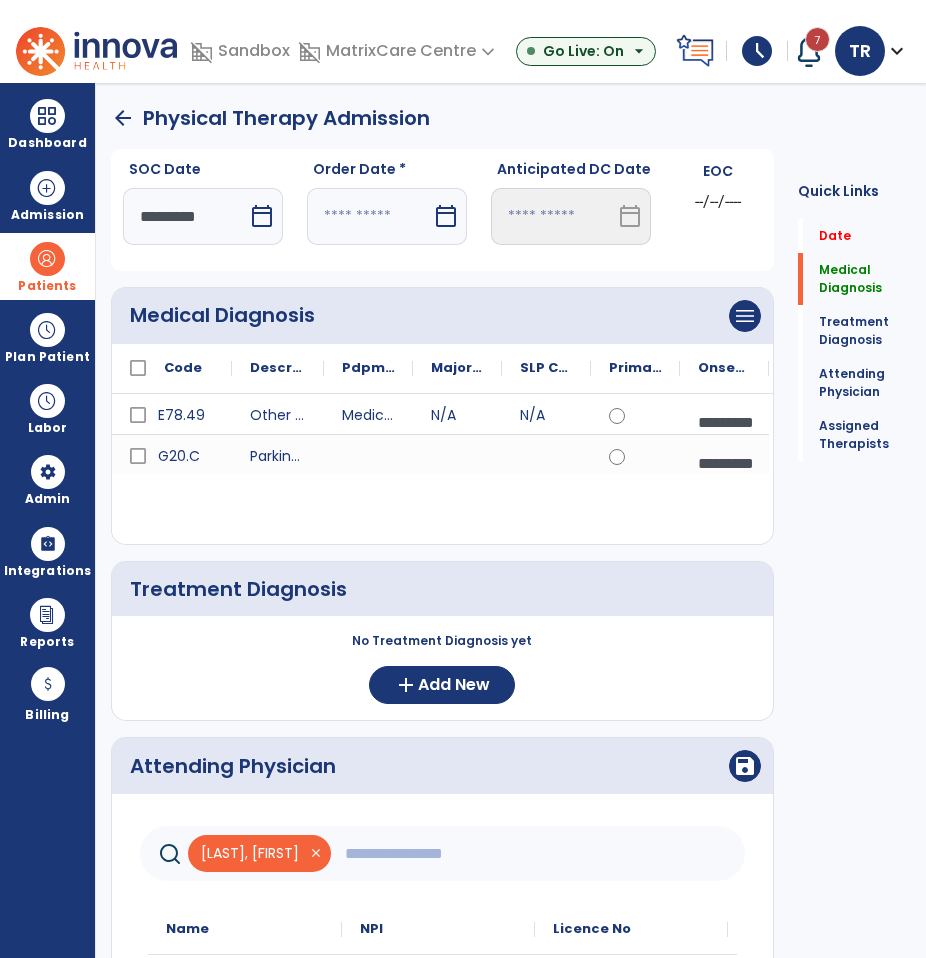 select on "*" 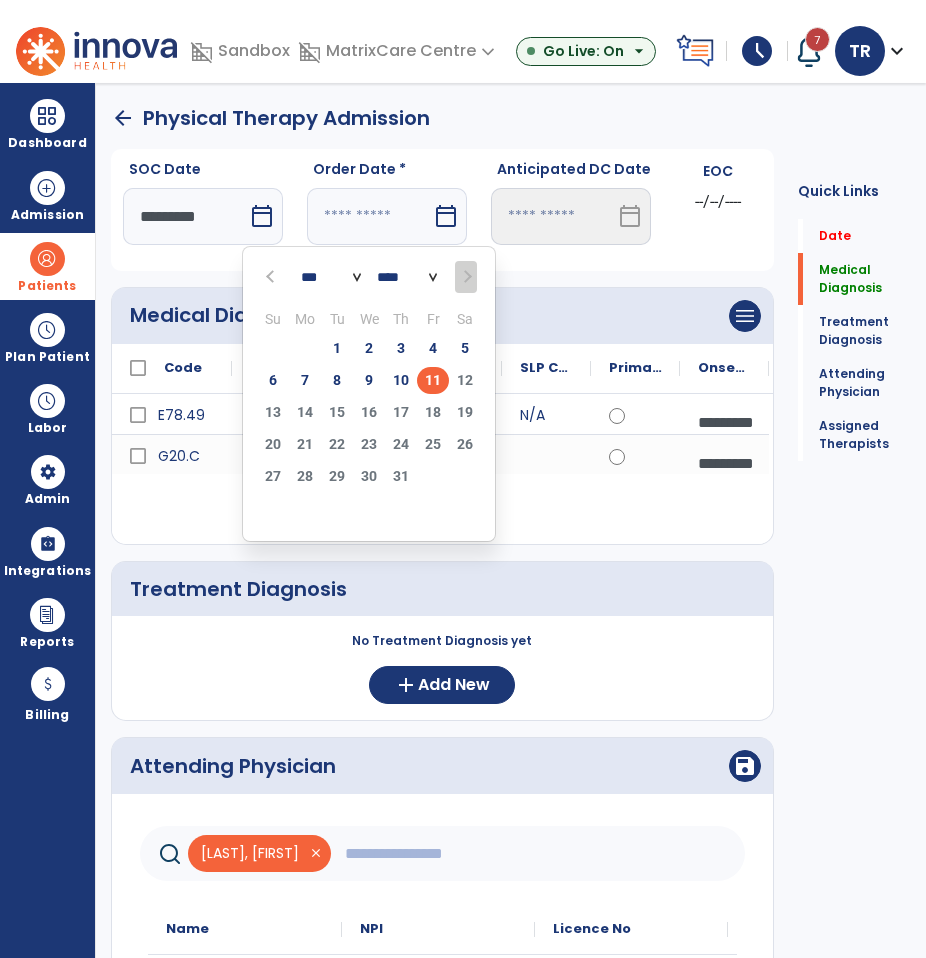 click on "11" at bounding box center (433, 380) 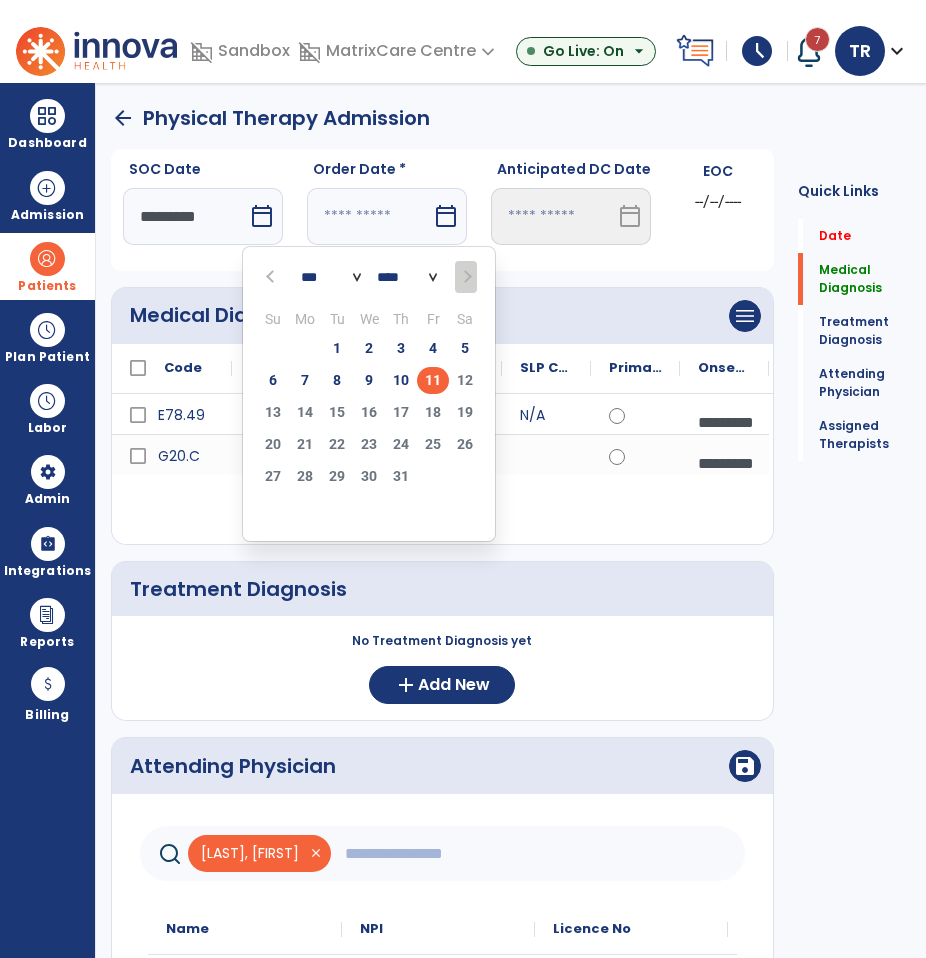 type on "*********" 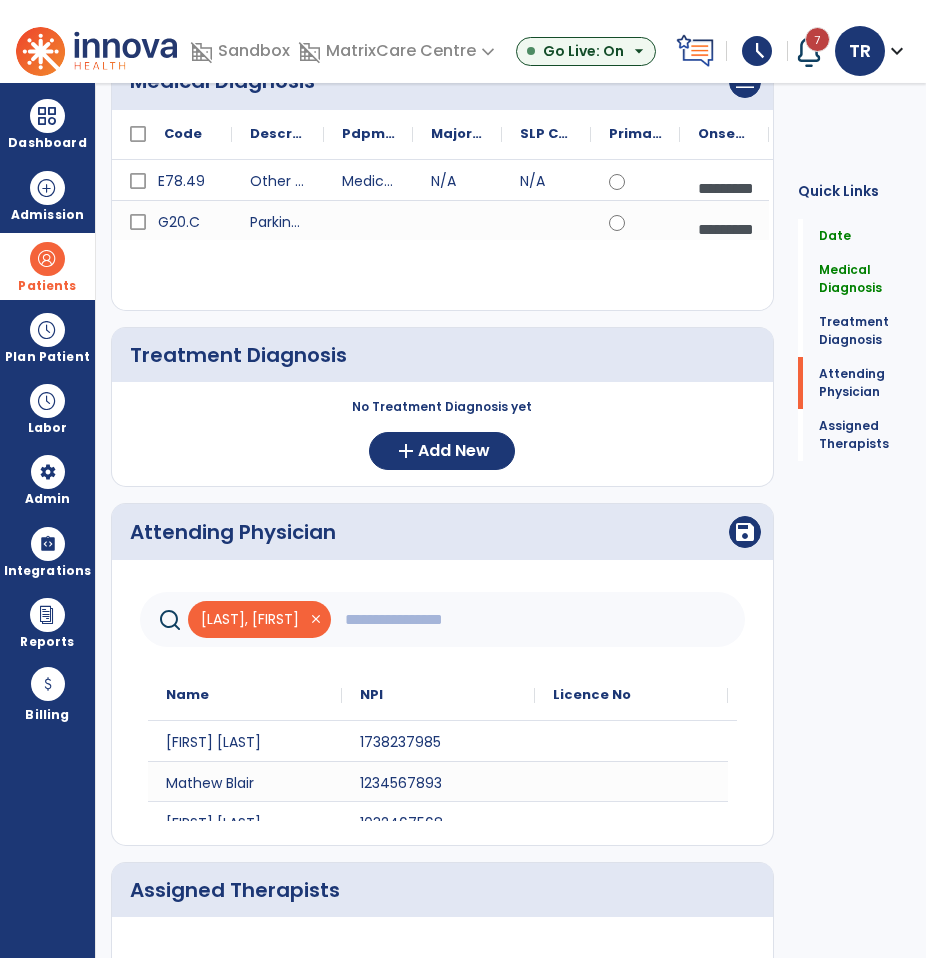 scroll, scrollTop: 439, scrollLeft: 0, axis: vertical 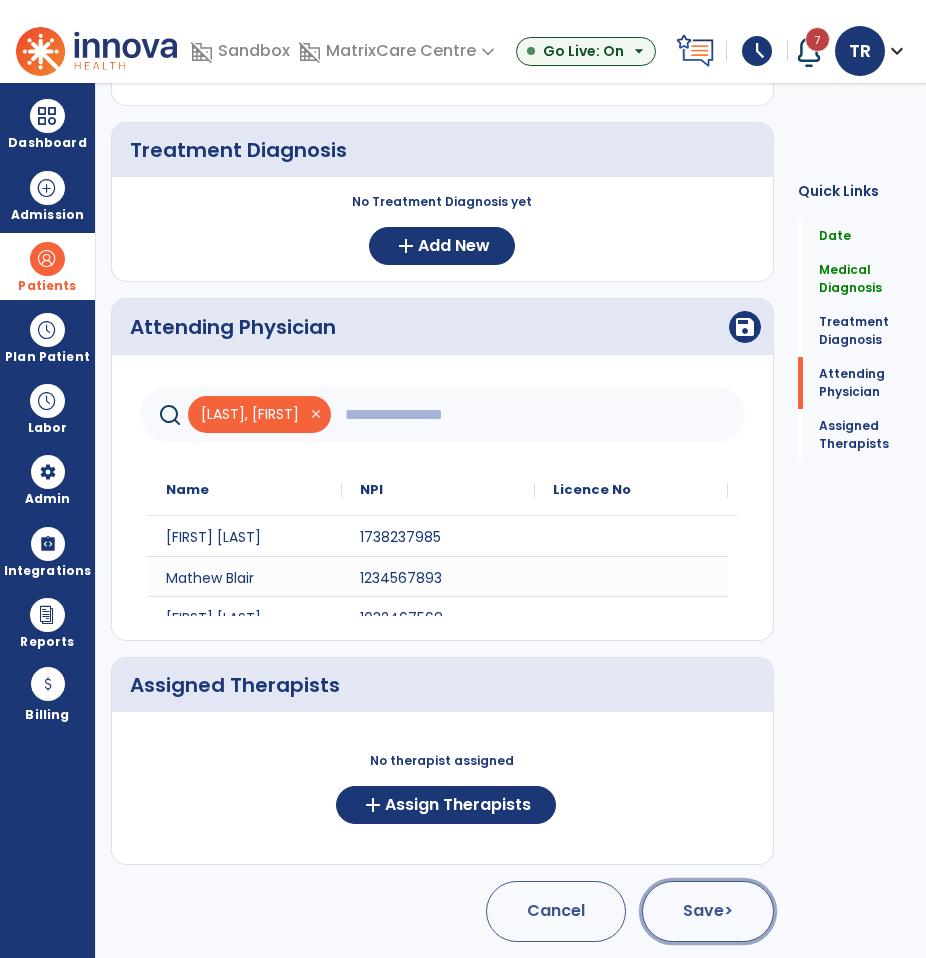 click on "Save  >" 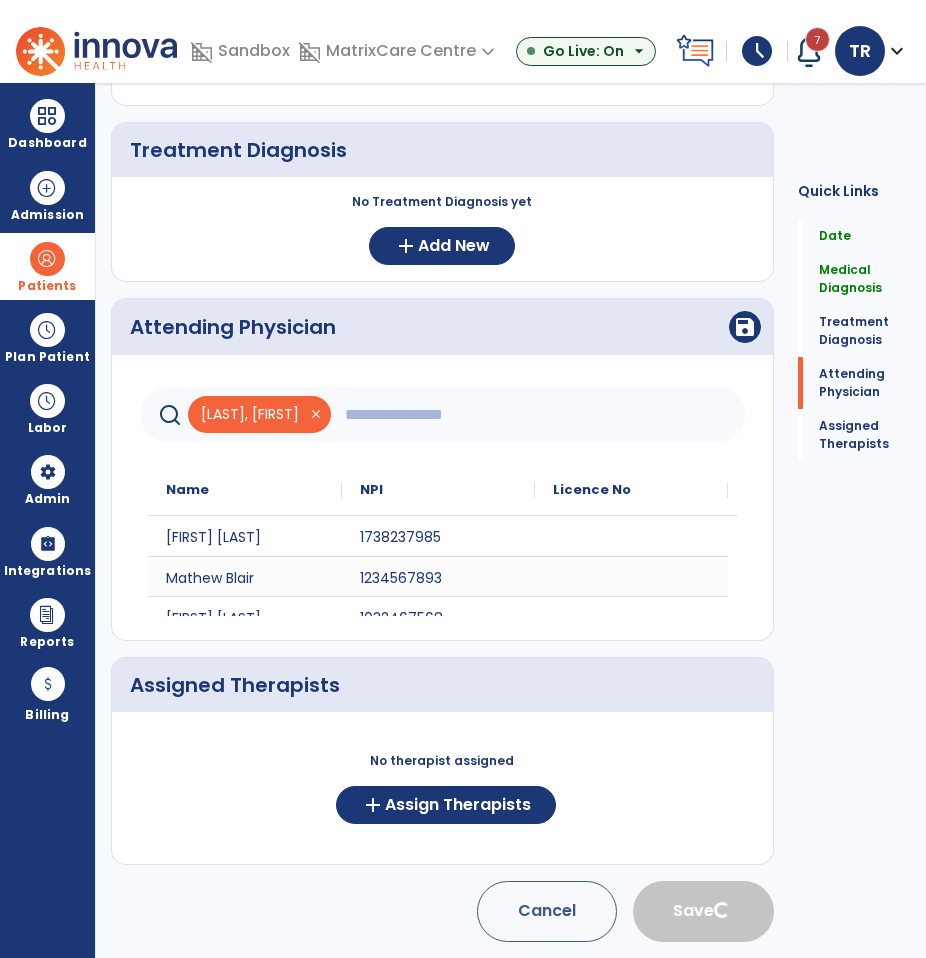type 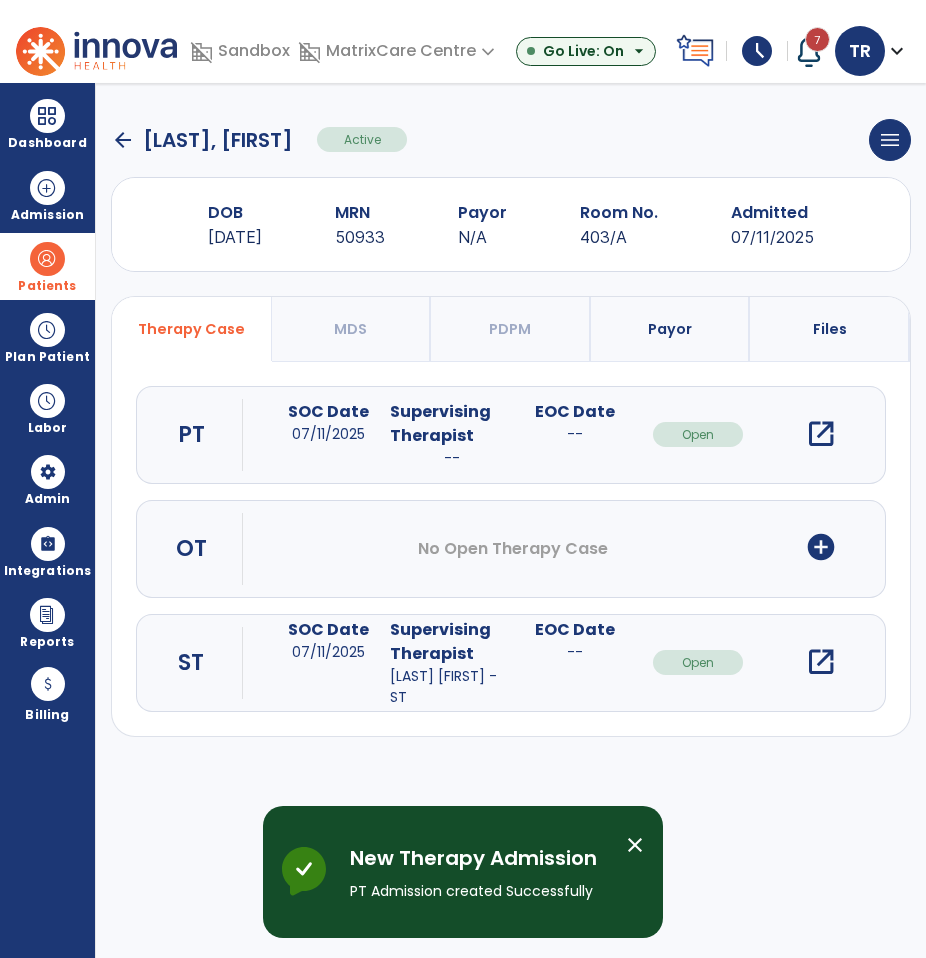 scroll, scrollTop: 0, scrollLeft: 0, axis: both 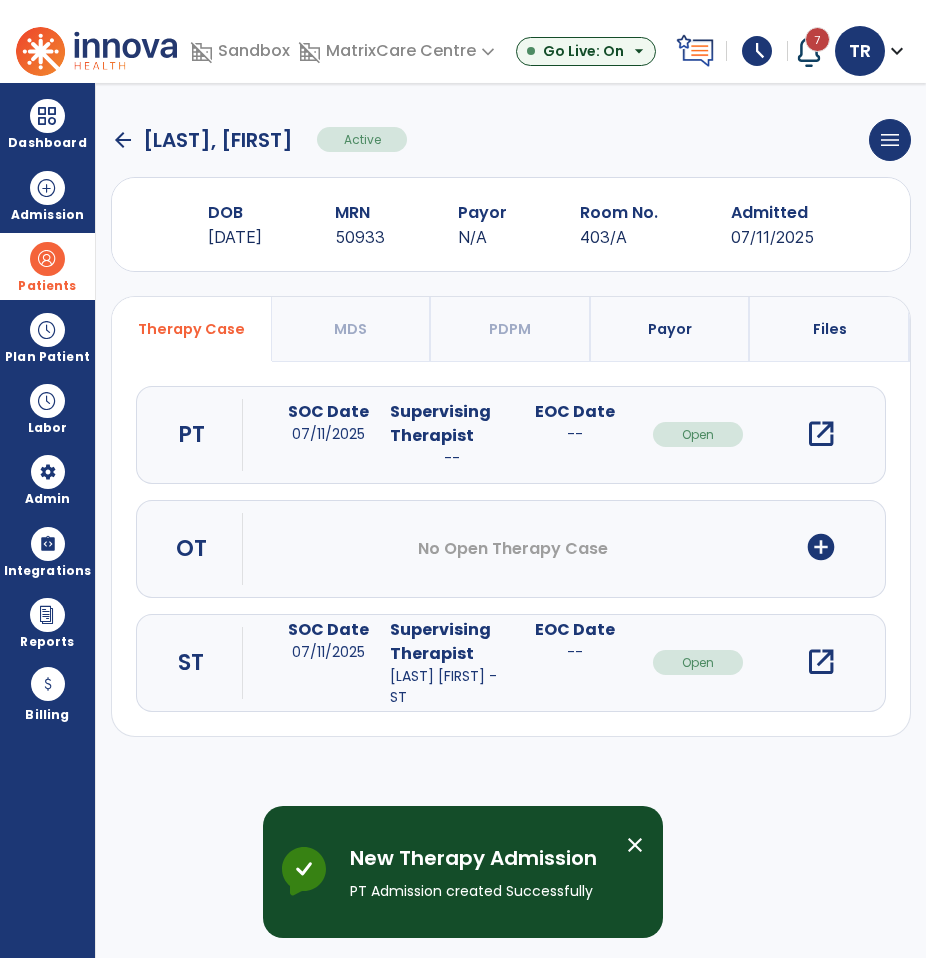 click on "open_in_new" at bounding box center (821, 662) 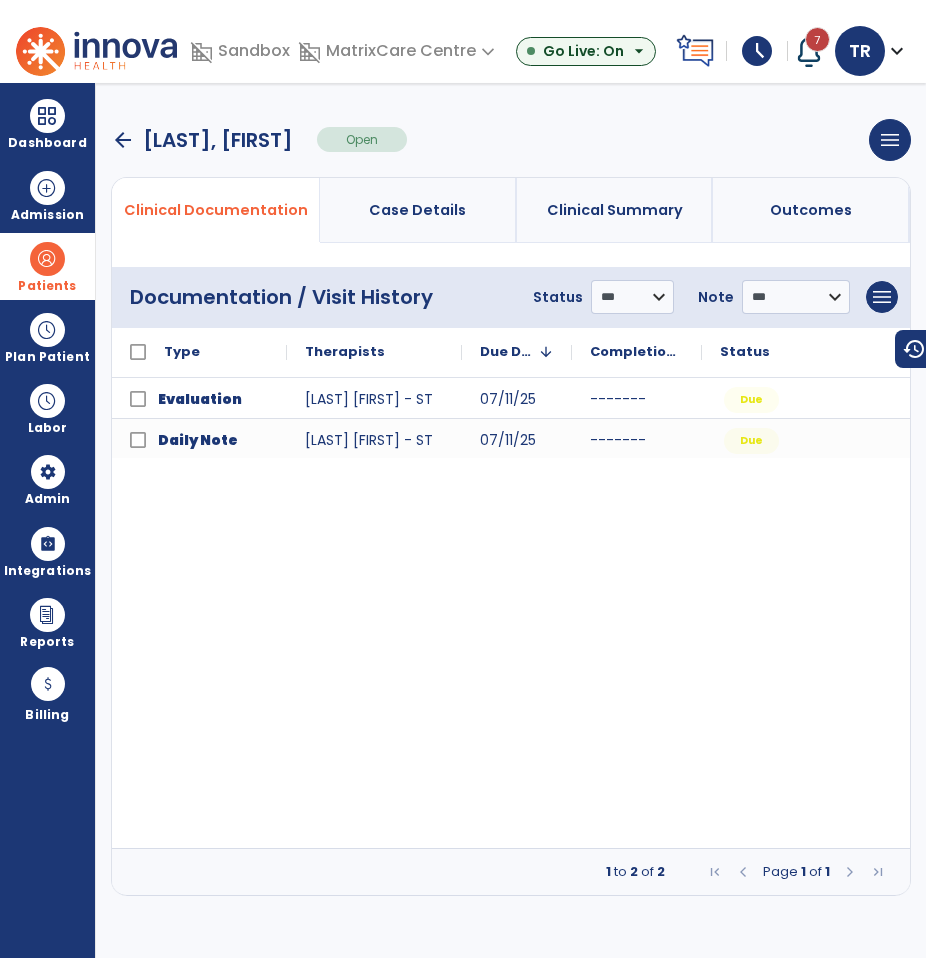 click on "Case Details" at bounding box center (417, 210) 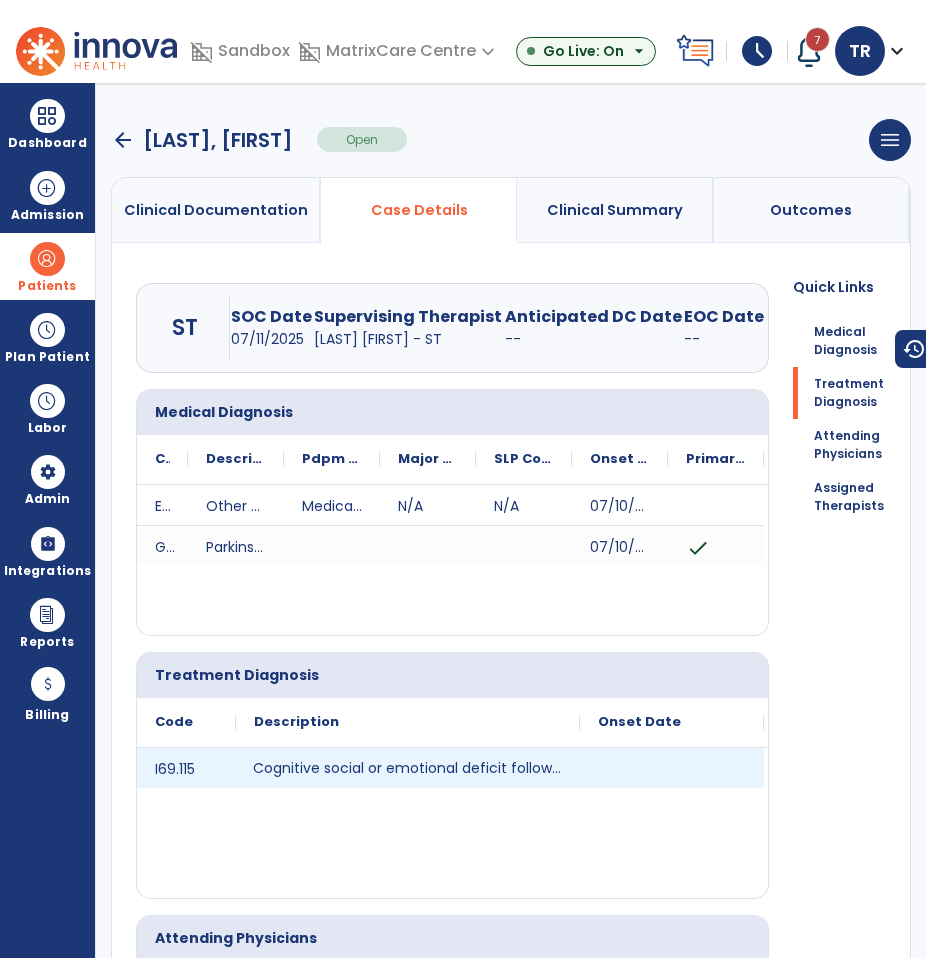 click on "Cognitive social or emotional deficit following nontraumatic intracerebral hemorrhage" 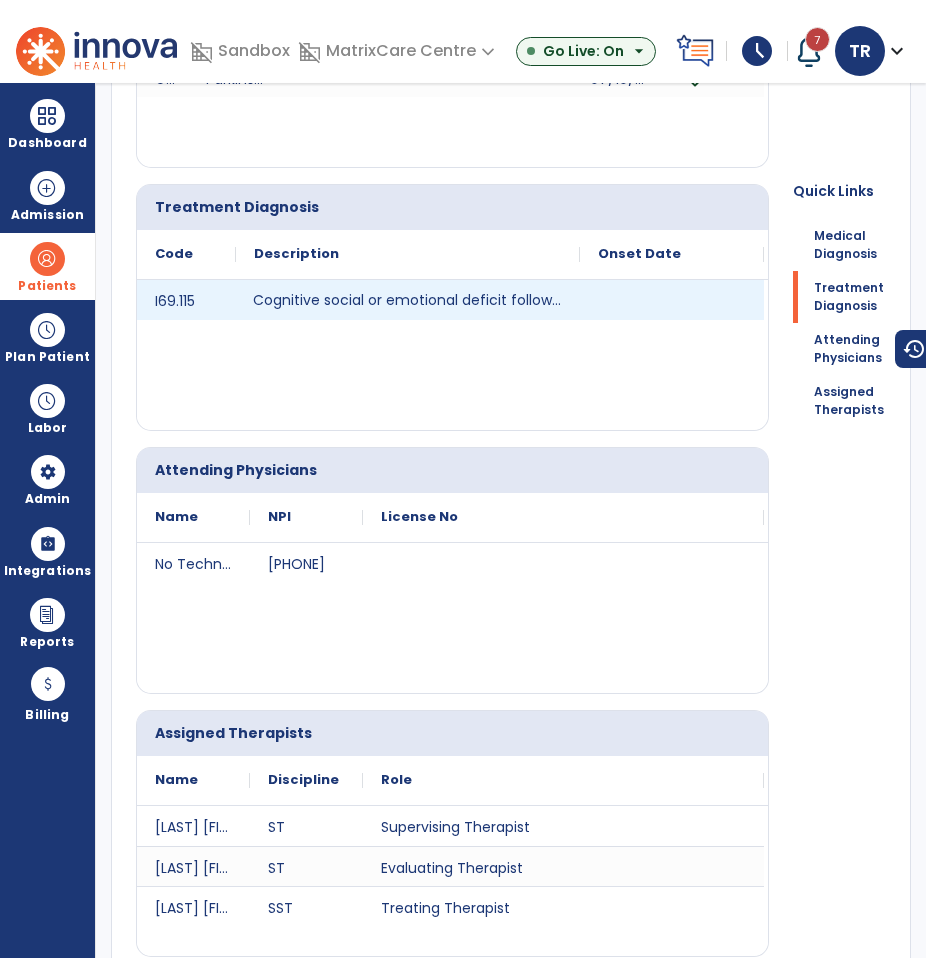 scroll, scrollTop: 533, scrollLeft: 0, axis: vertical 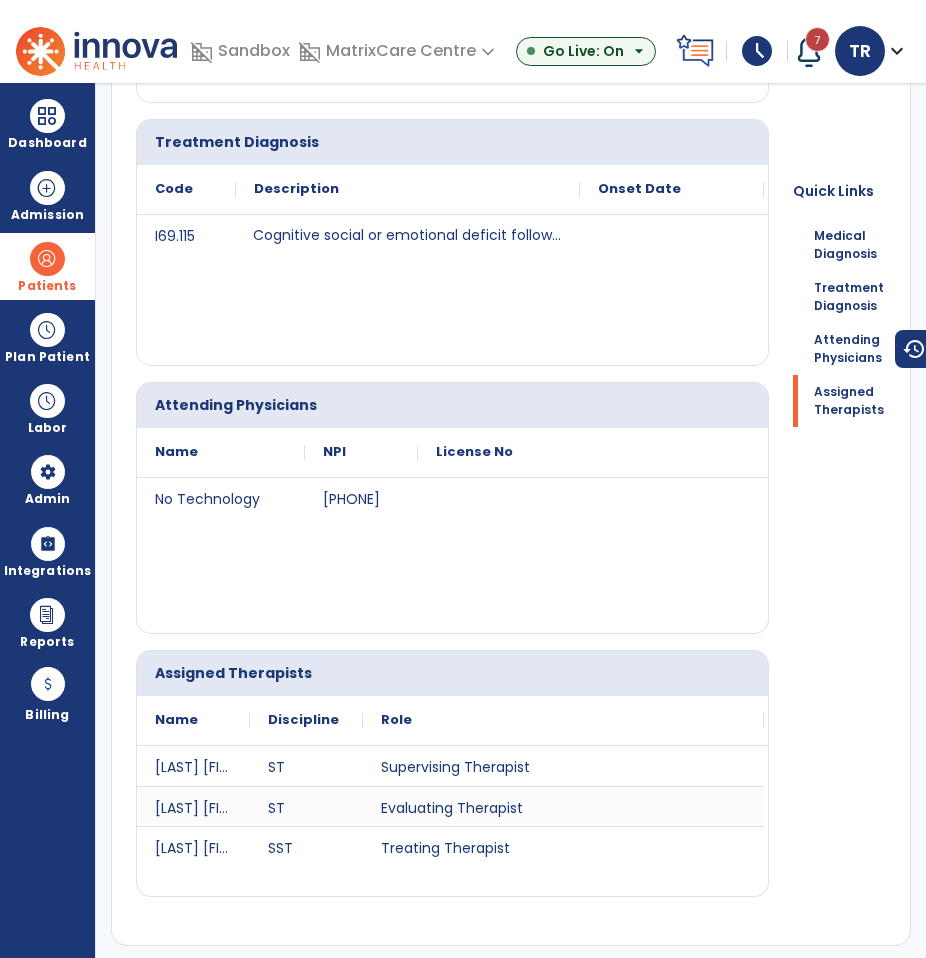 drag, startPoint x: 247, startPoint y: 456, endPoint x: 302, endPoint y: 467, distance: 56.089214 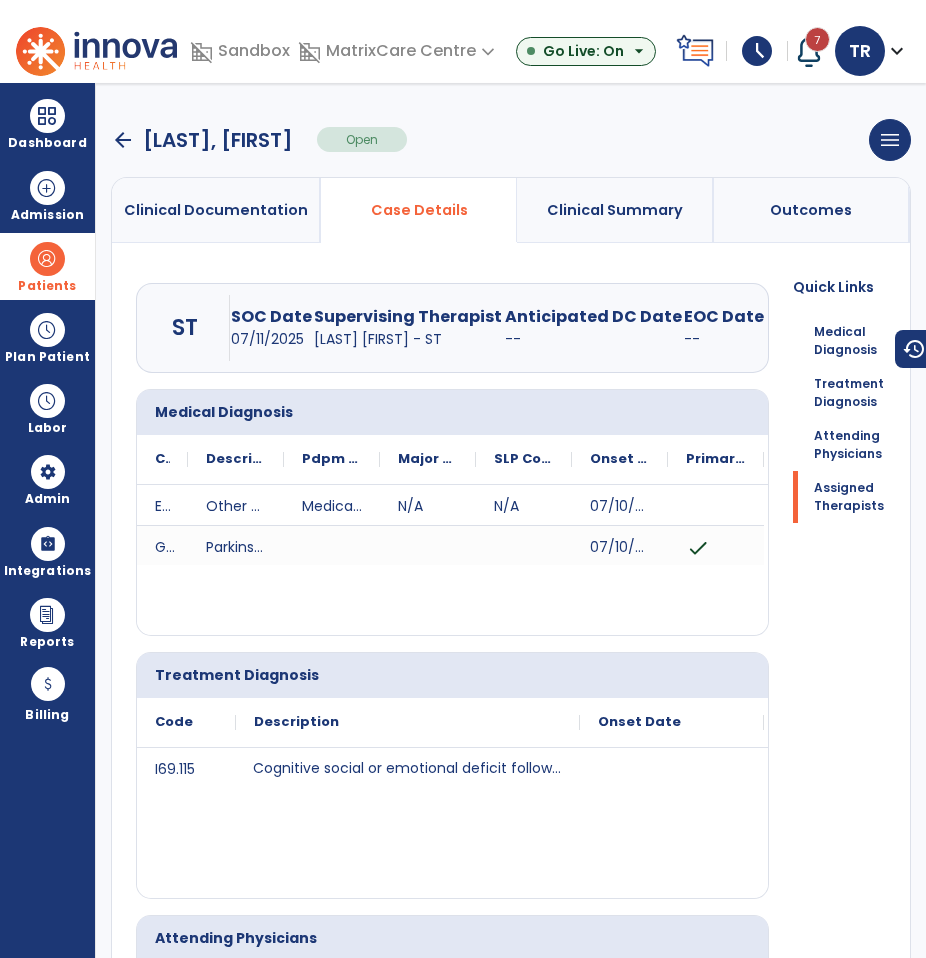 click on "arrow_back" at bounding box center (123, 140) 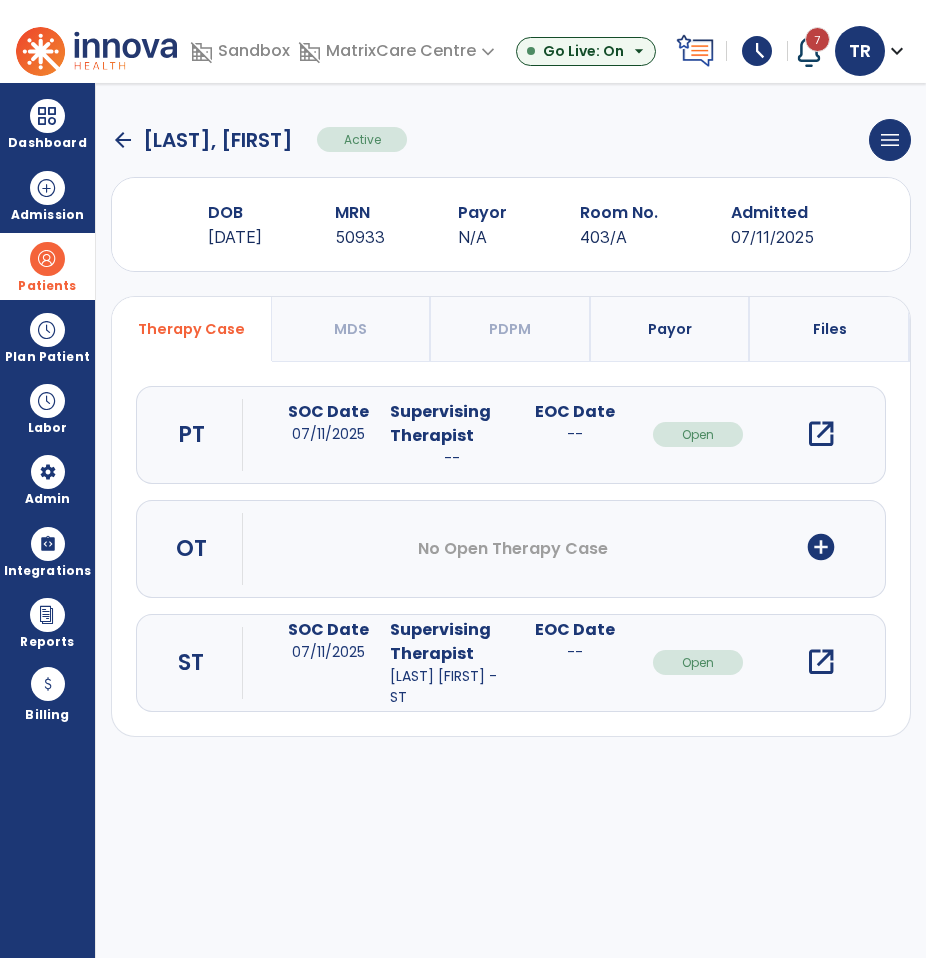 click on "open_in_new" at bounding box center (821, 434) 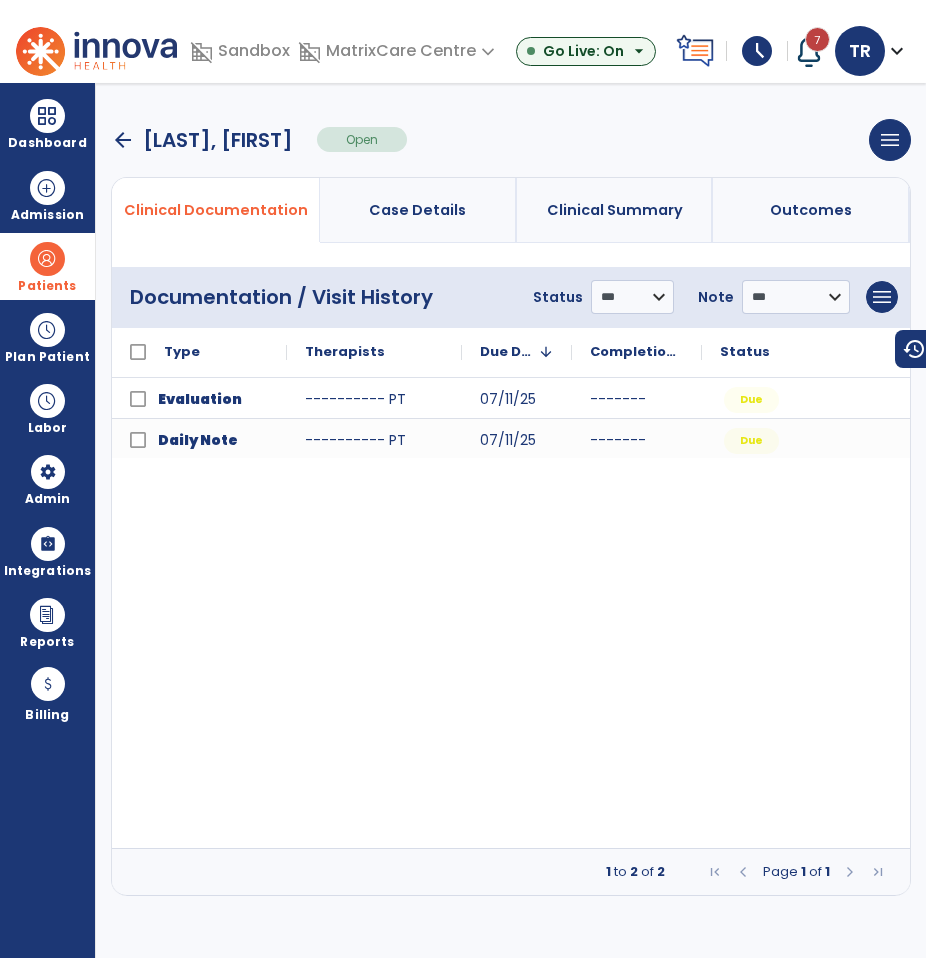 click on "Case Details" at bounding box center [418, 210] 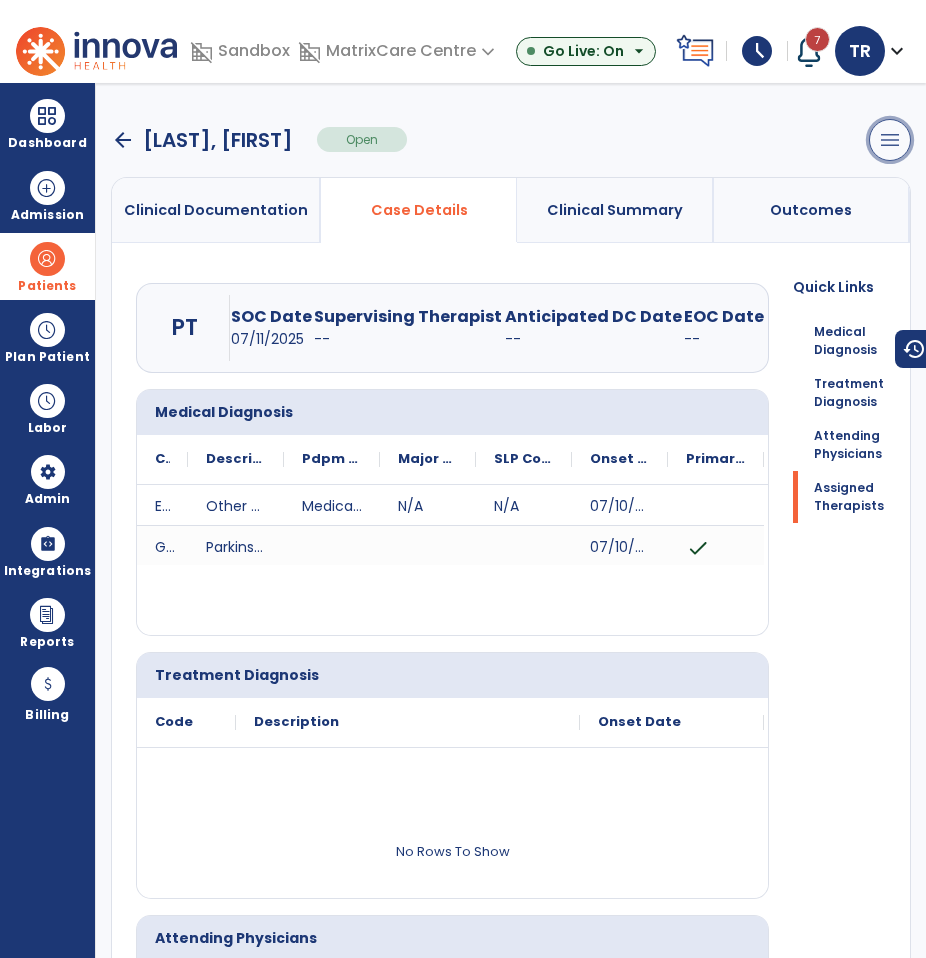 click on "menu" at bounding box center [890, 140] 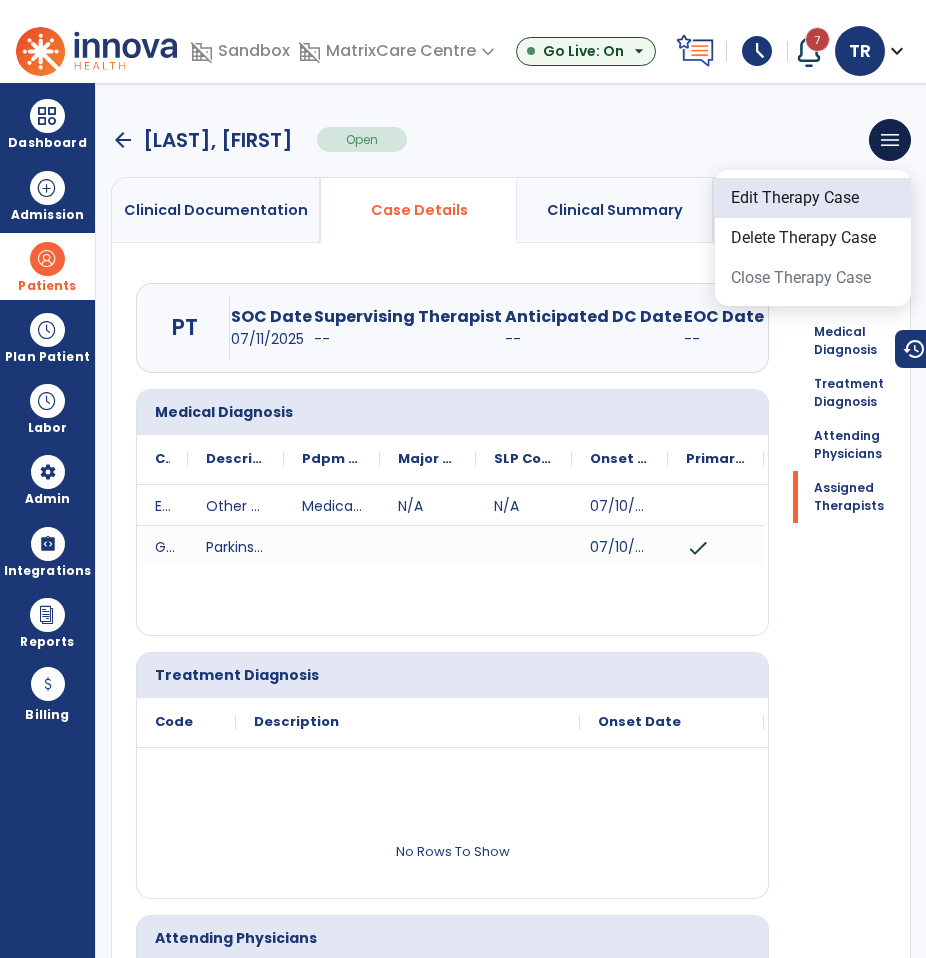 click on "Edit Therapy Case" at bounding box center [813, 198] 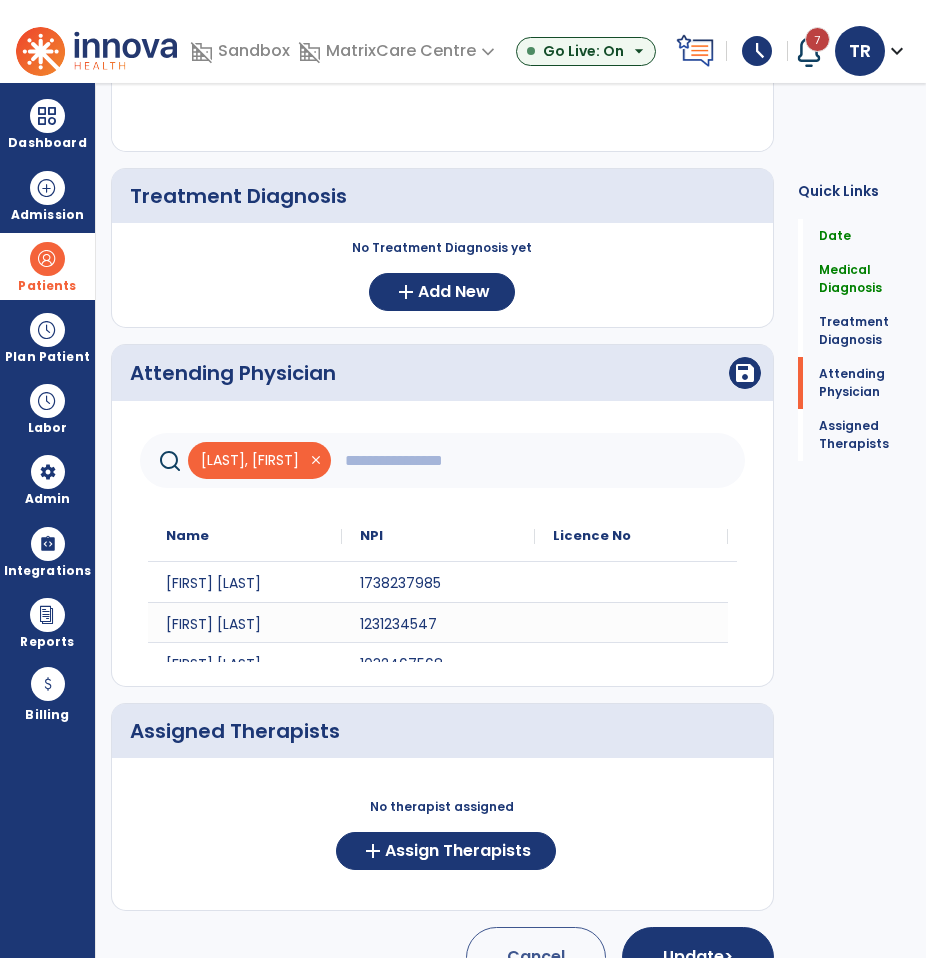 scroll, scrollTop: 400, scrollLeft: 0, axis: vertical 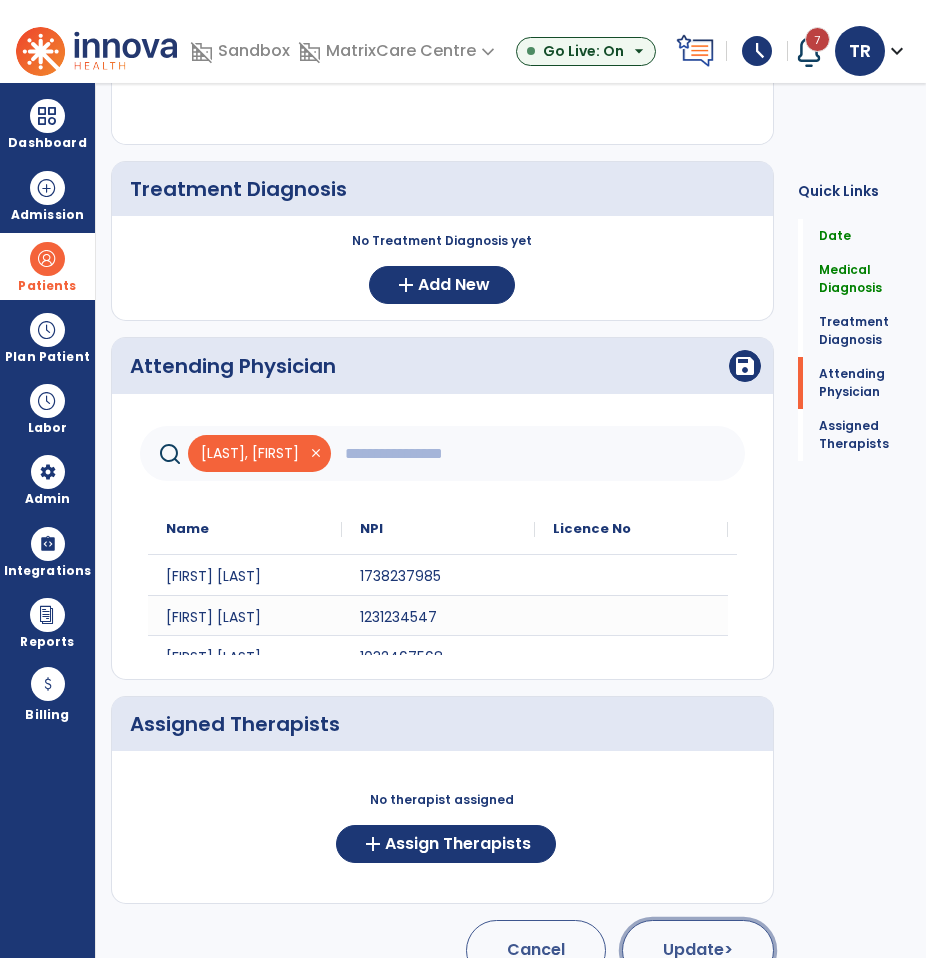 click on "Update  >" 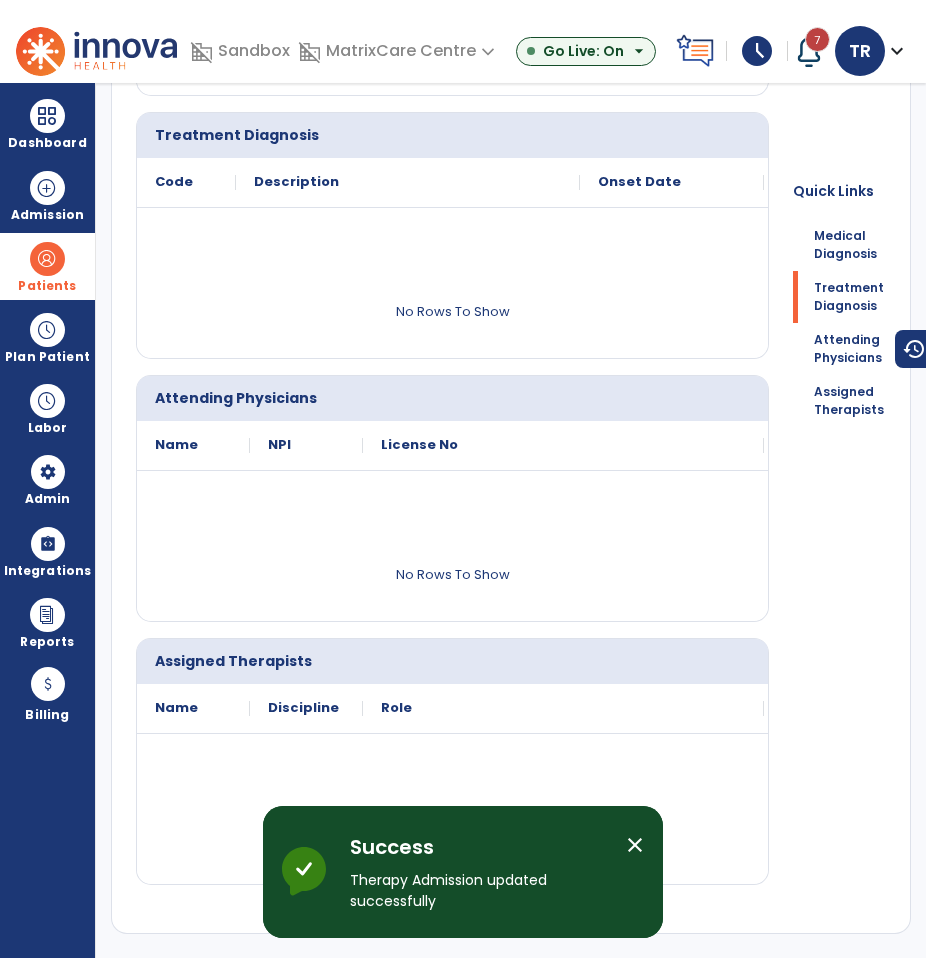 scroll, scrollTop: 0, scrollLeft: 0, axis: both 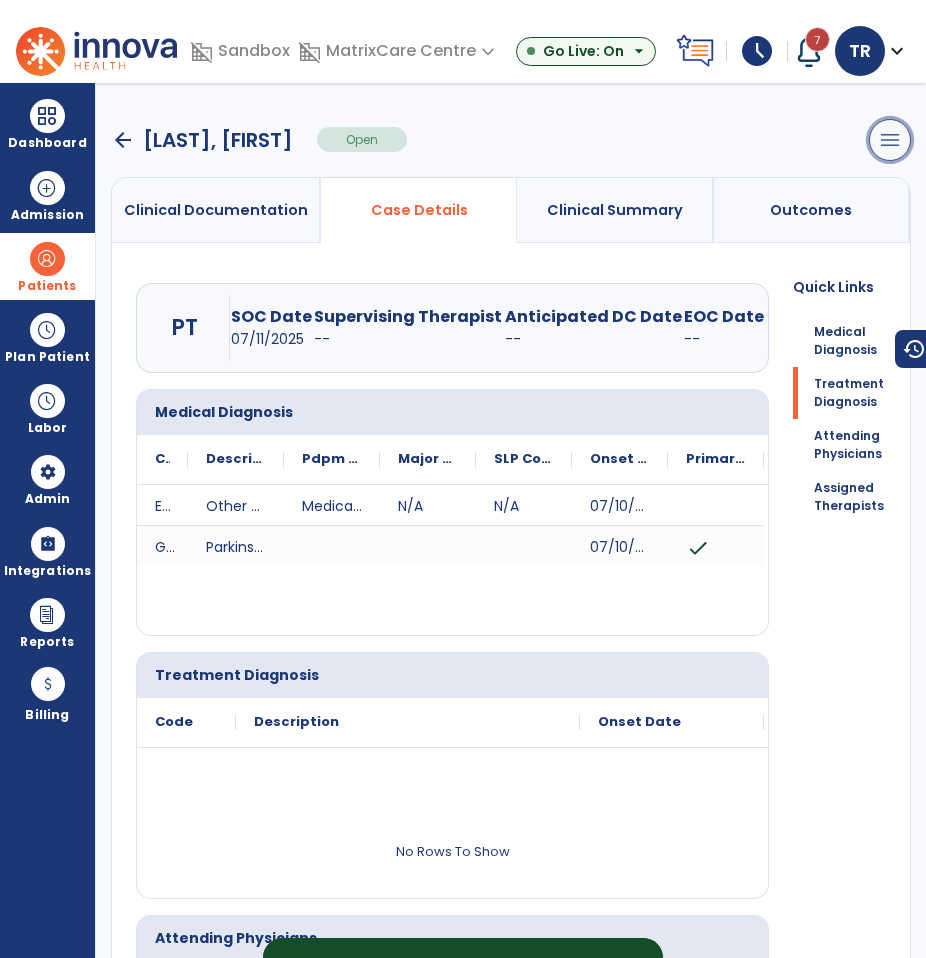 click on "menu" at bounding box center [890, 140] 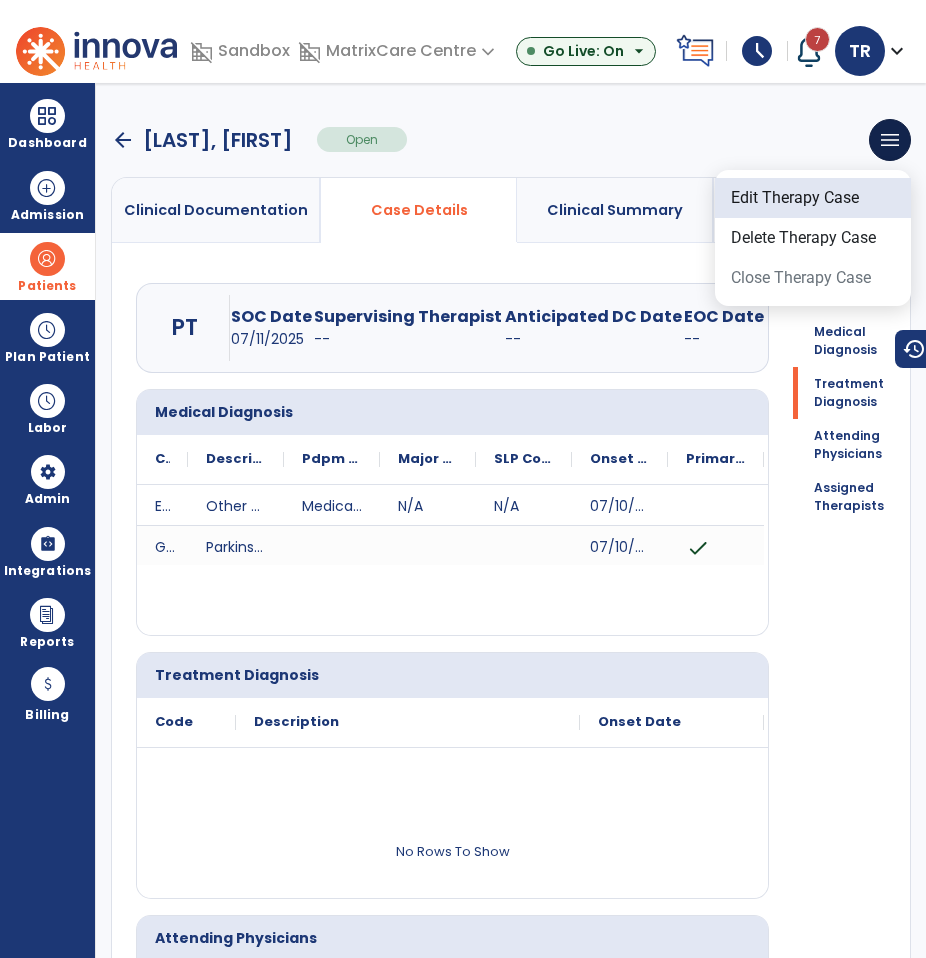 click on "Edit Therapy Case" at bounding box center (813, 198) 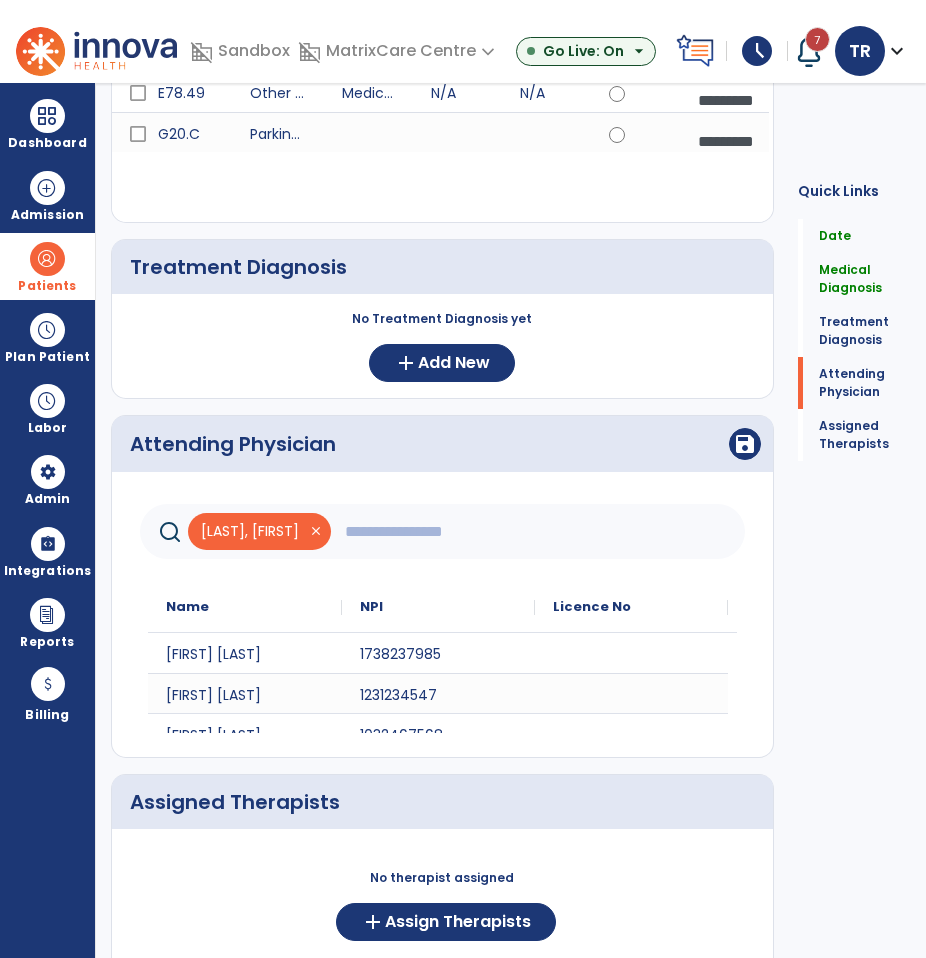 scroll, scrollTop: 439, scrollLeft: 0, axis: vertical 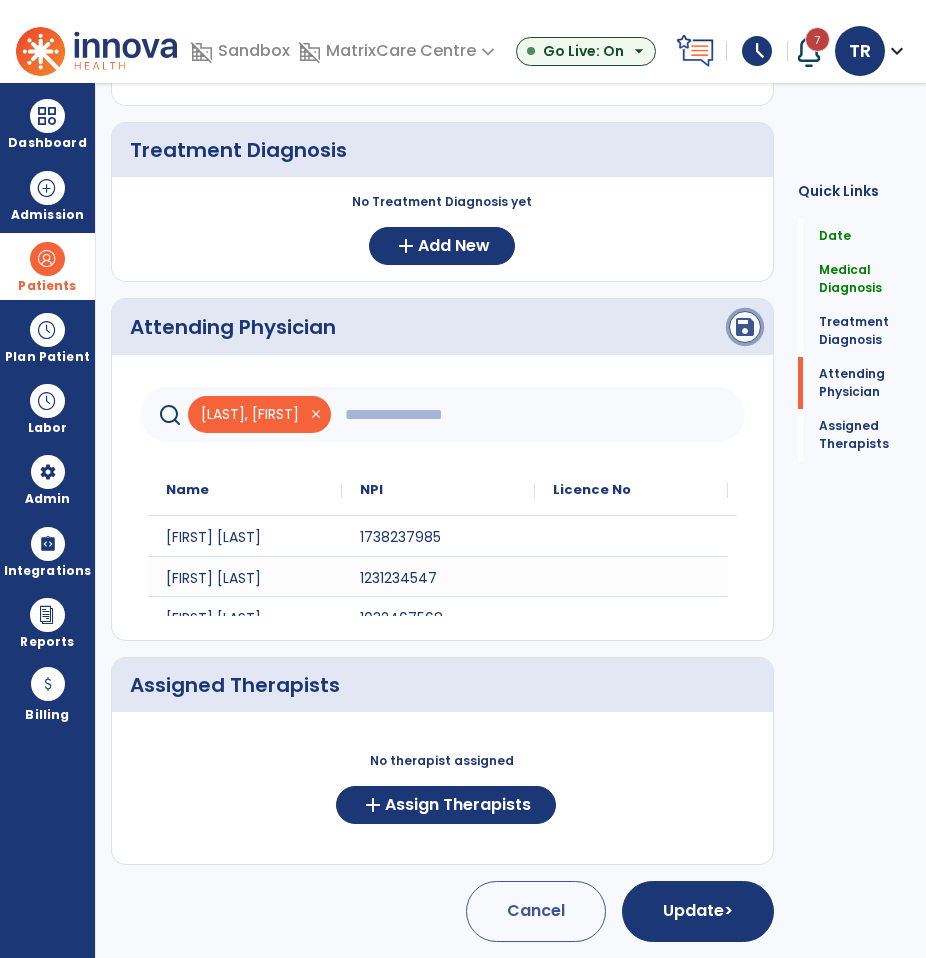 click on "save" 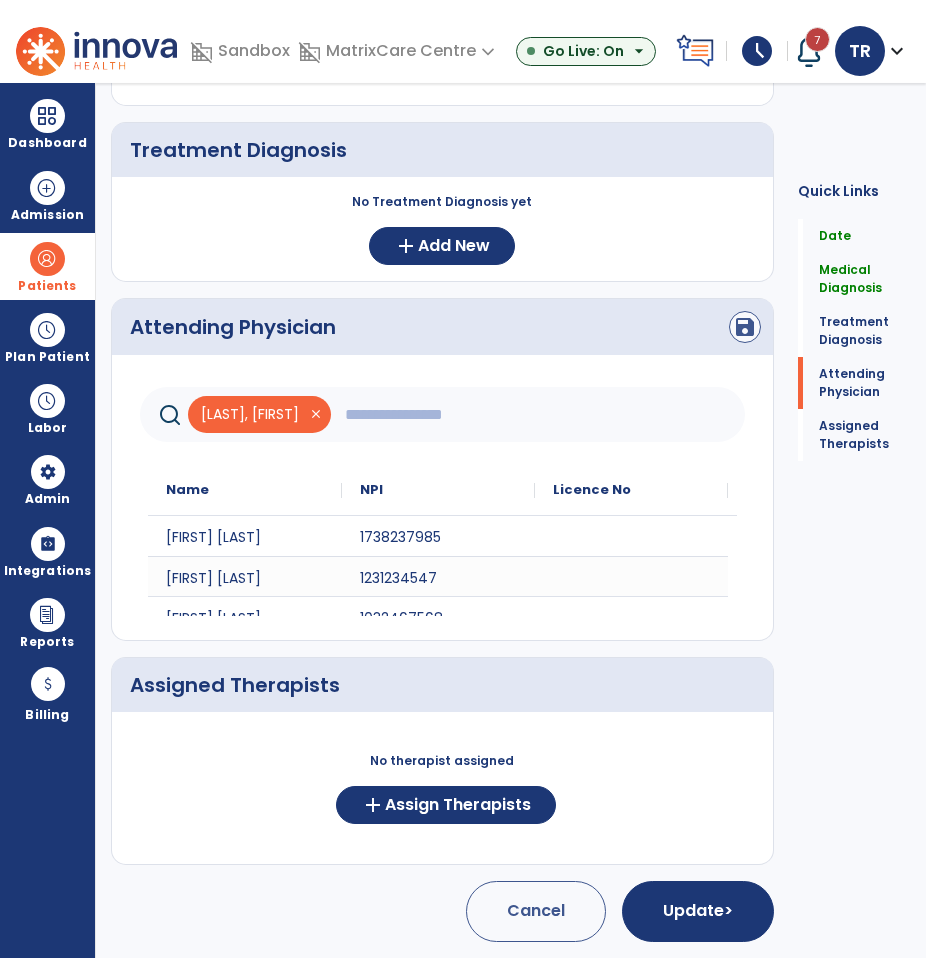 scroll, scrollTop: 352, scrollLeft: 0, axis: vertical 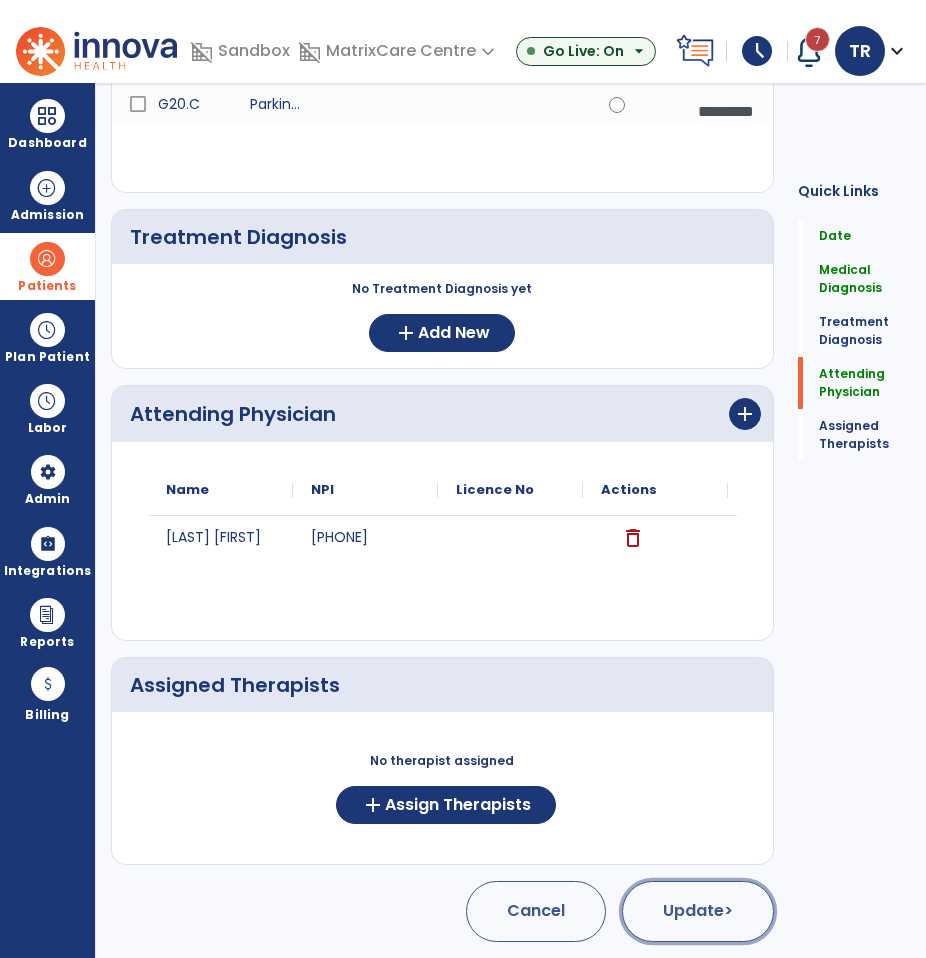 click on "Update  >" 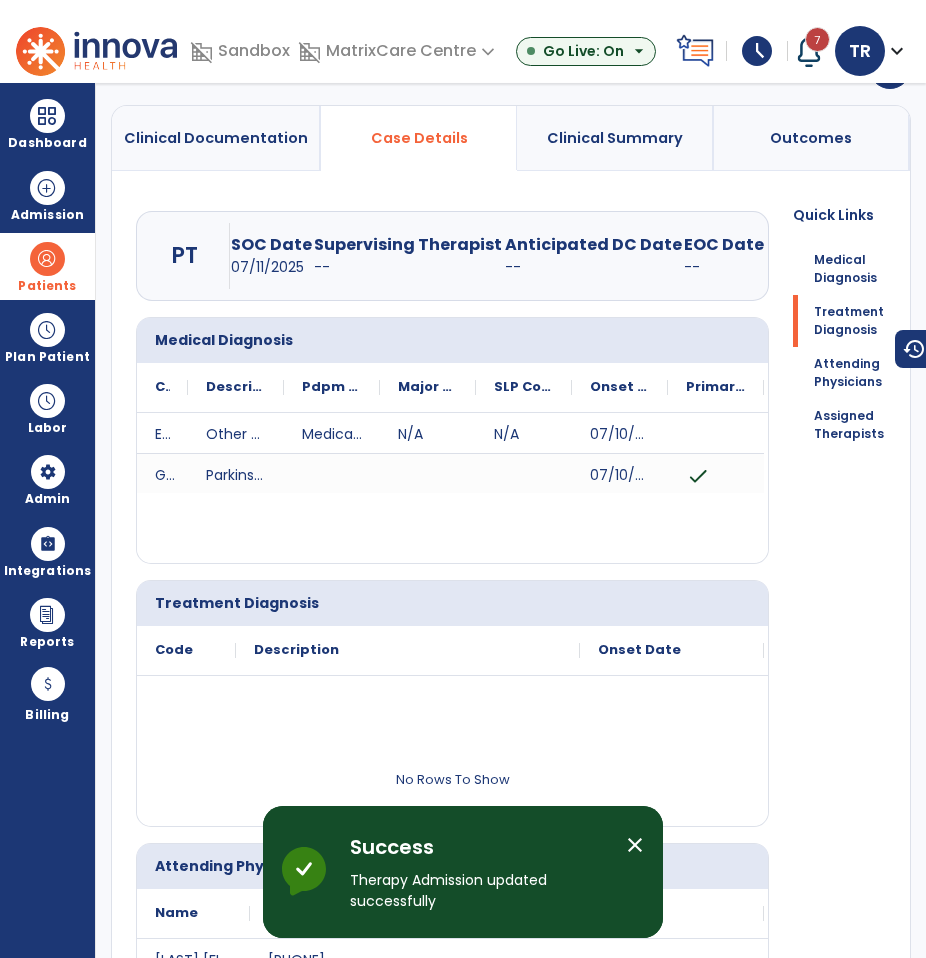 scroll, scrollTop: 0, scrollLeft: 0, axis: both 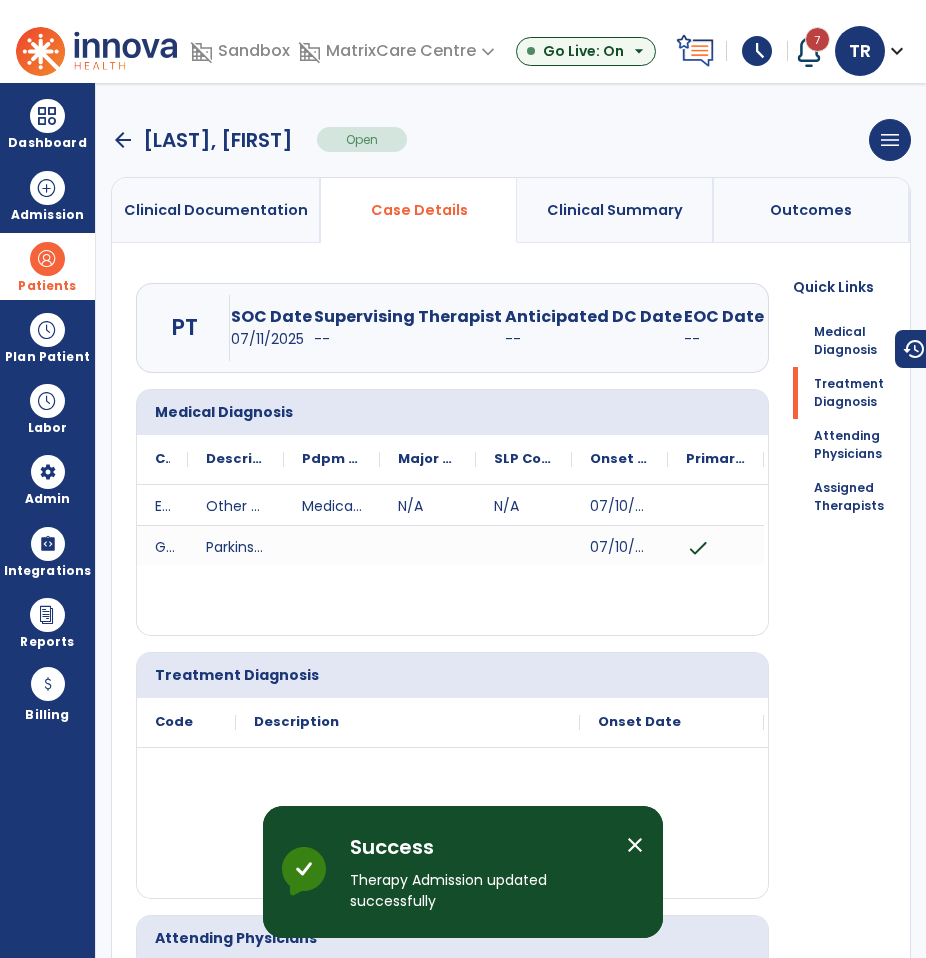 click on "arrow_back" at bounding box center (123, 140) 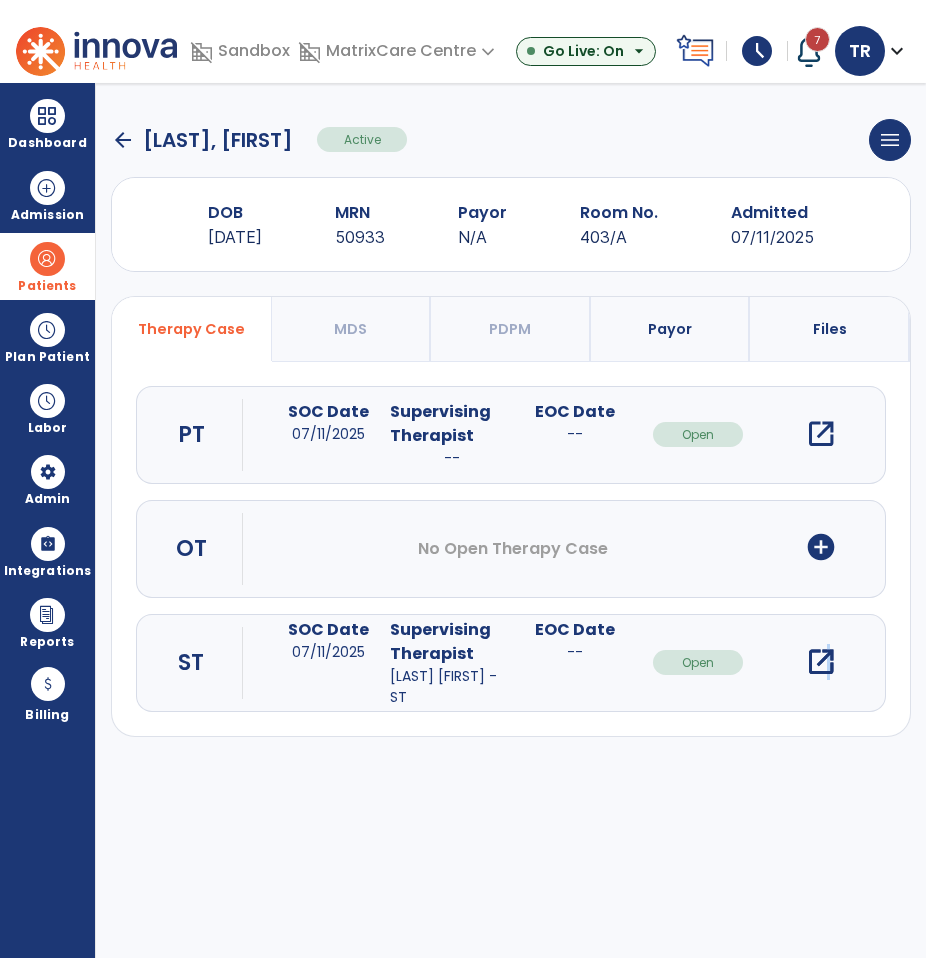 click on "open_in_new" at bounding box center (821, 662) 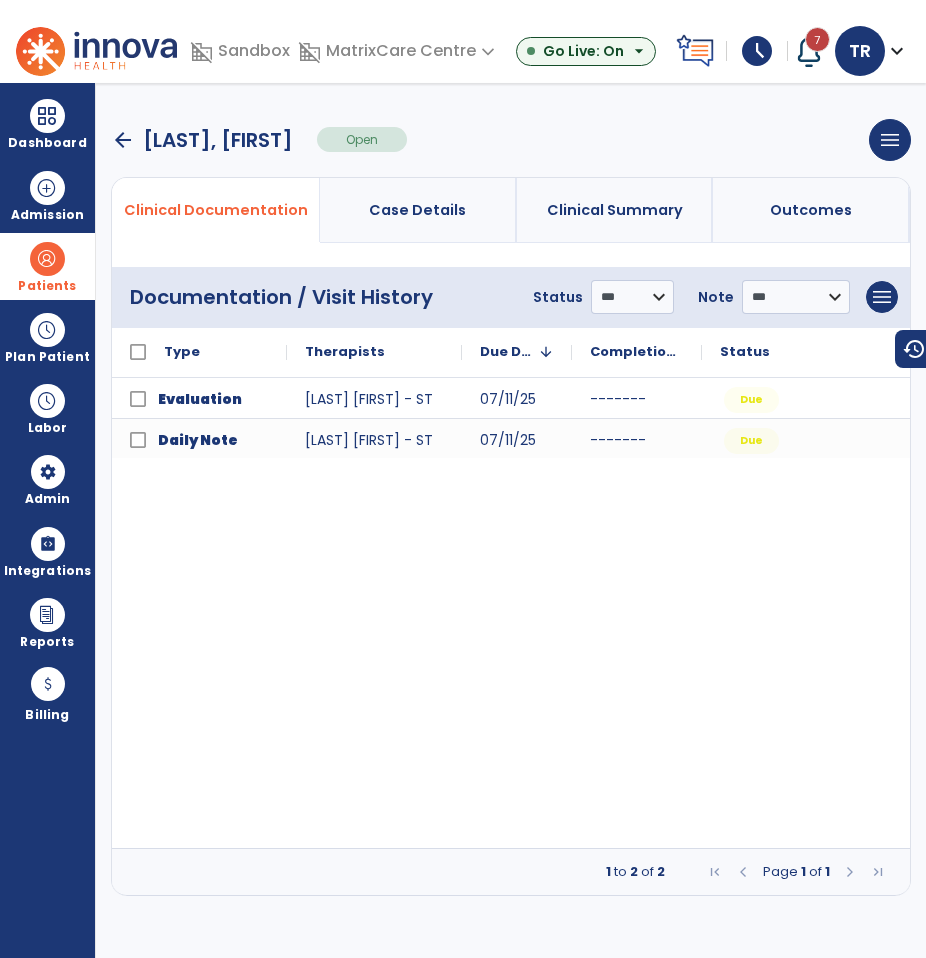 click on "Case Details" at bounding box center [417, 210] 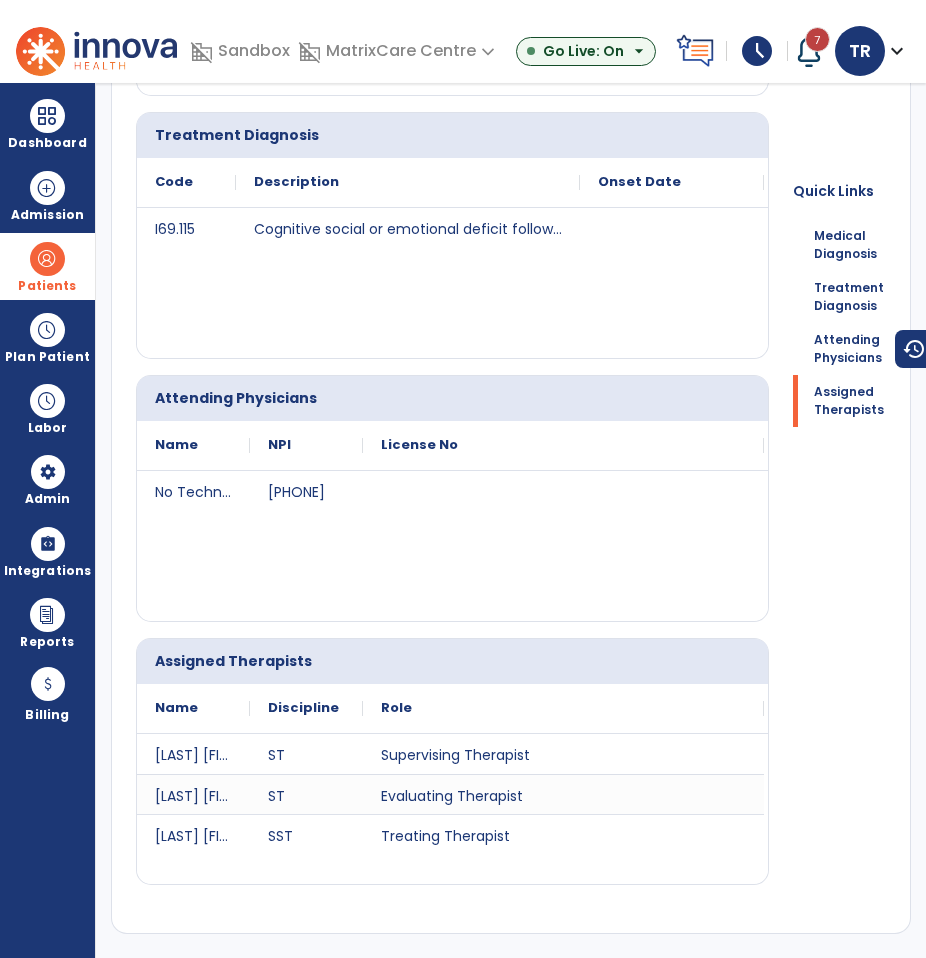 scroll, scrollTop: 0, scrollLeft: 0, axis: both 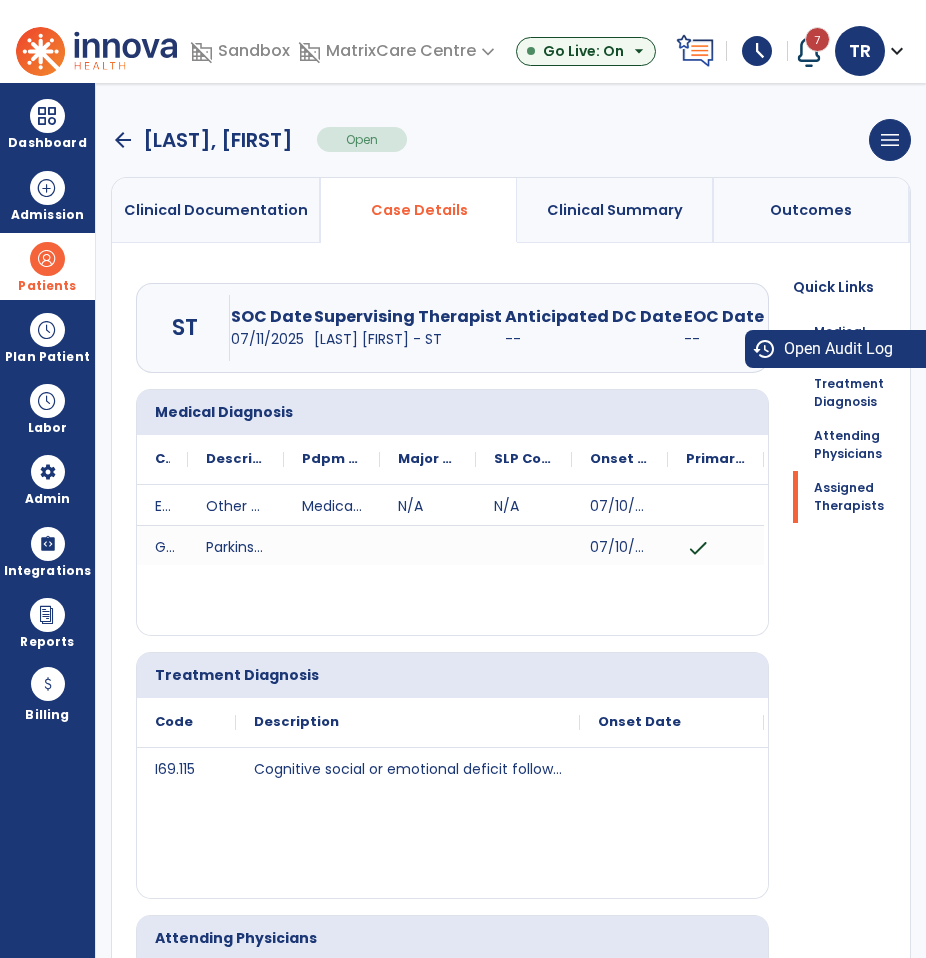 click on "history  Open Audit Log" 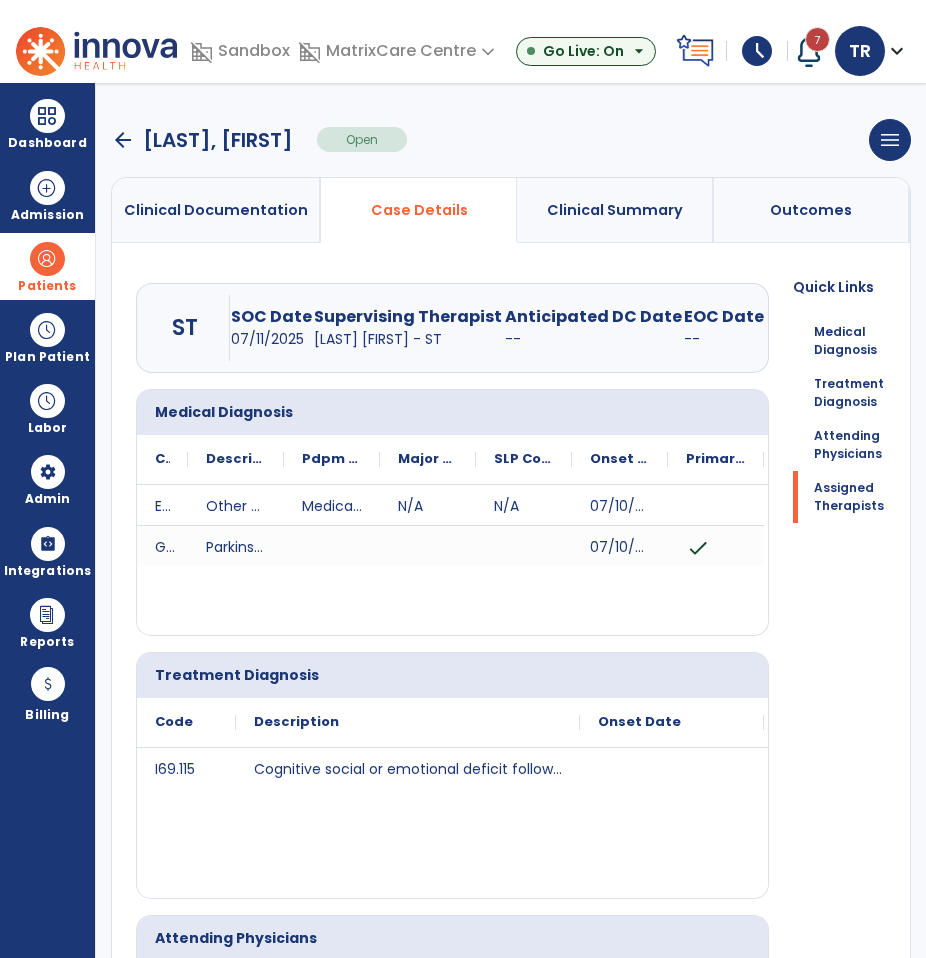 click on "Quick Links  Medical Diagnosis   Medical Diagnosis   Treatment Diagnosis   Treatment Diagnosis   Attending Physicians   Attending Physicians   Assigned Therapists   Assigned Therapists" 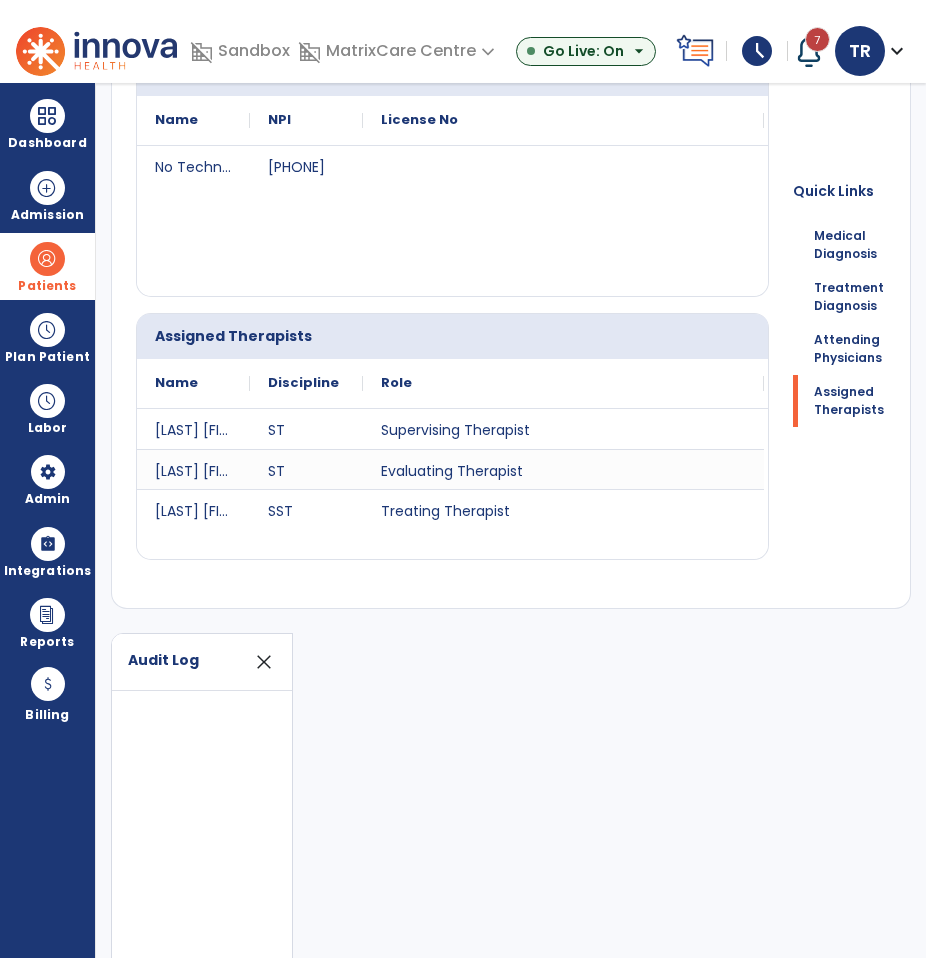 scroll, scrollTop: 933, scrollLeft: 0, axis: vertical 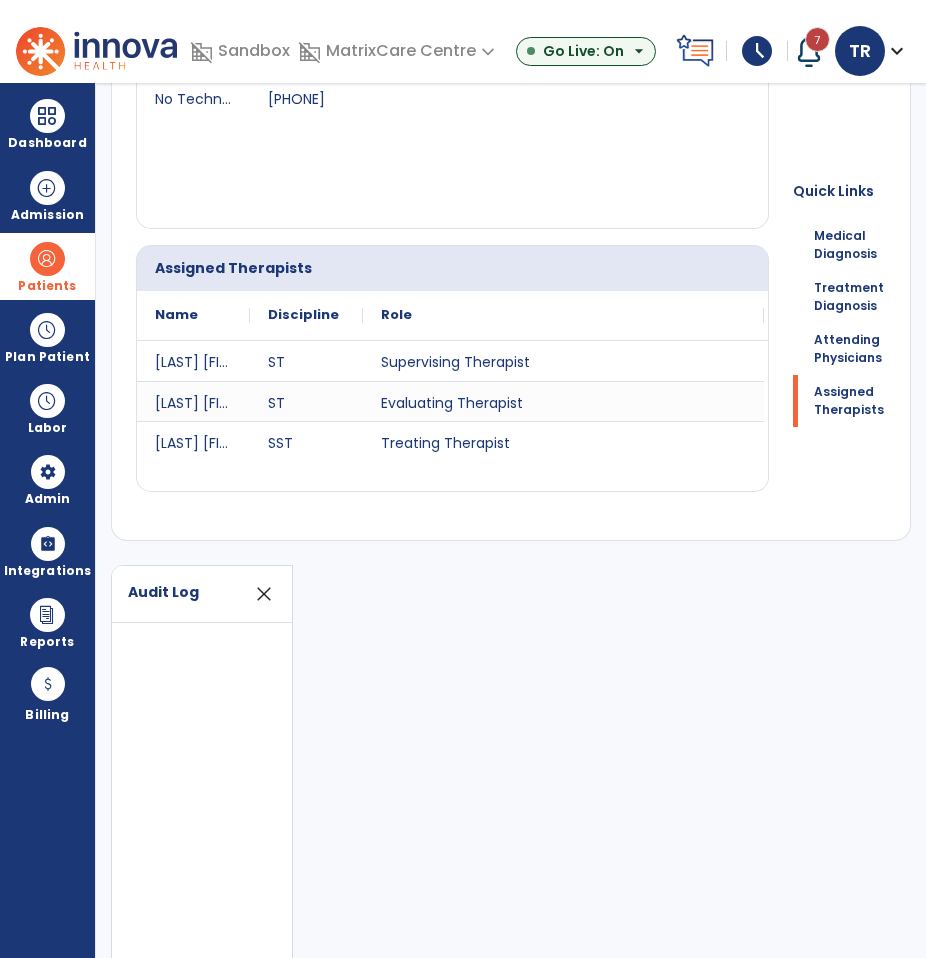 click on "clear" 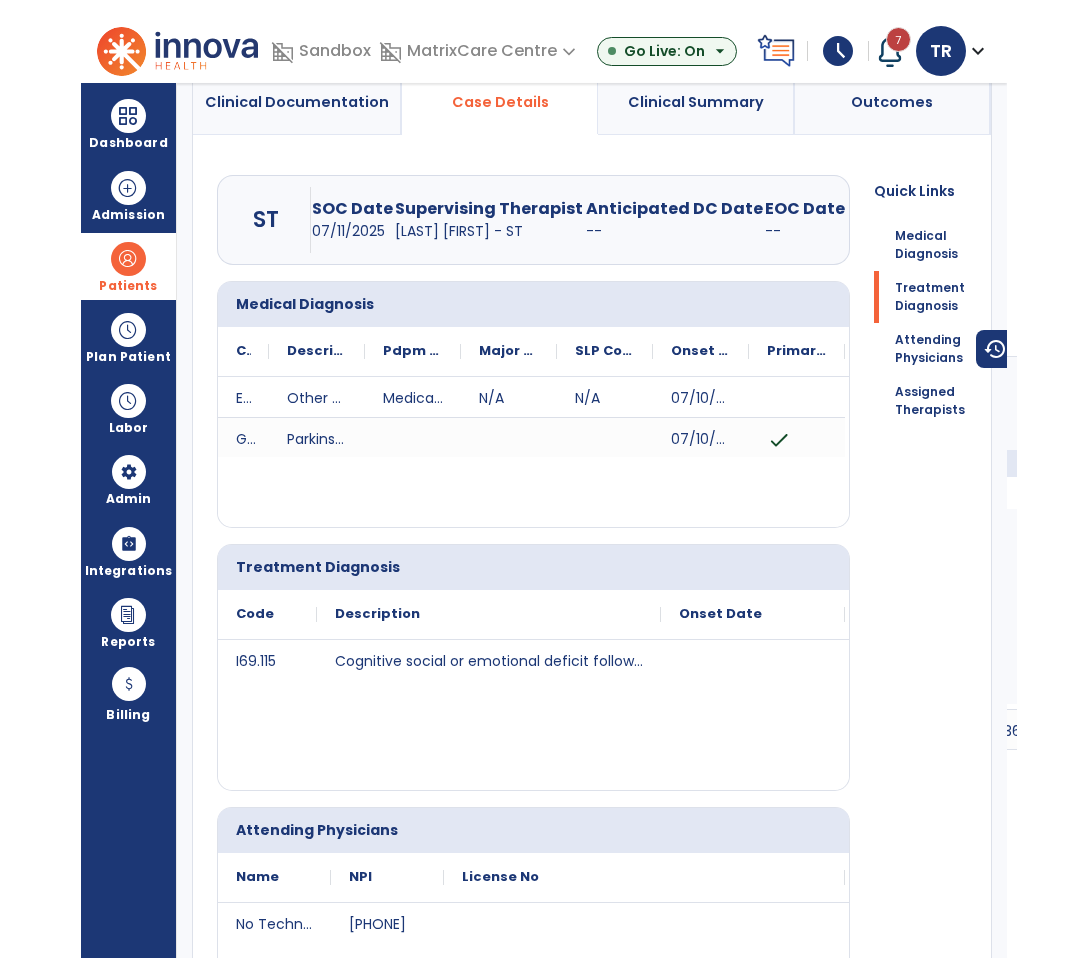 scroll, scrollTop: 0, scrollLeft: 0, axis: both 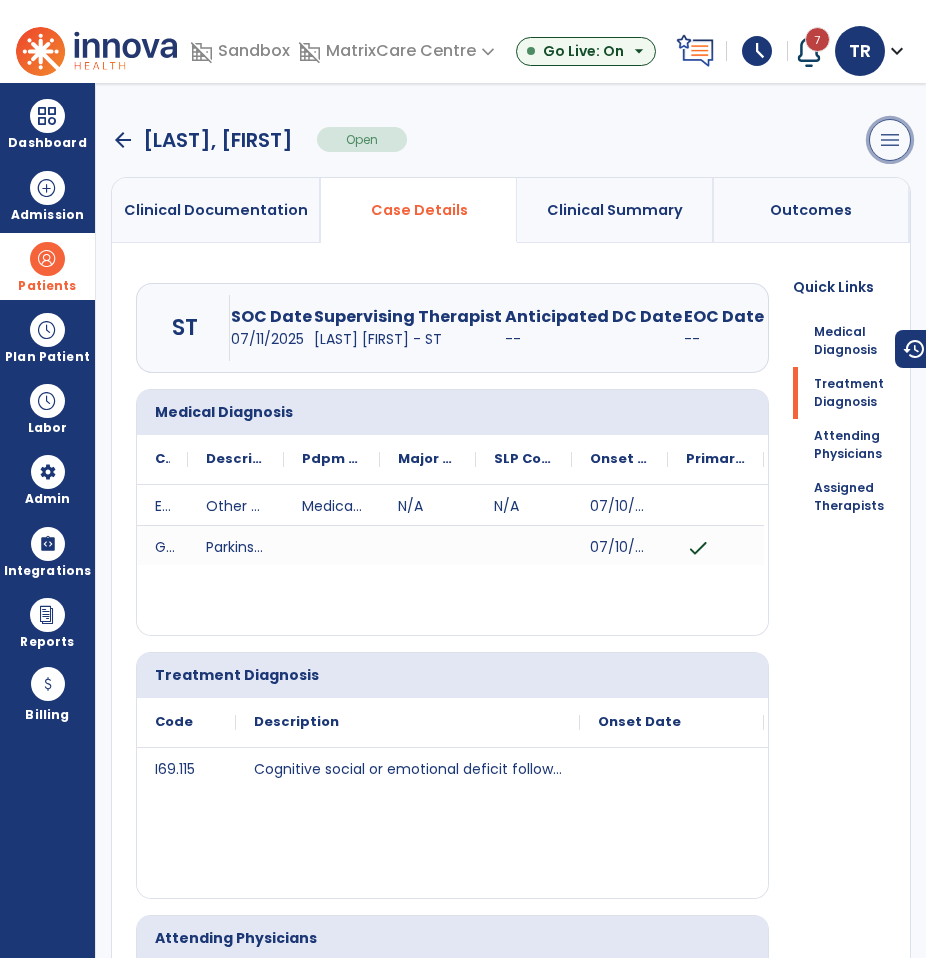 click on "menu" at bounding box center [890, 140] 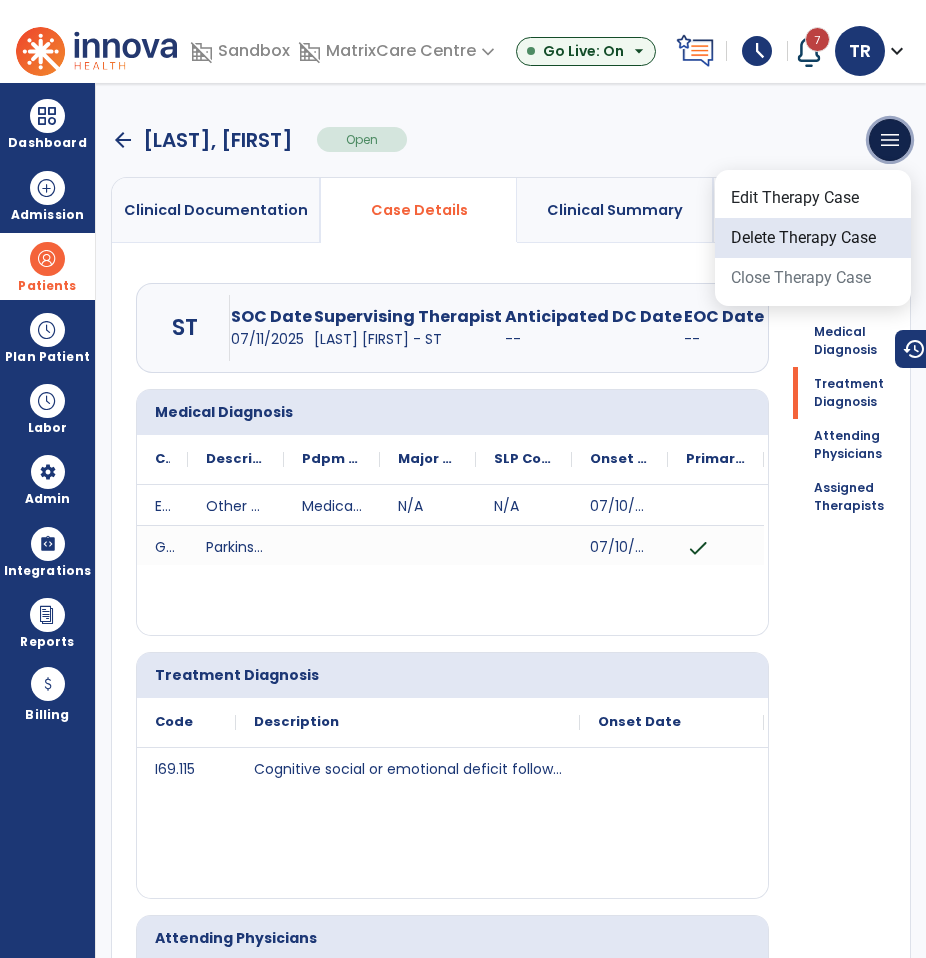type 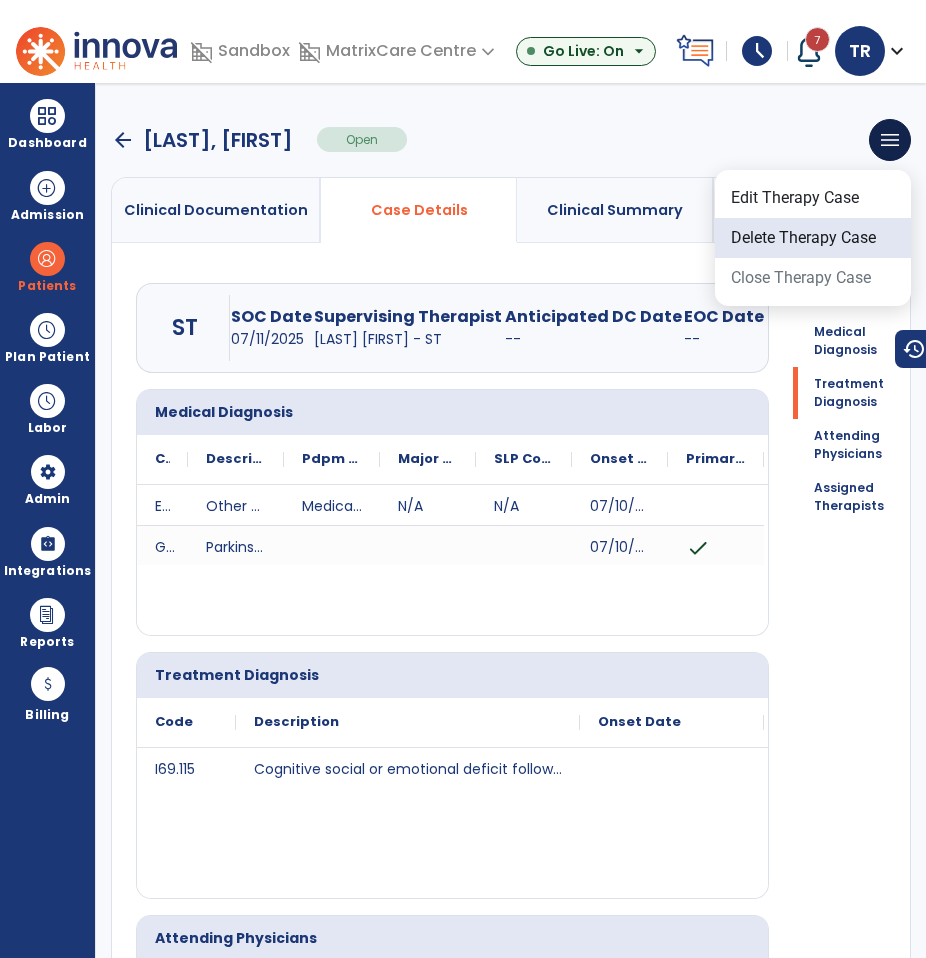 click on "Delete Therapy Case" at bounding box center [813, 238] 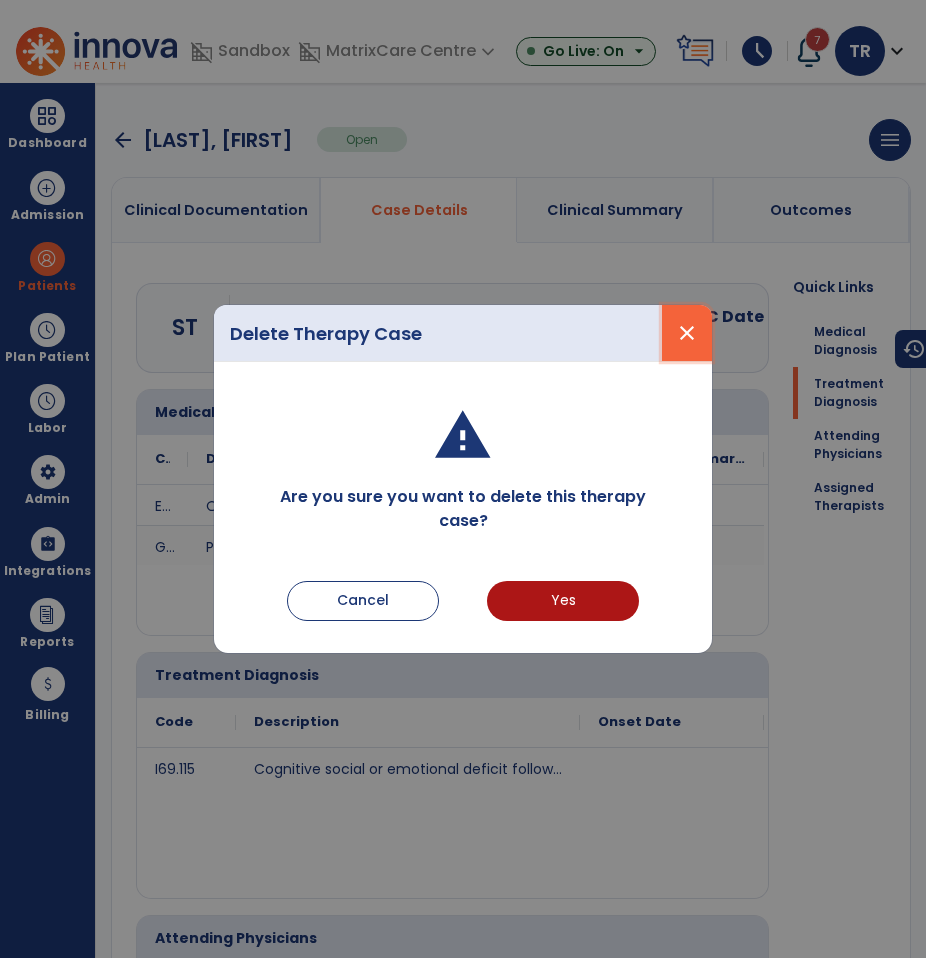 click on "close" at bounding box center [687, 333] 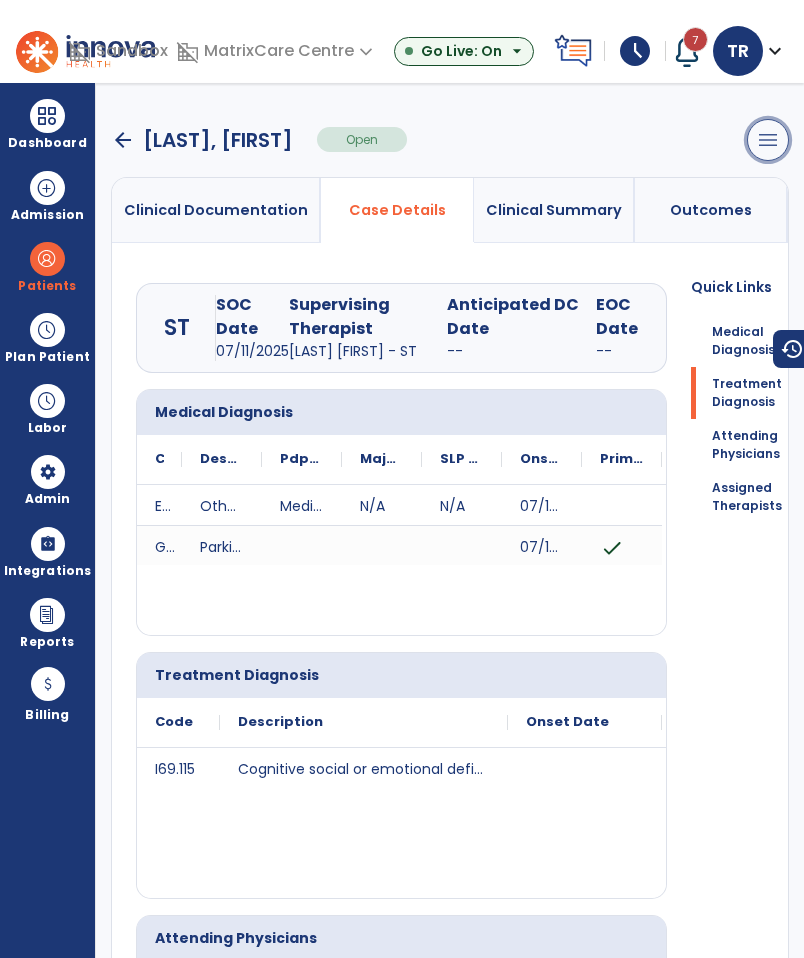 click on "menu" at bounding box center (768, 140) 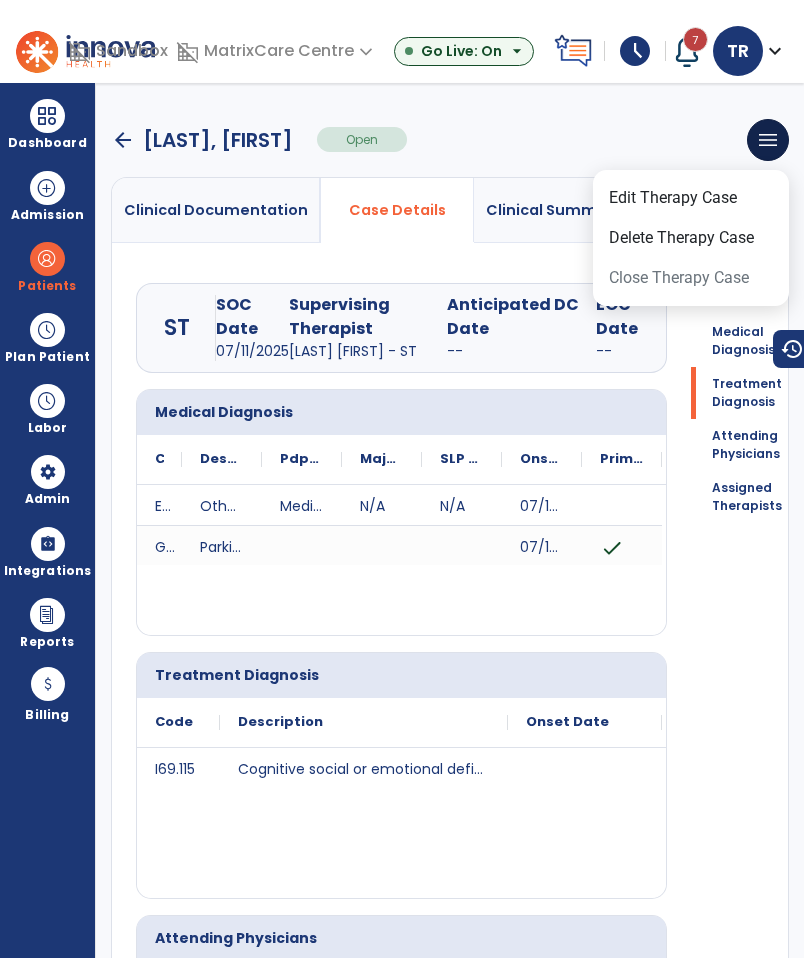 click on "Edit Therapy Case   Delete Therapy Case   Close Therapy Case" at bounding box center [691, 238] 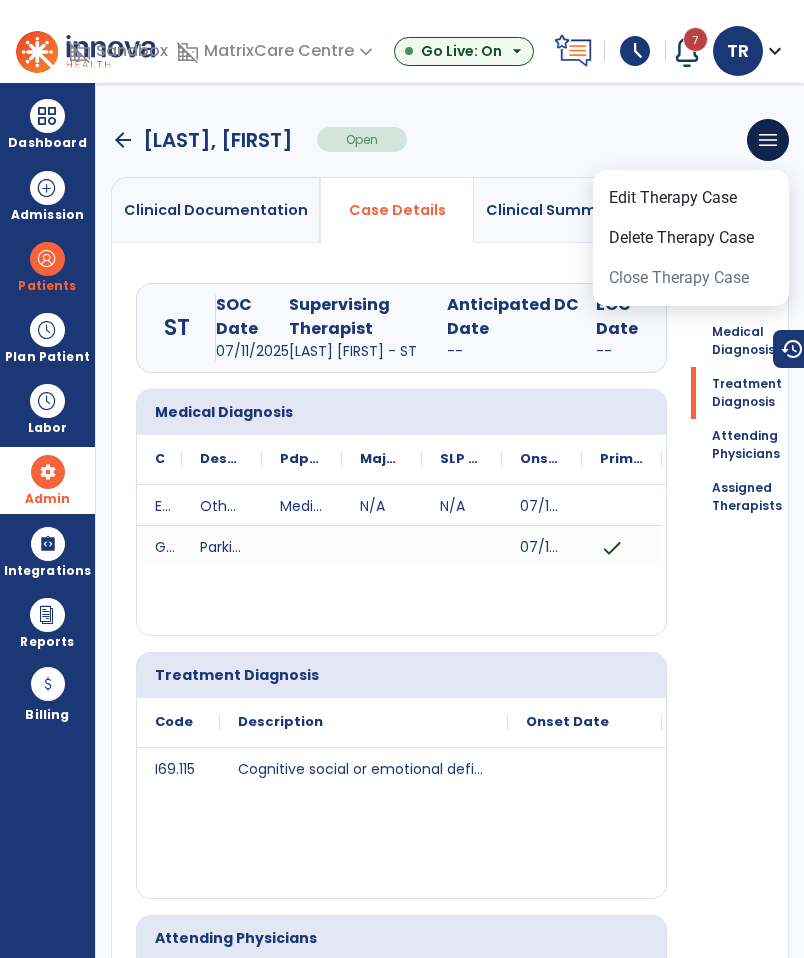 click on "Admin" at bounding box center [47, 266] 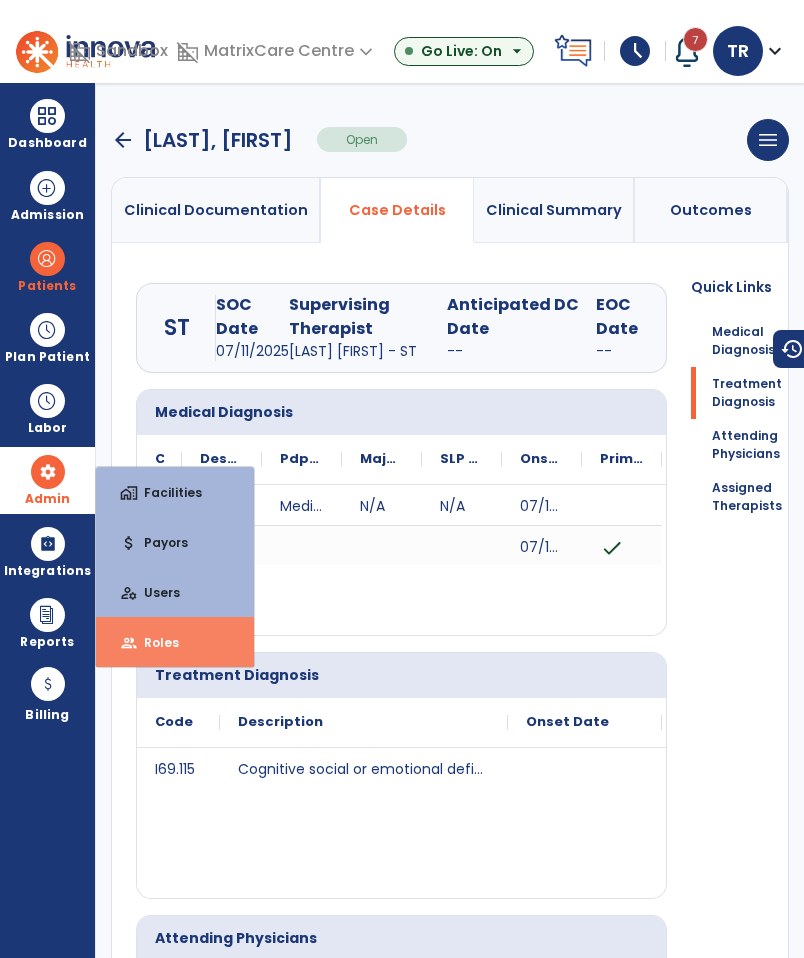 click on "group  Roles" at bounding box center (175, 642) 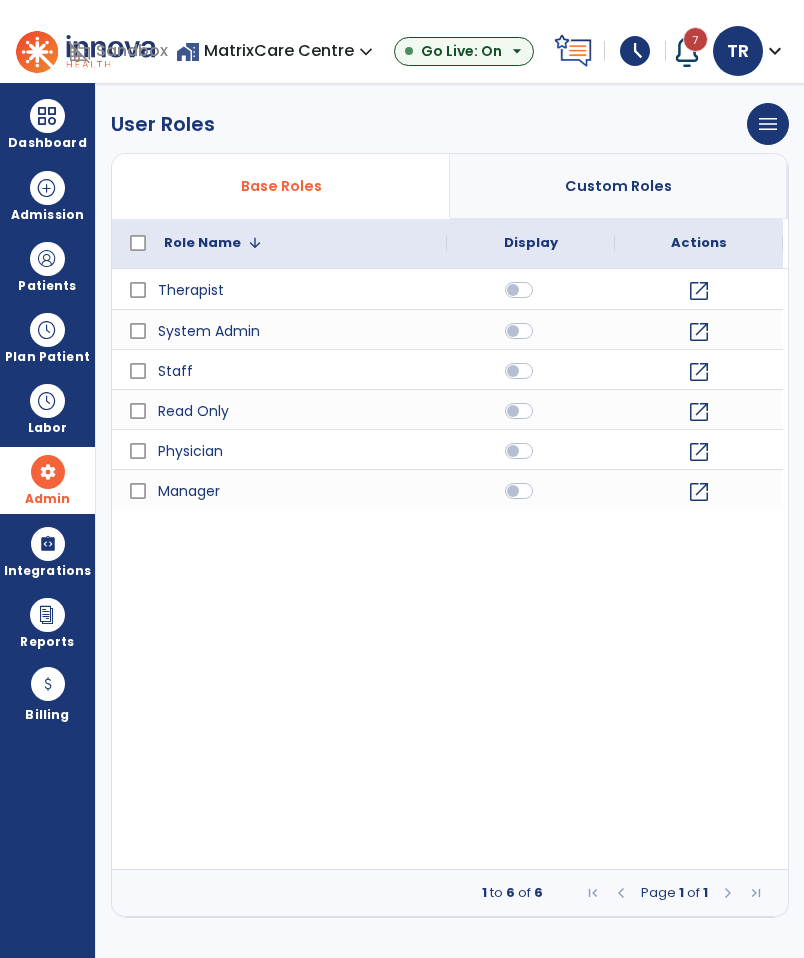 click on "Custom Roles" at bounding box center [618, 186] 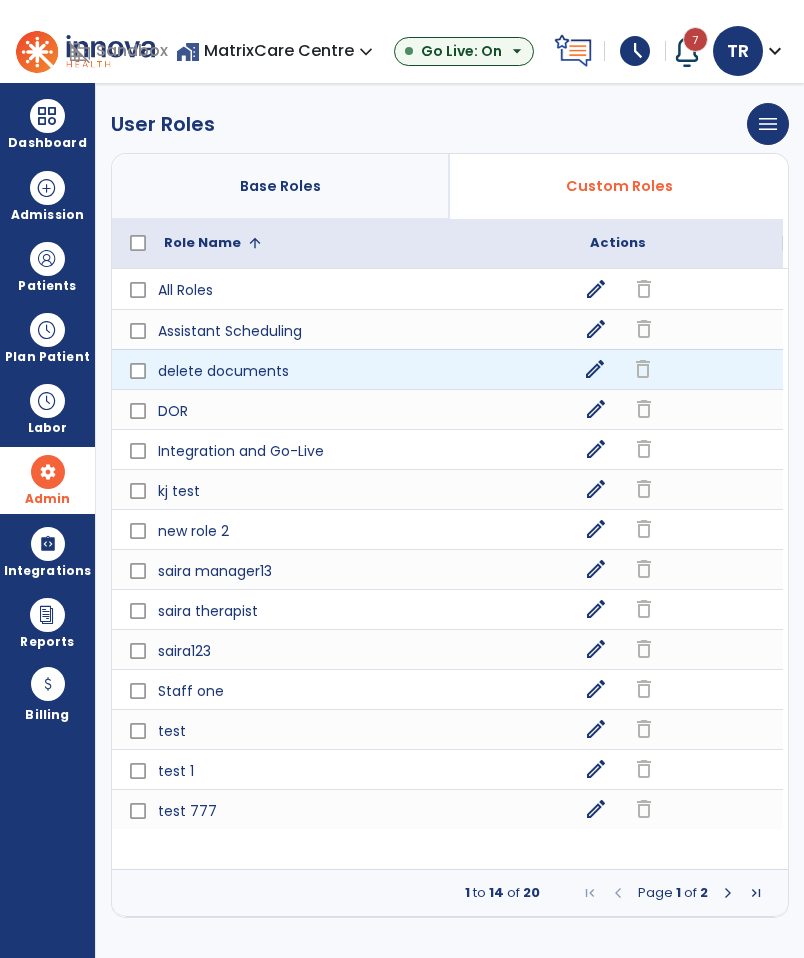 click on "edit" at bounding box center (595, 369) 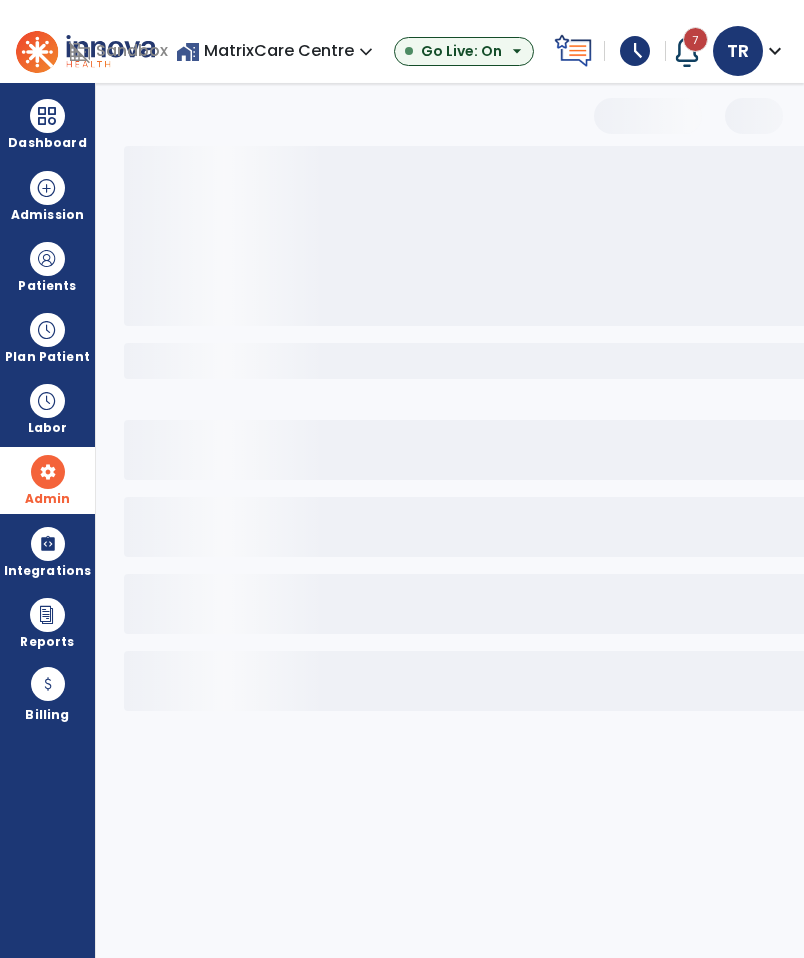 type on "**********" 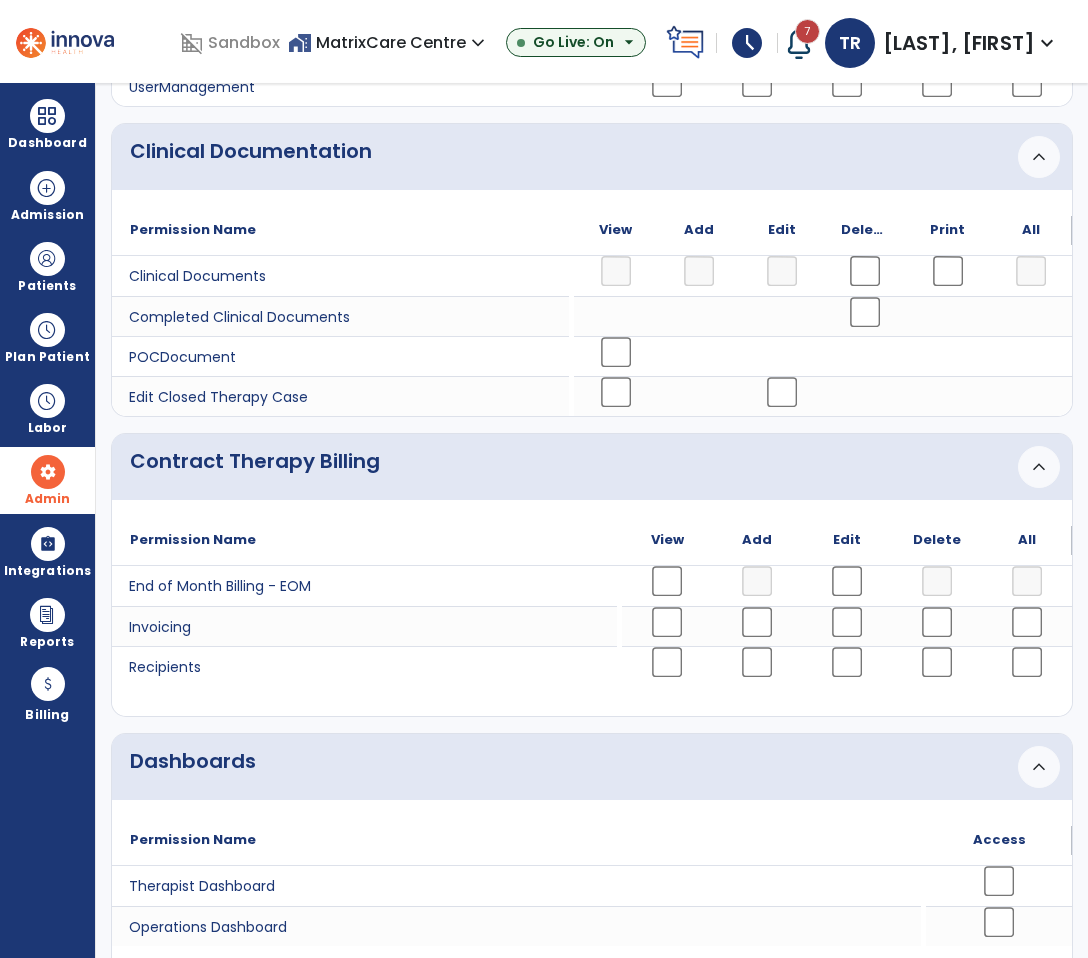 scroll, scrollTop: 579, scrollLeft: 0, axis: vertical 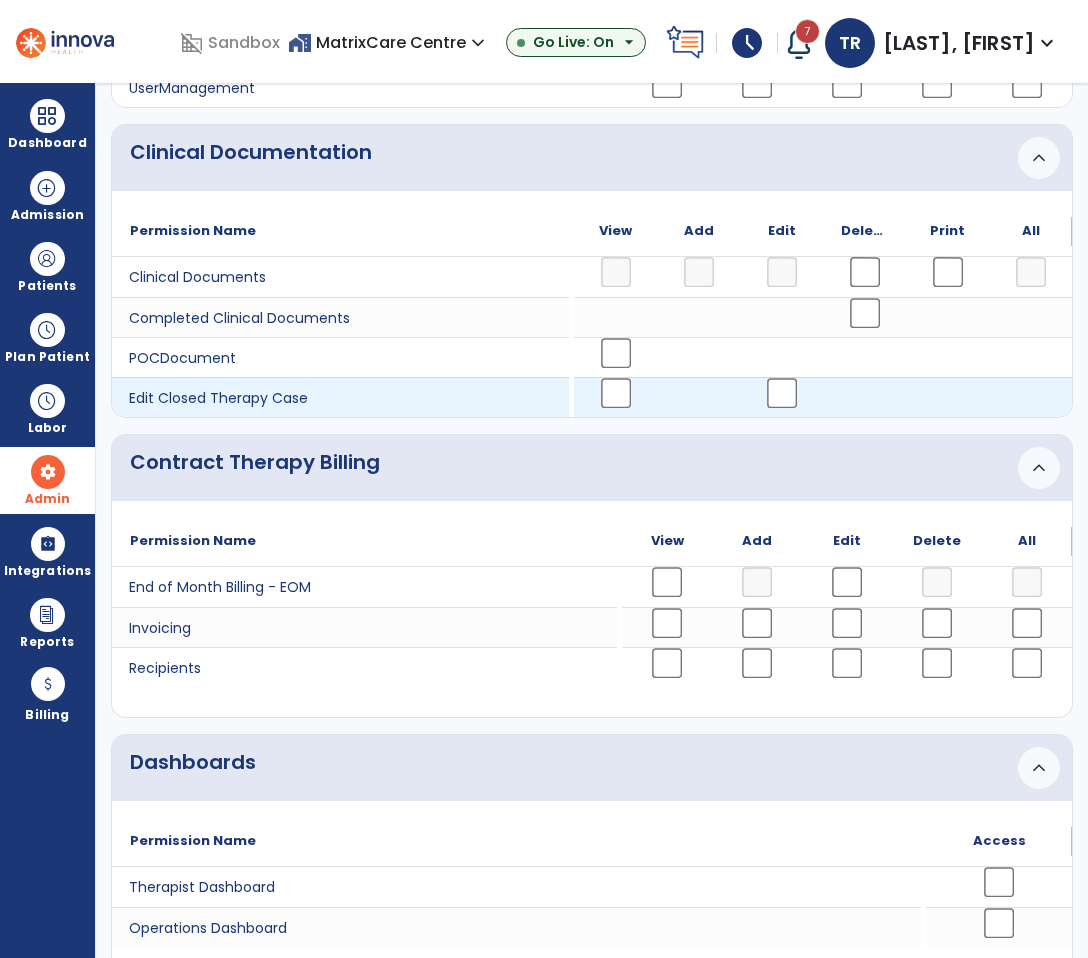 click on "Edit Closed Therapy Case" 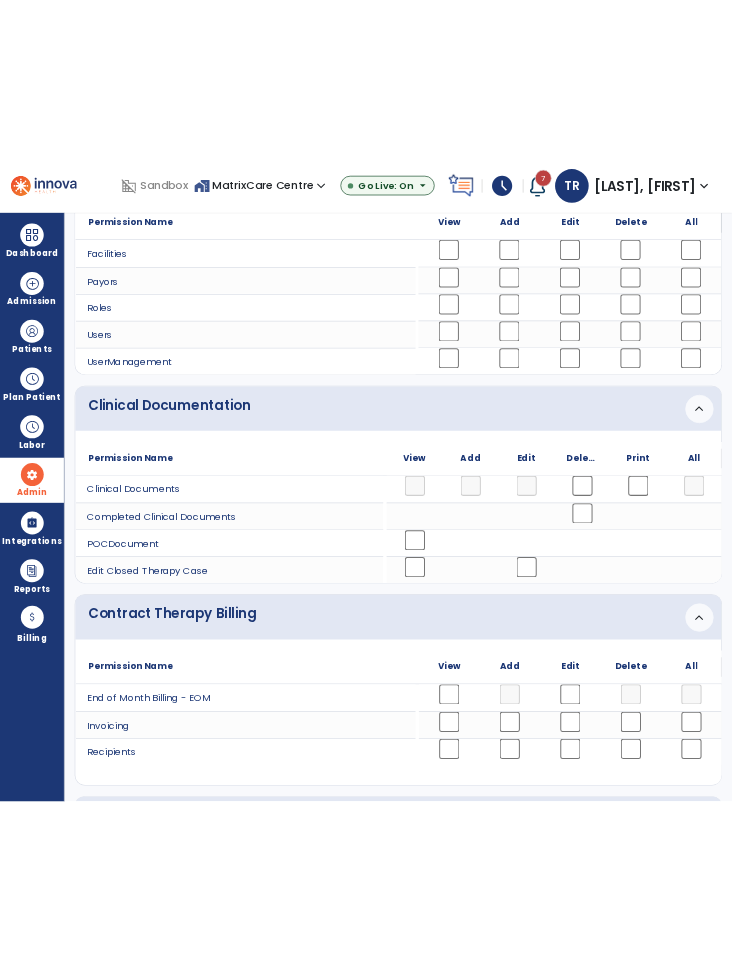 scroll, scrollTop: 312, scrollLeft: 0, axis: vertical 